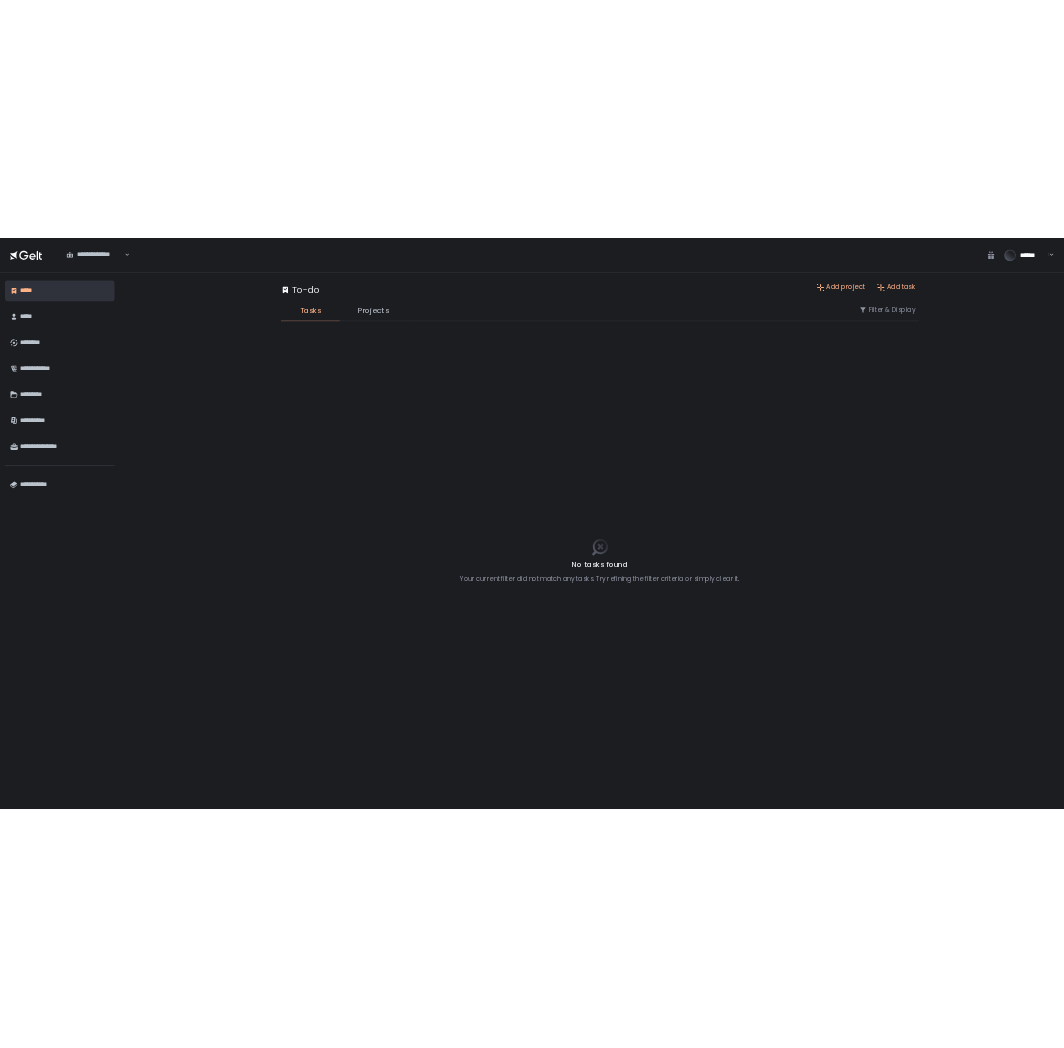 scroll, scrollTop: 0, scrollLeft: 0, axis: both 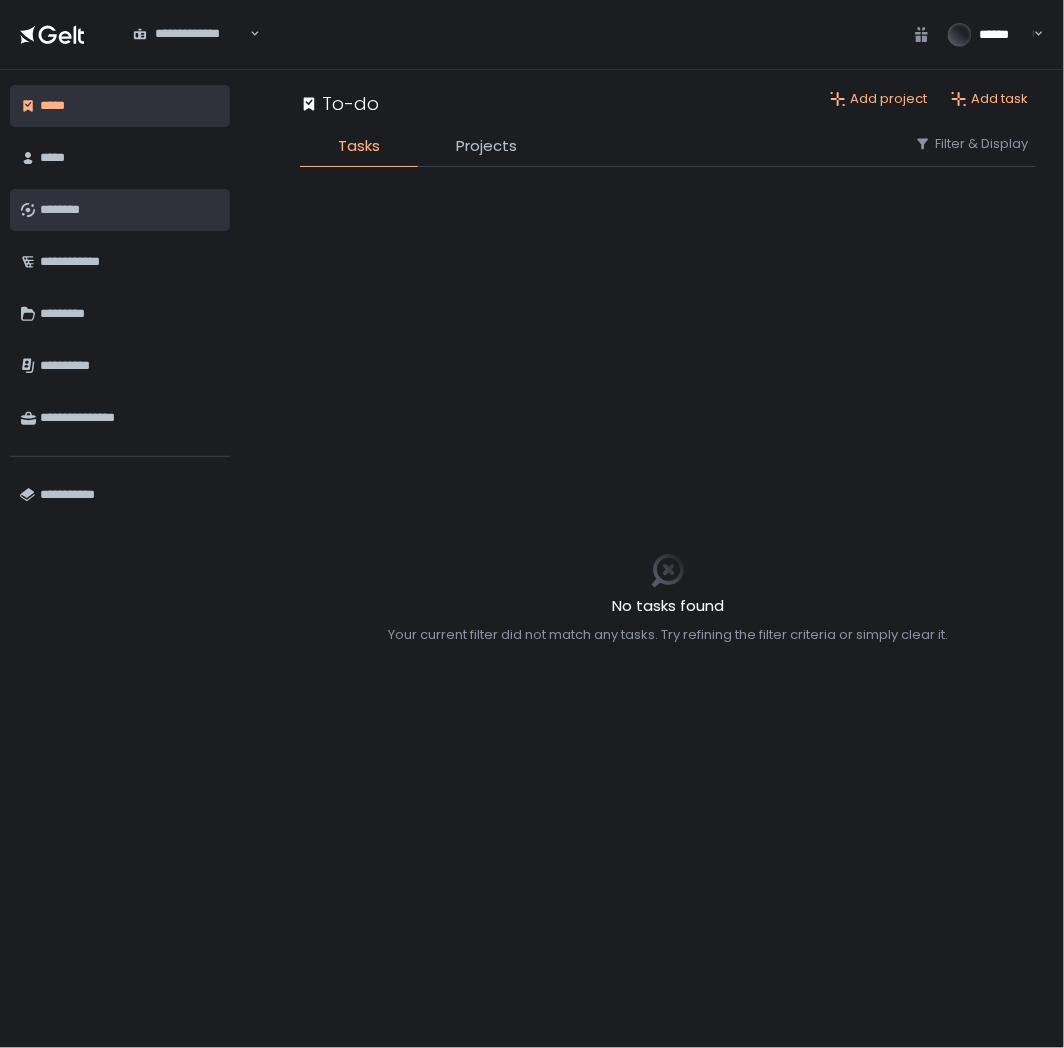click on "********" at bounding box center (130, 210) 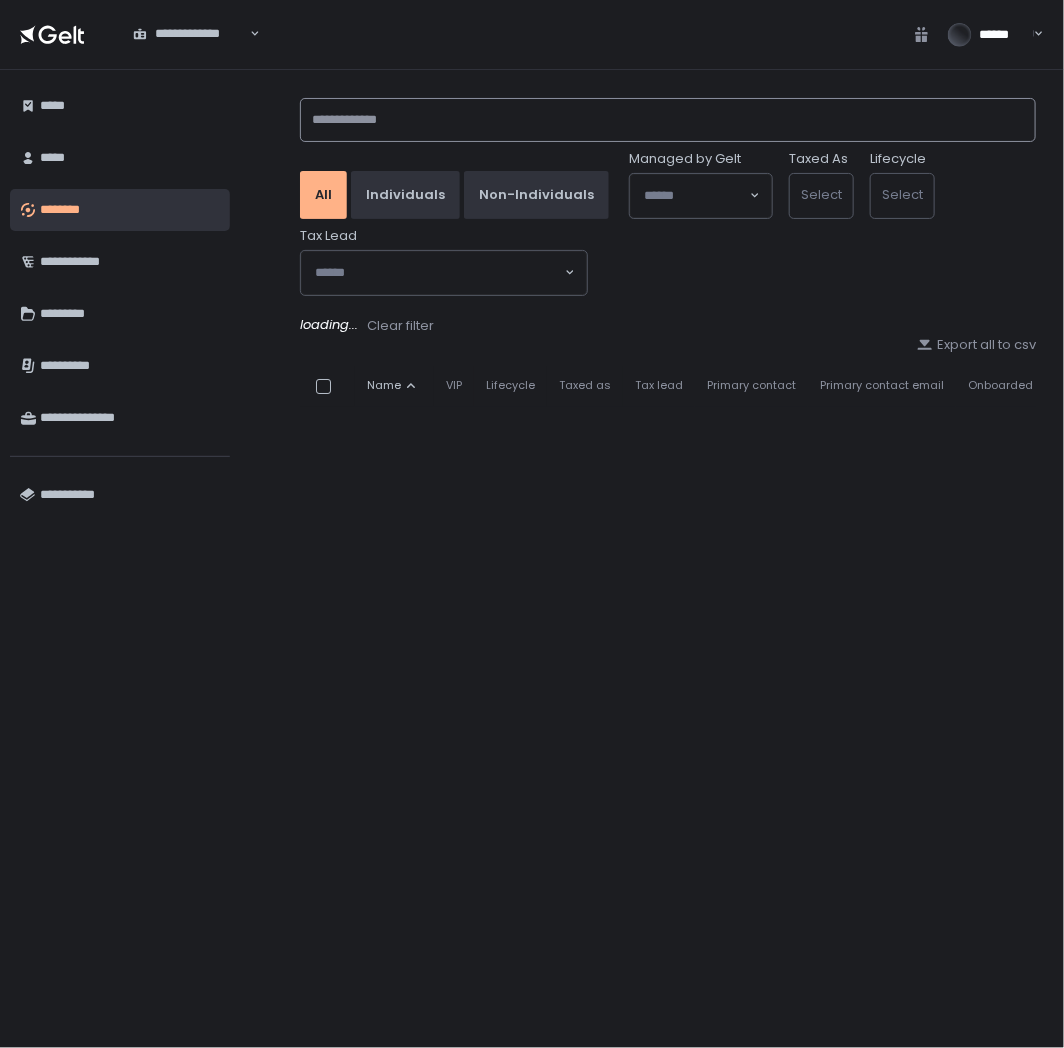 click 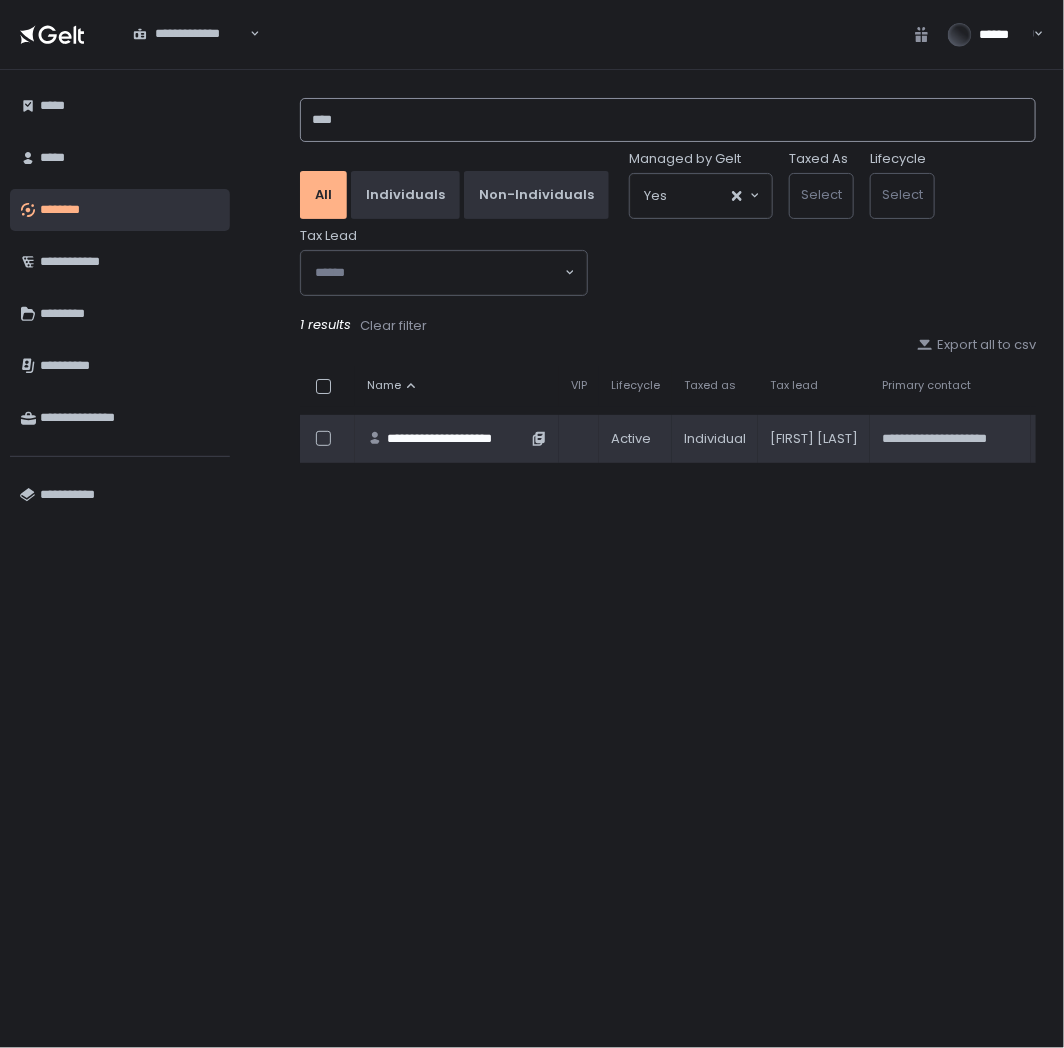 type on "****" 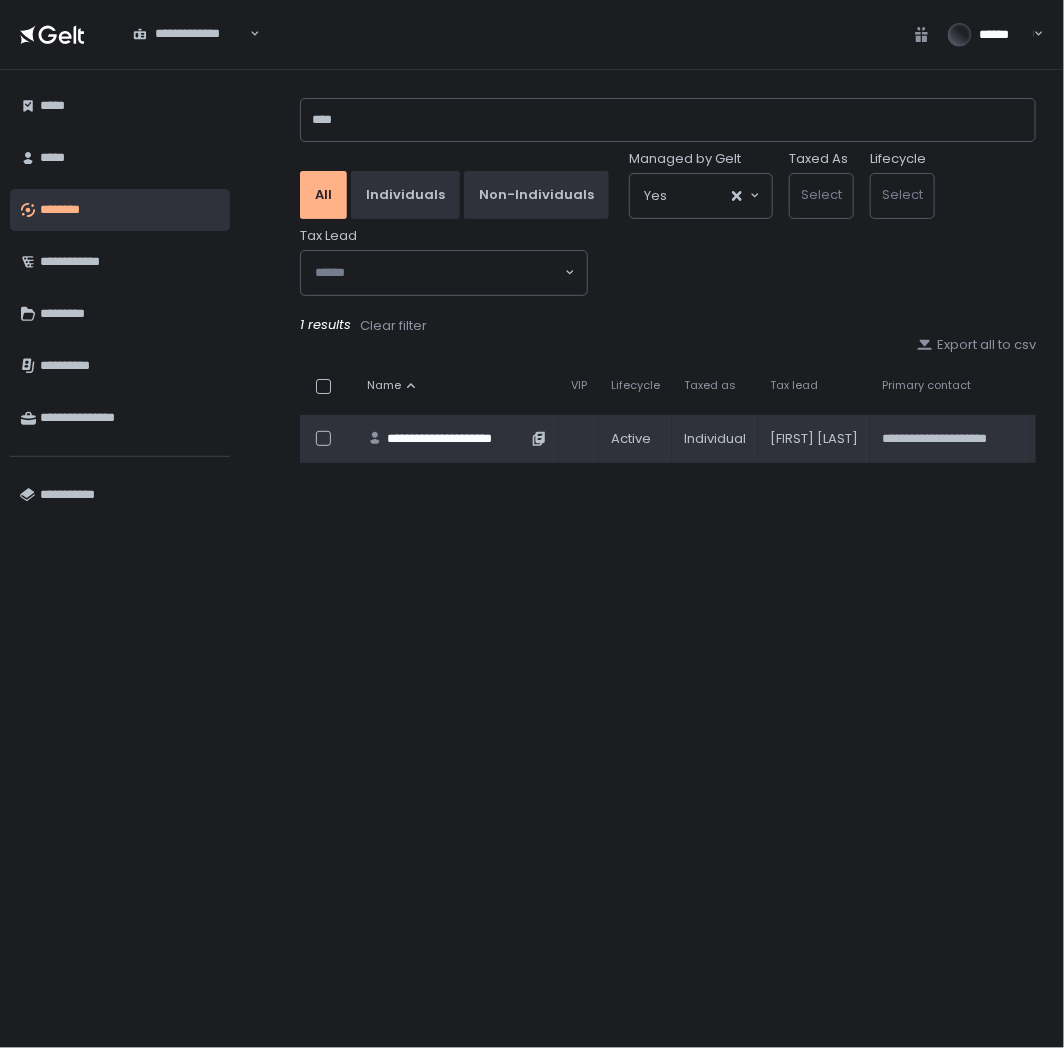 click on "**********" at bounding box center [457, 439] 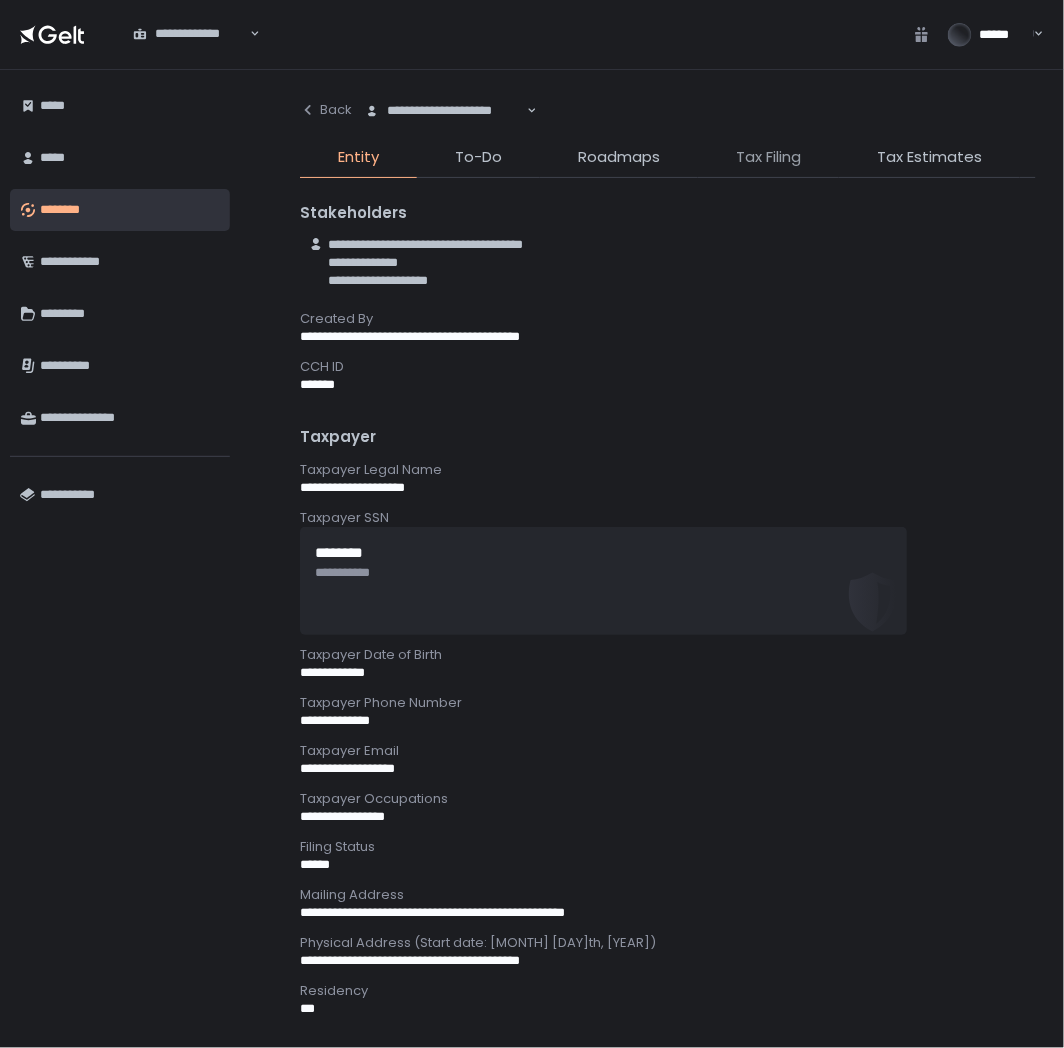 click on "Tax Filing" at bounding box center [768, 157] 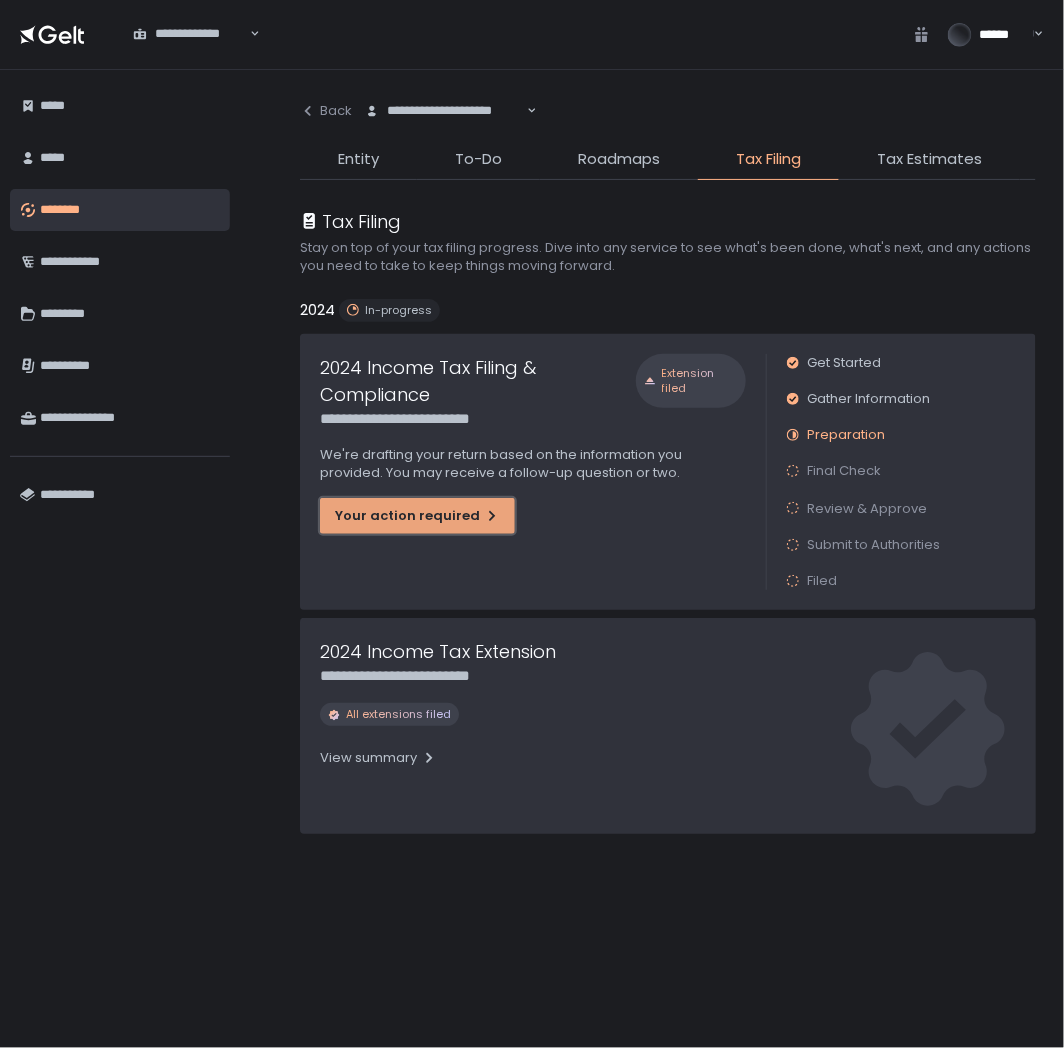 click on "Your action required" 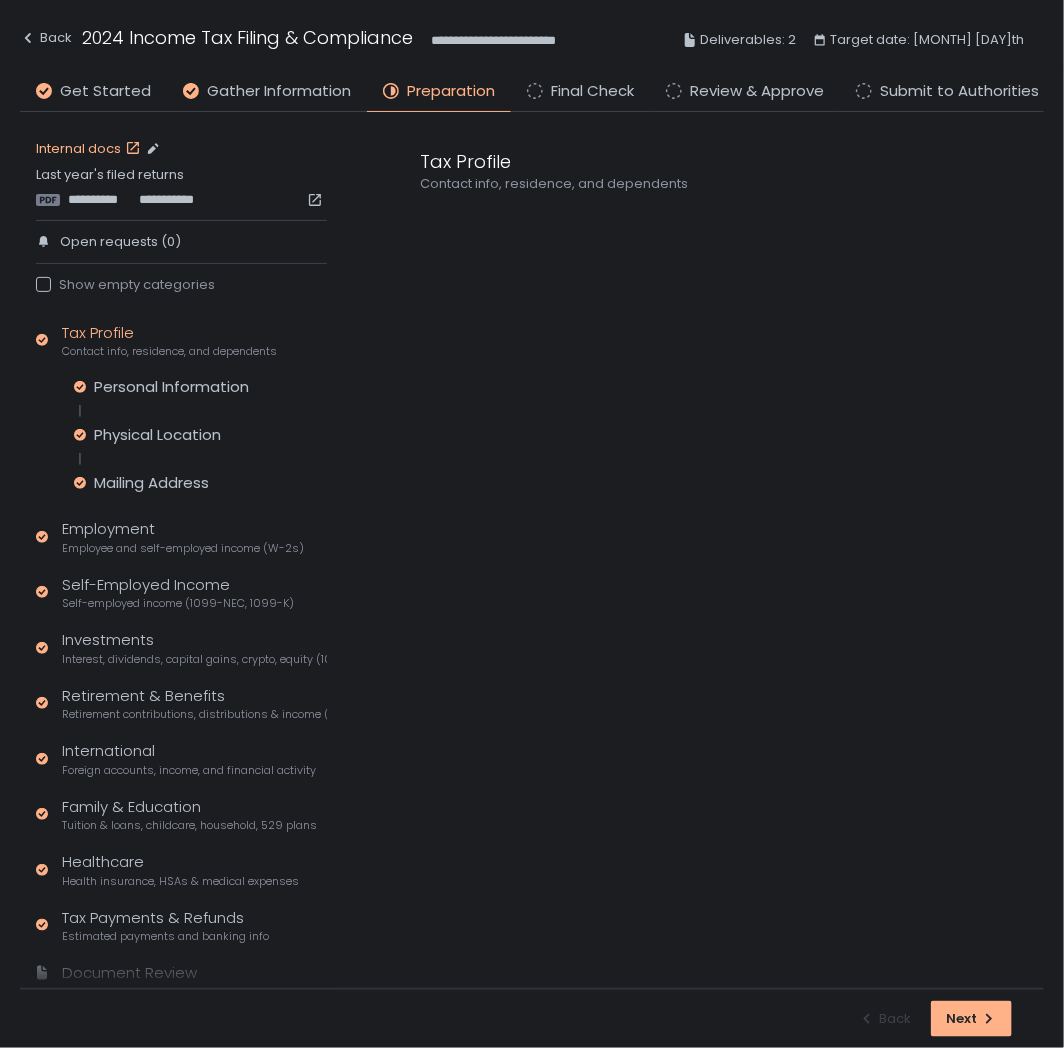 click on "Internal docs" at bounding box center (90, 149) 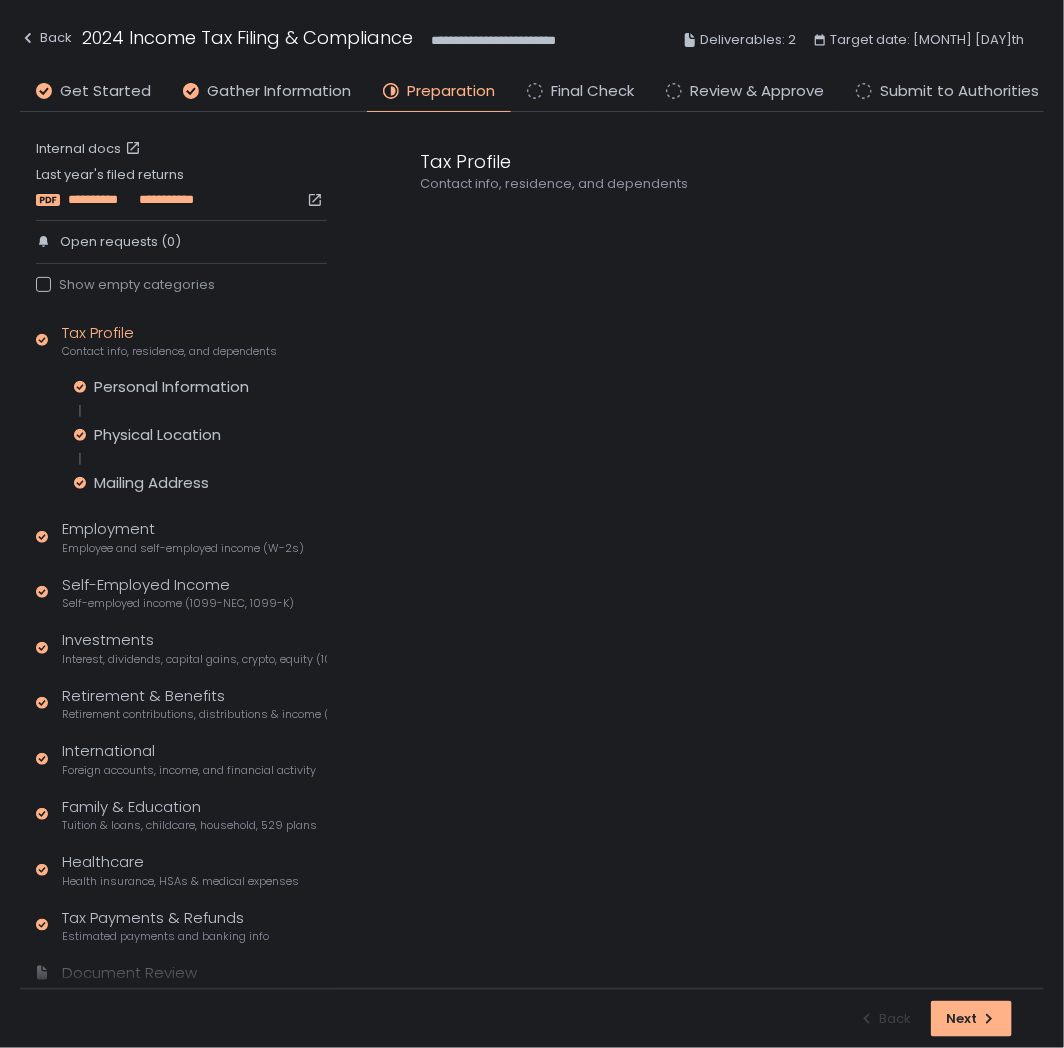click on "**********" at bounding box center [165, 200] 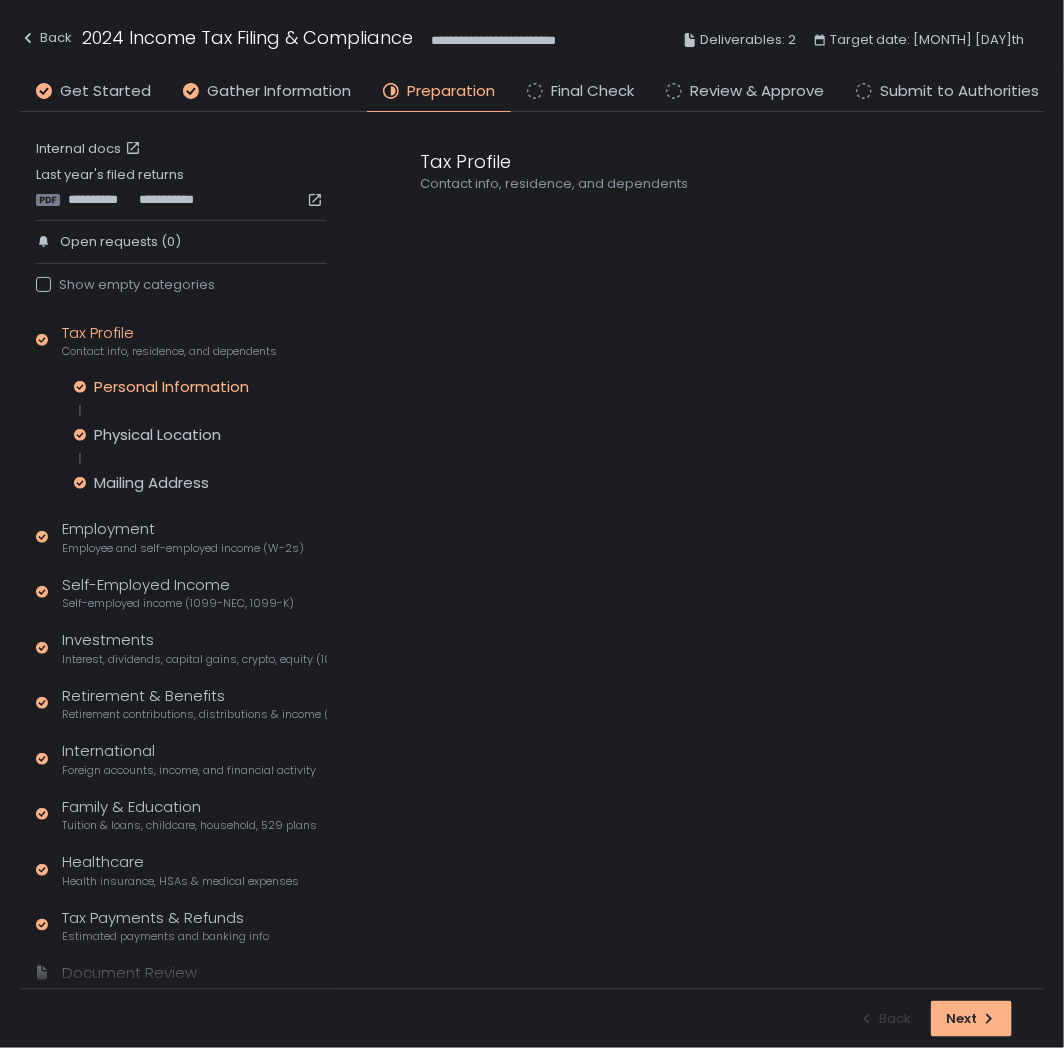 click on "Personal Information" 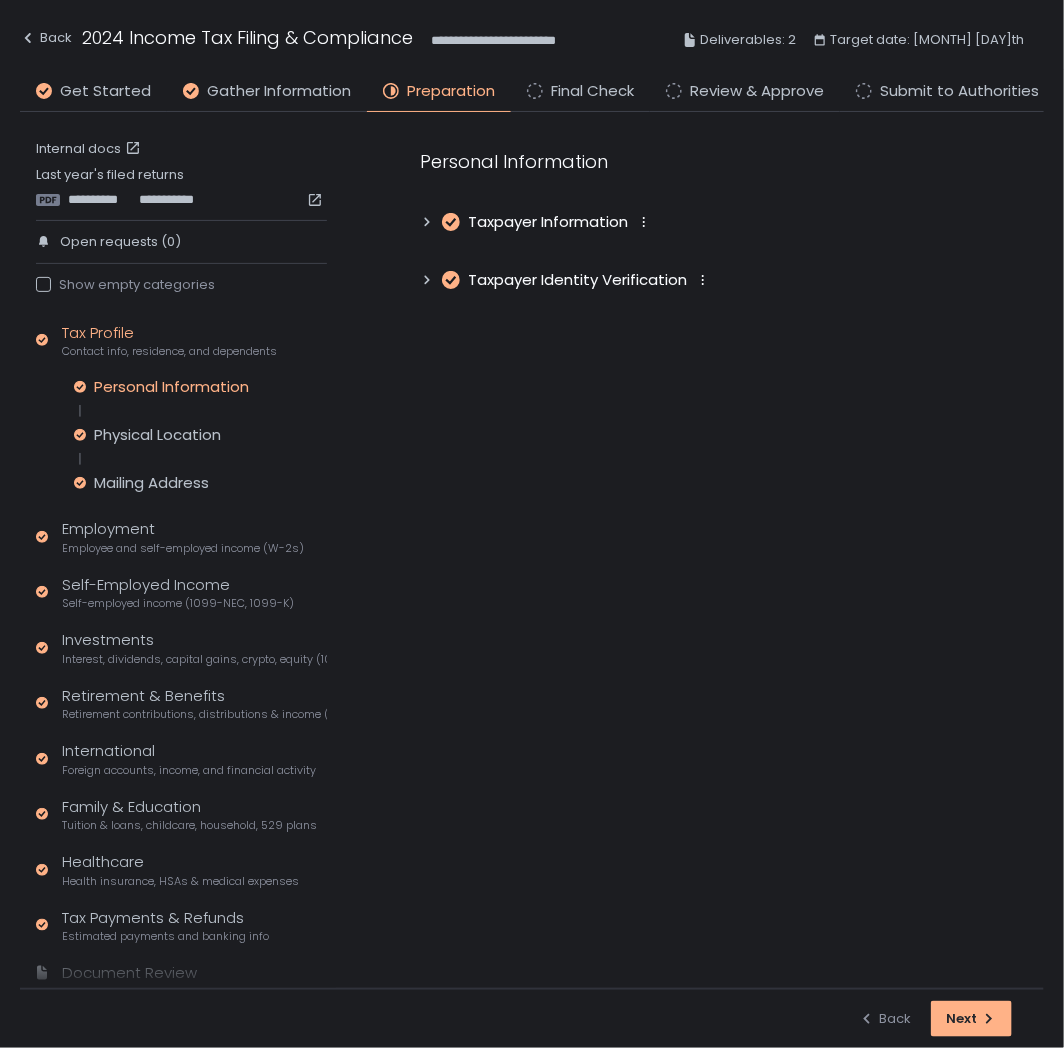 click 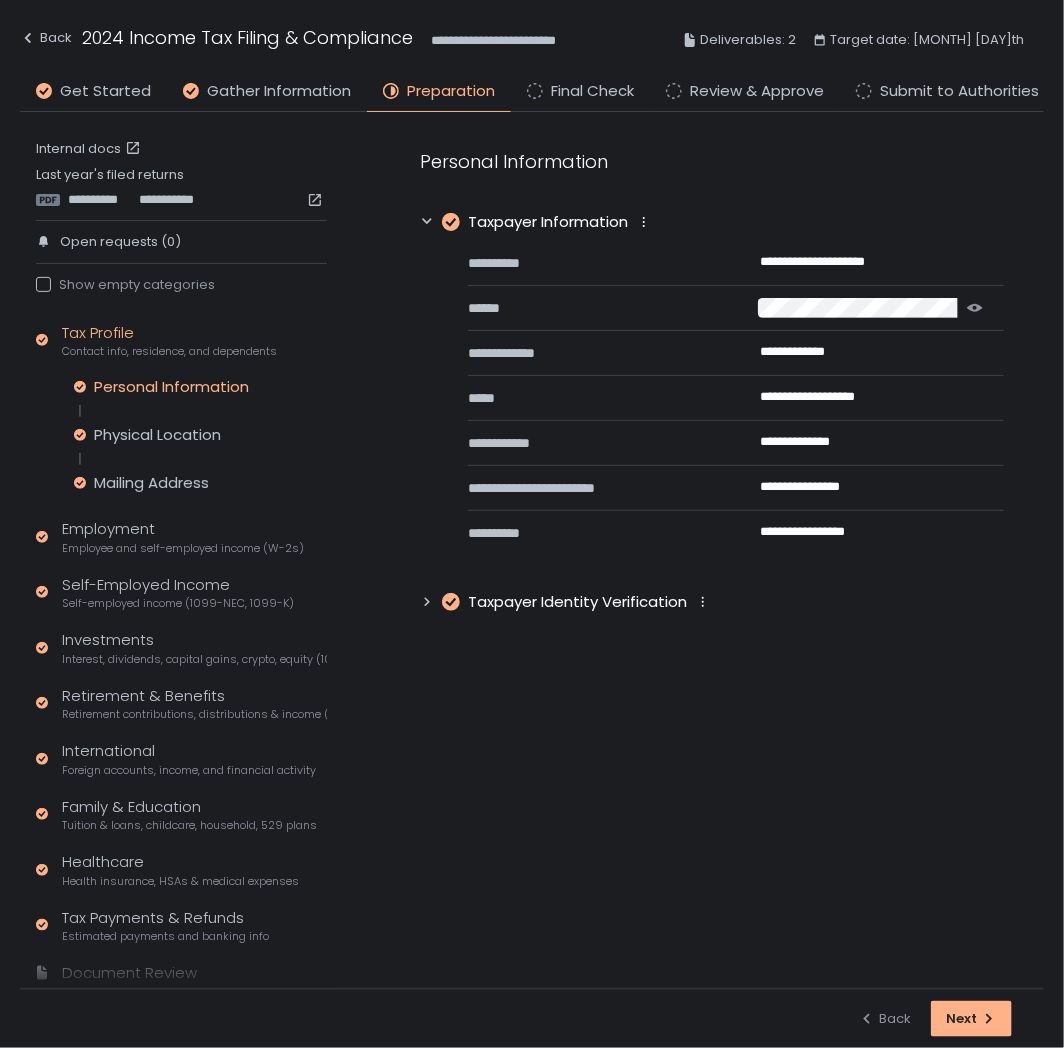 click on "**********" at bounding box center (712, 381) 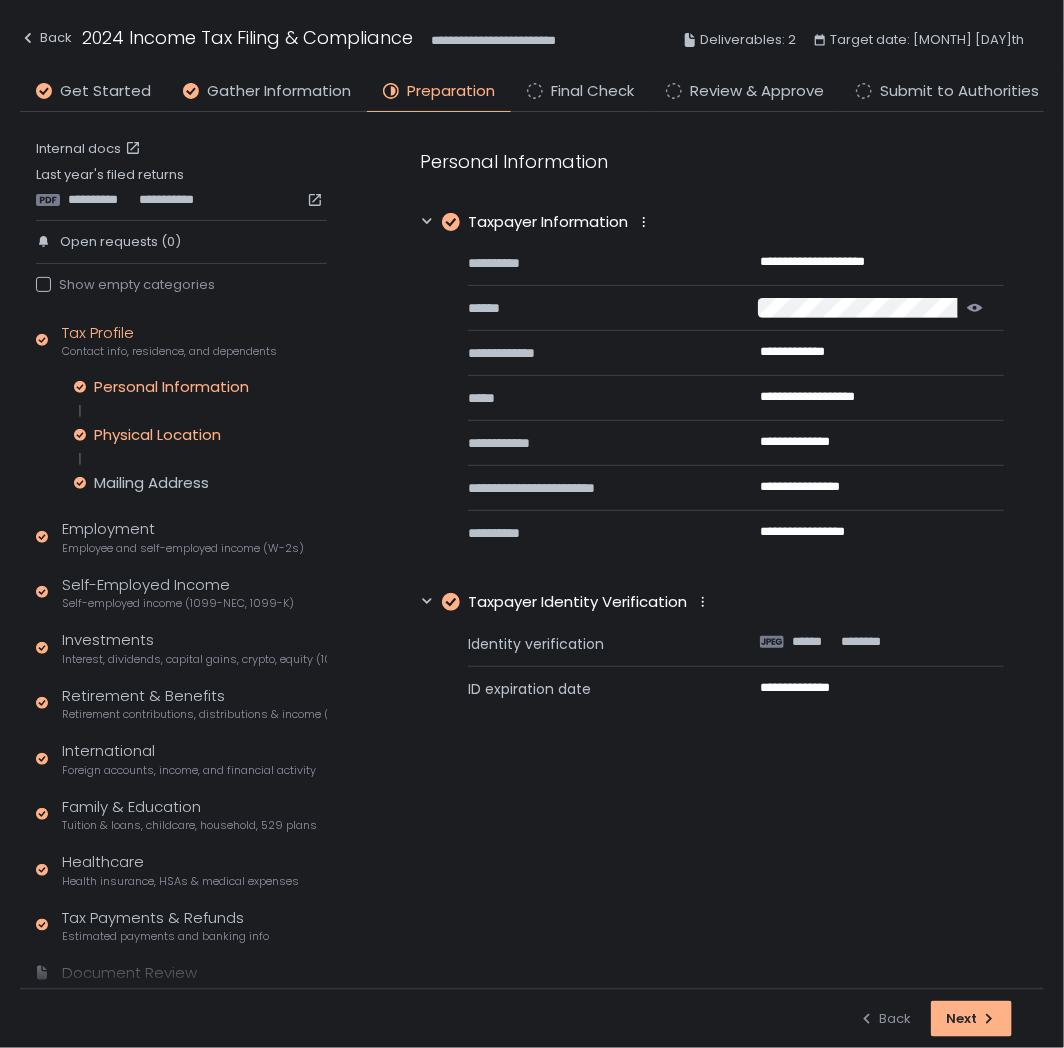 click on "Physical Location" 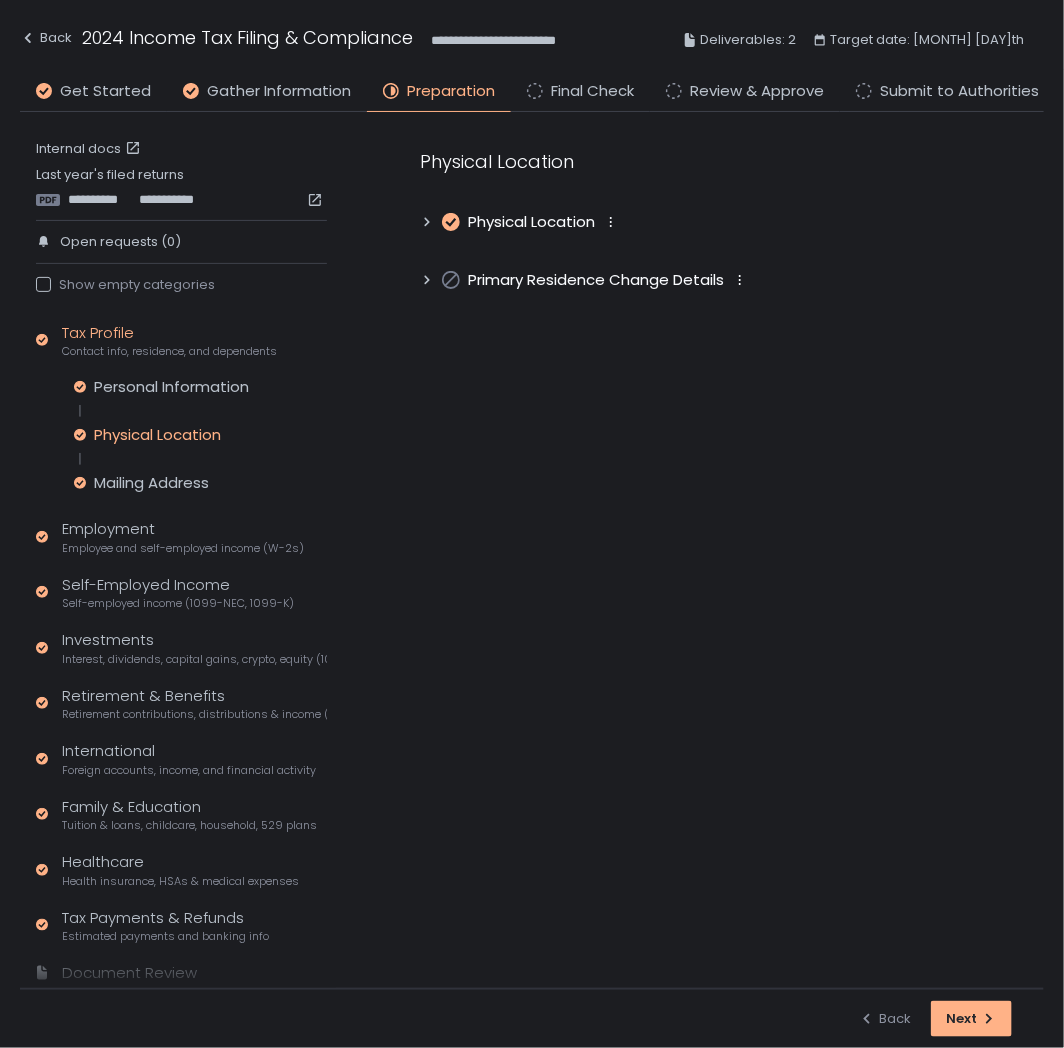click 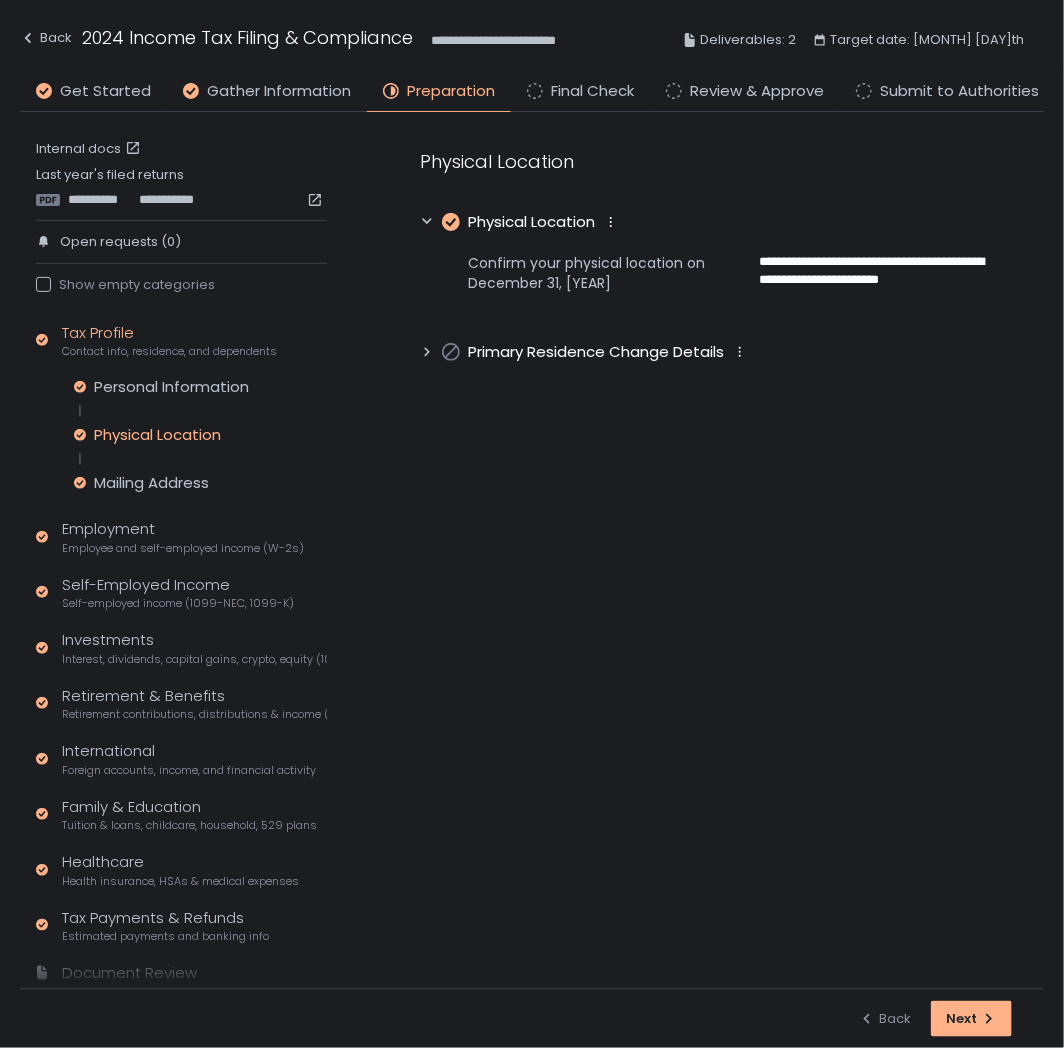 click 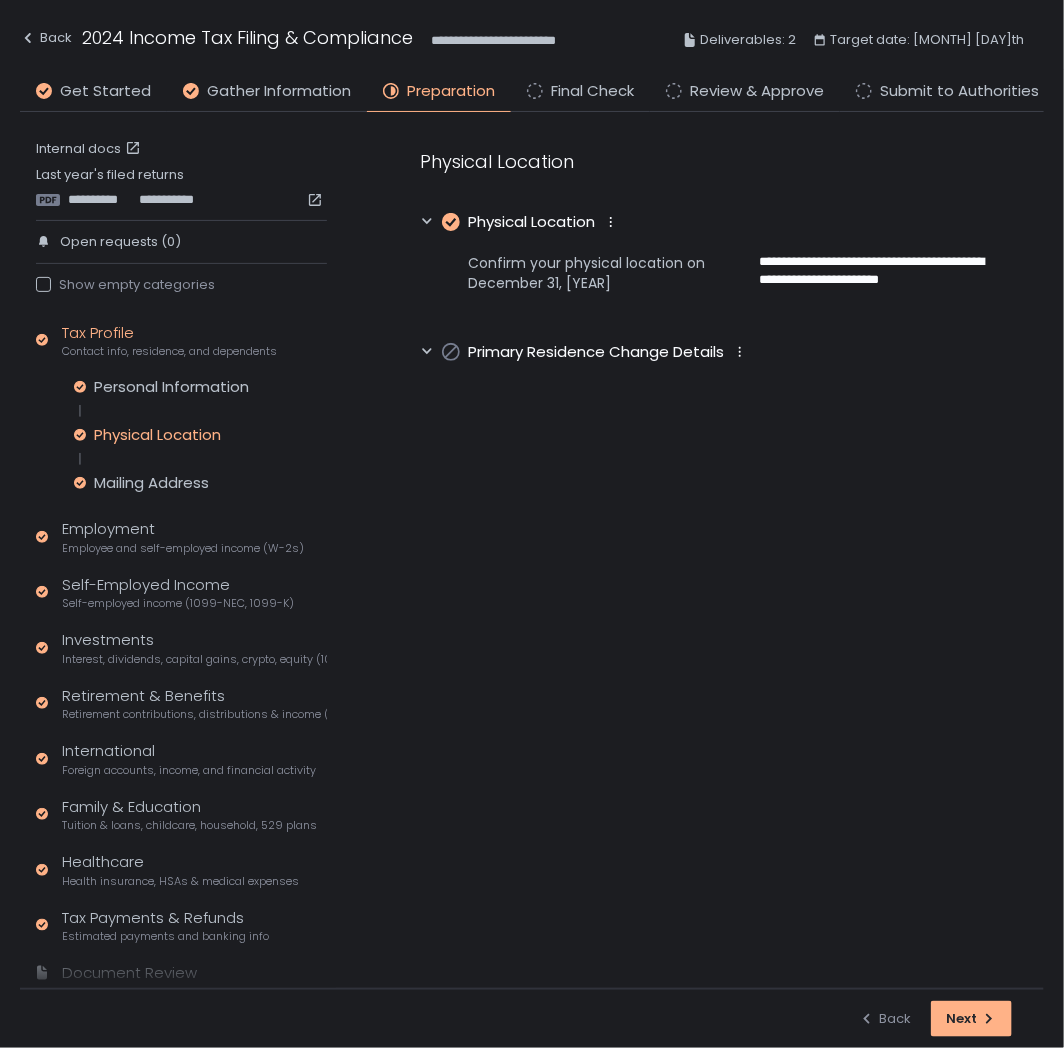 click 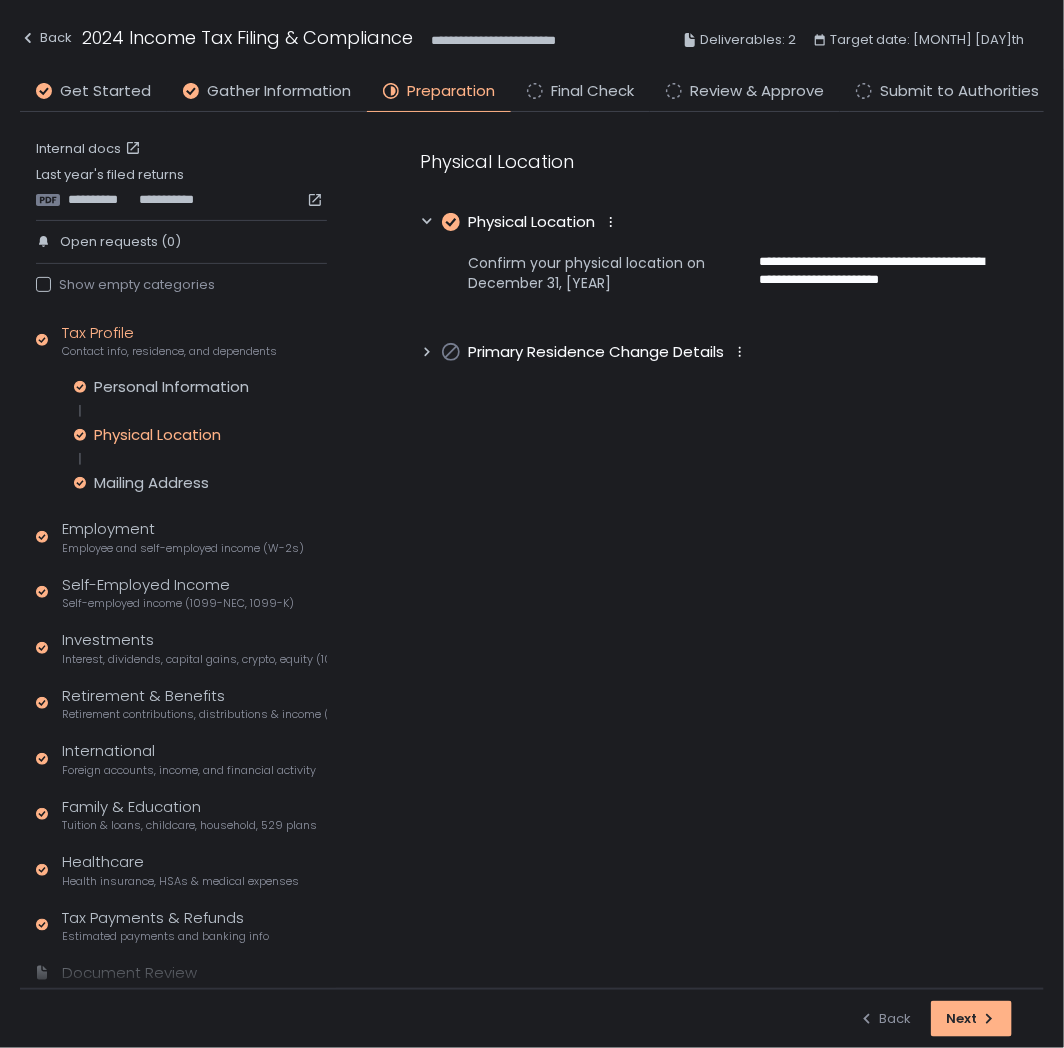 click on "Primary Residence Change Details" 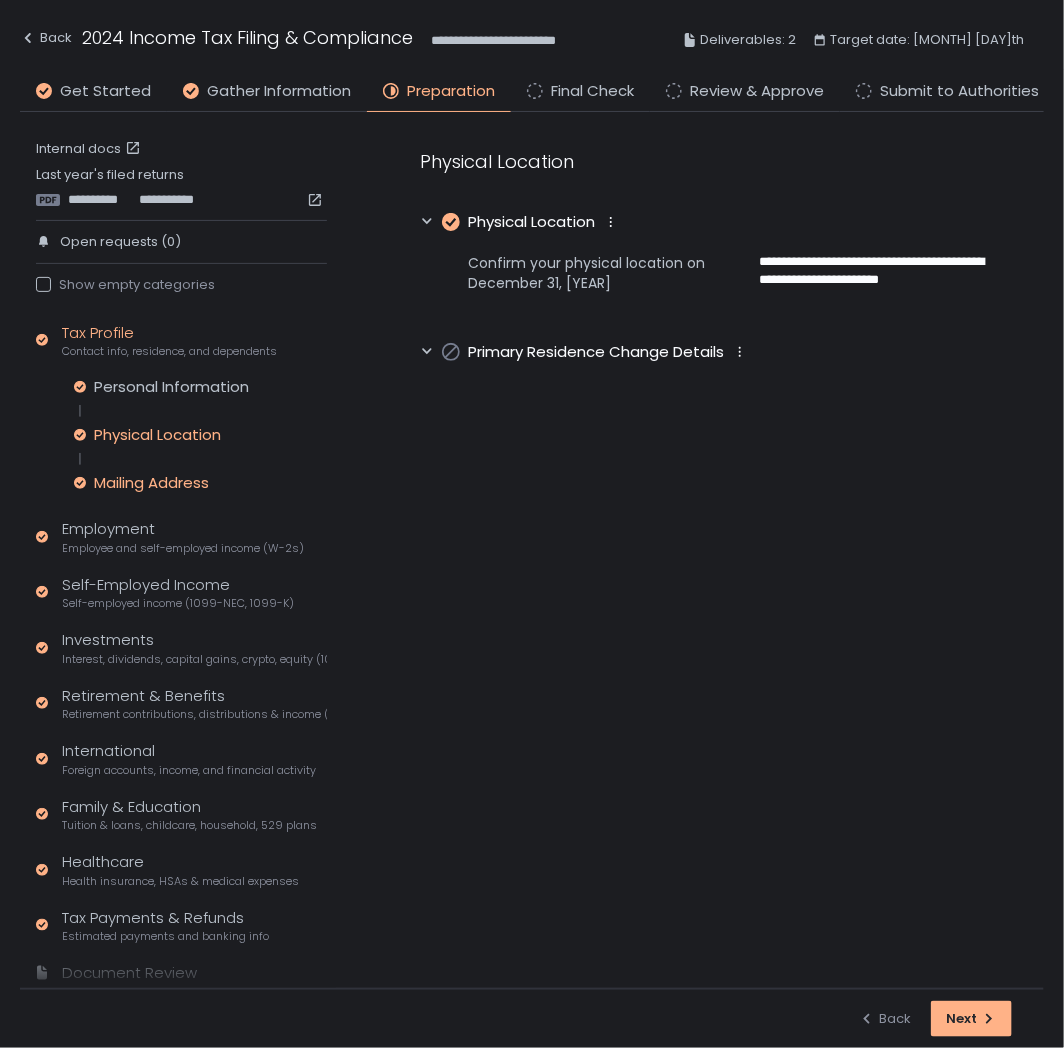 click on "Mailing Address" 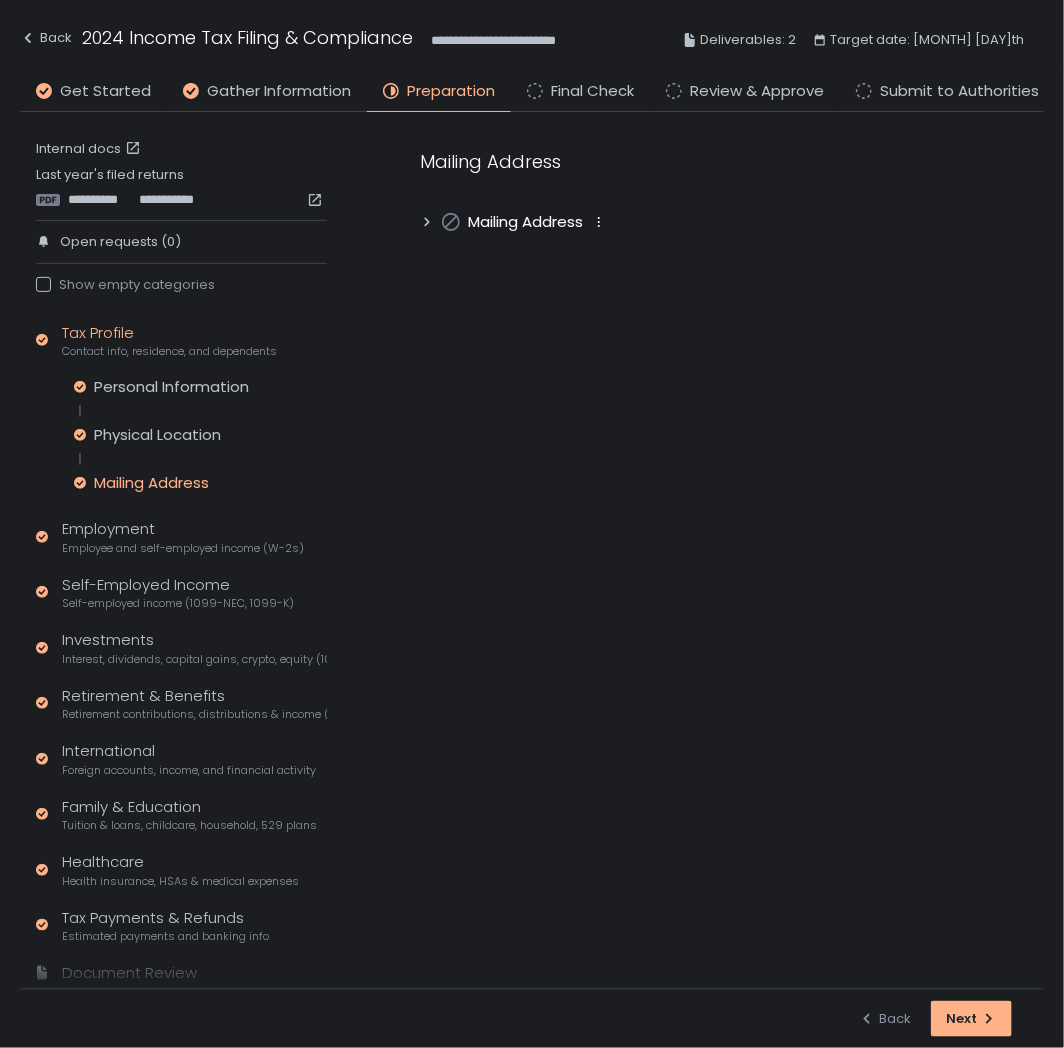 click 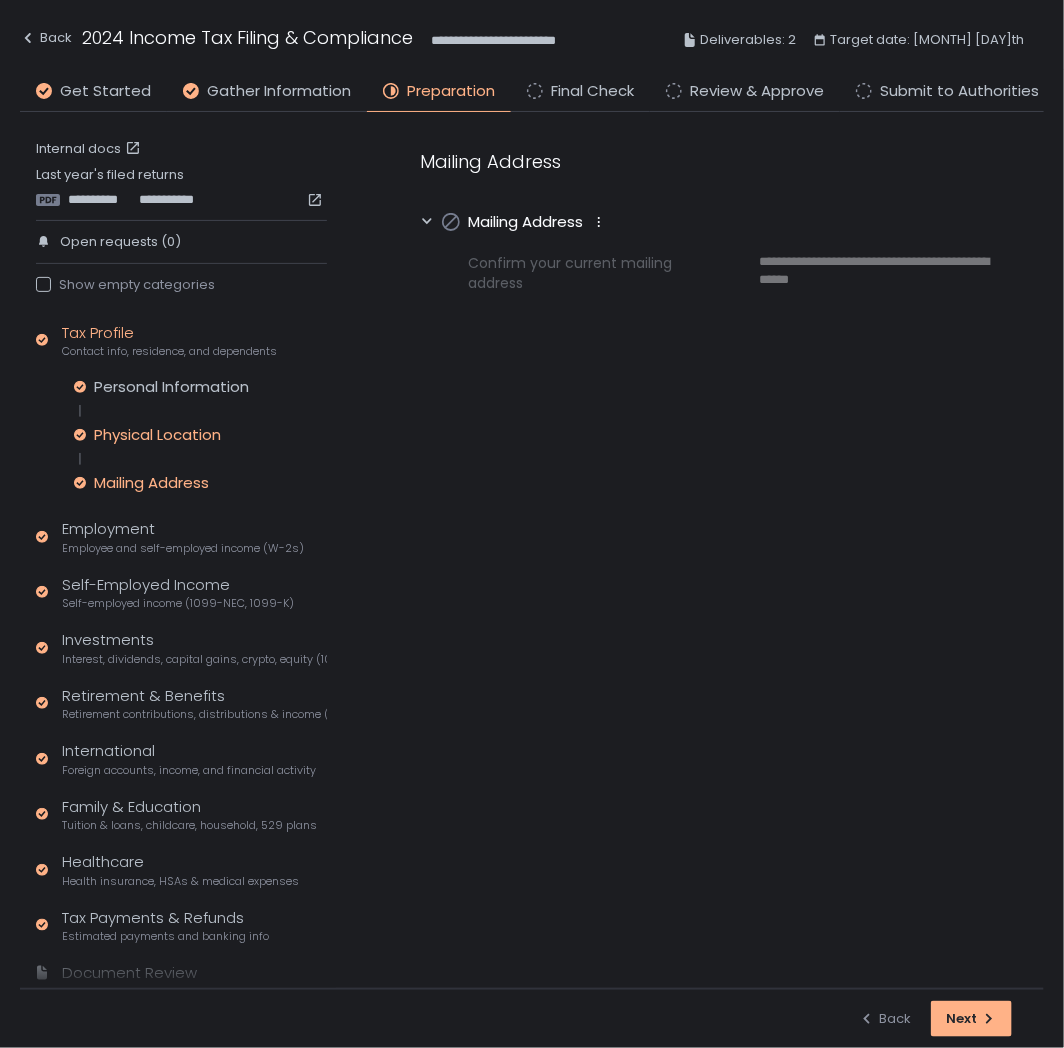 click on "Physical Location" 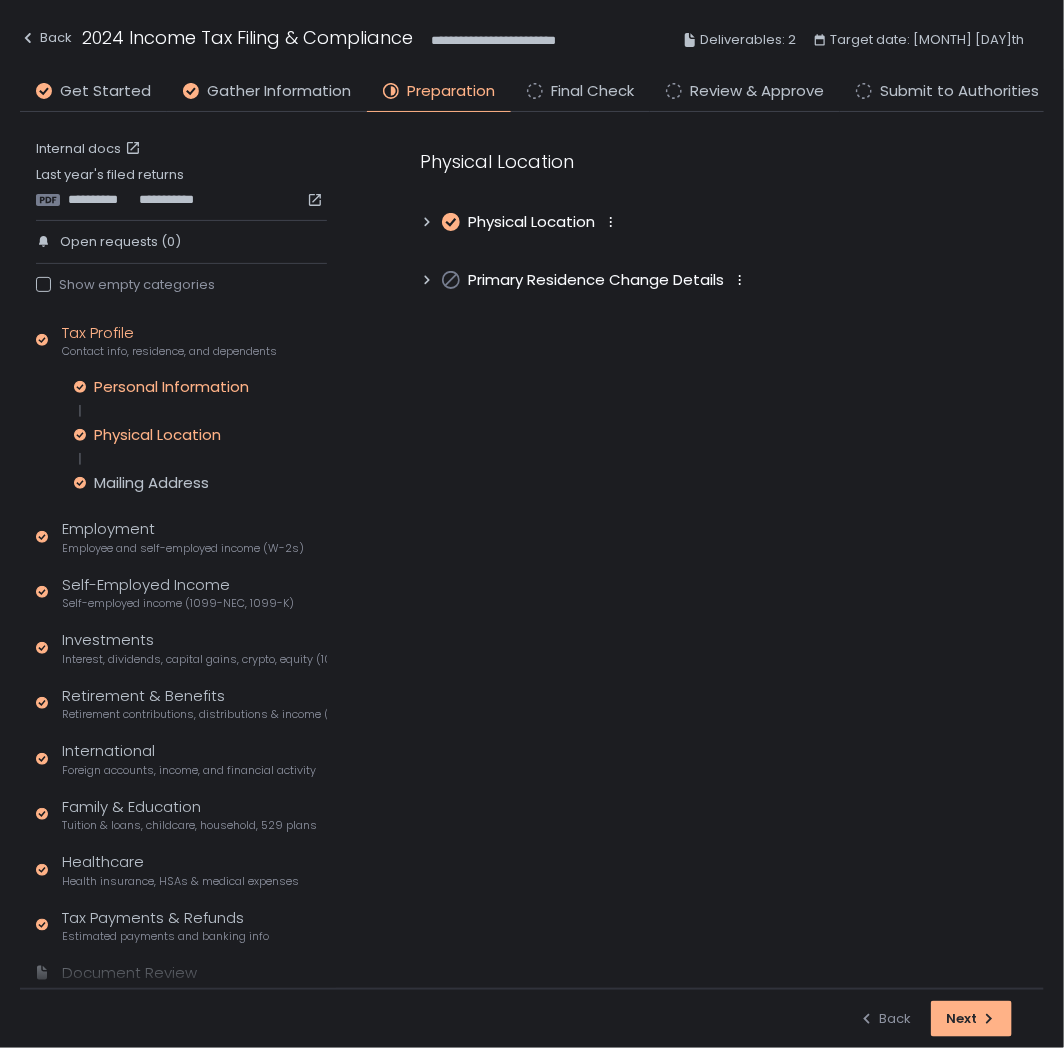 click on "Personal Information" 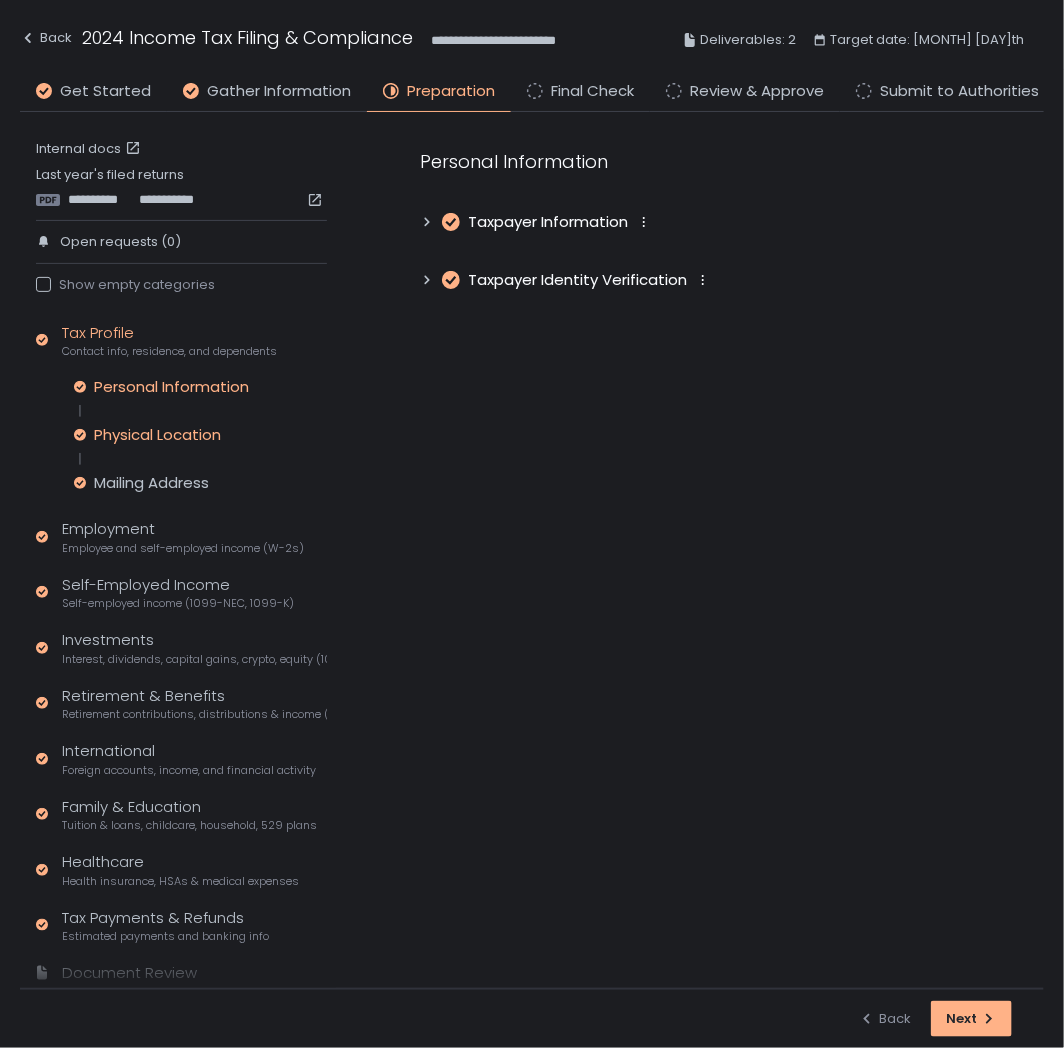 click on "Physical Location" 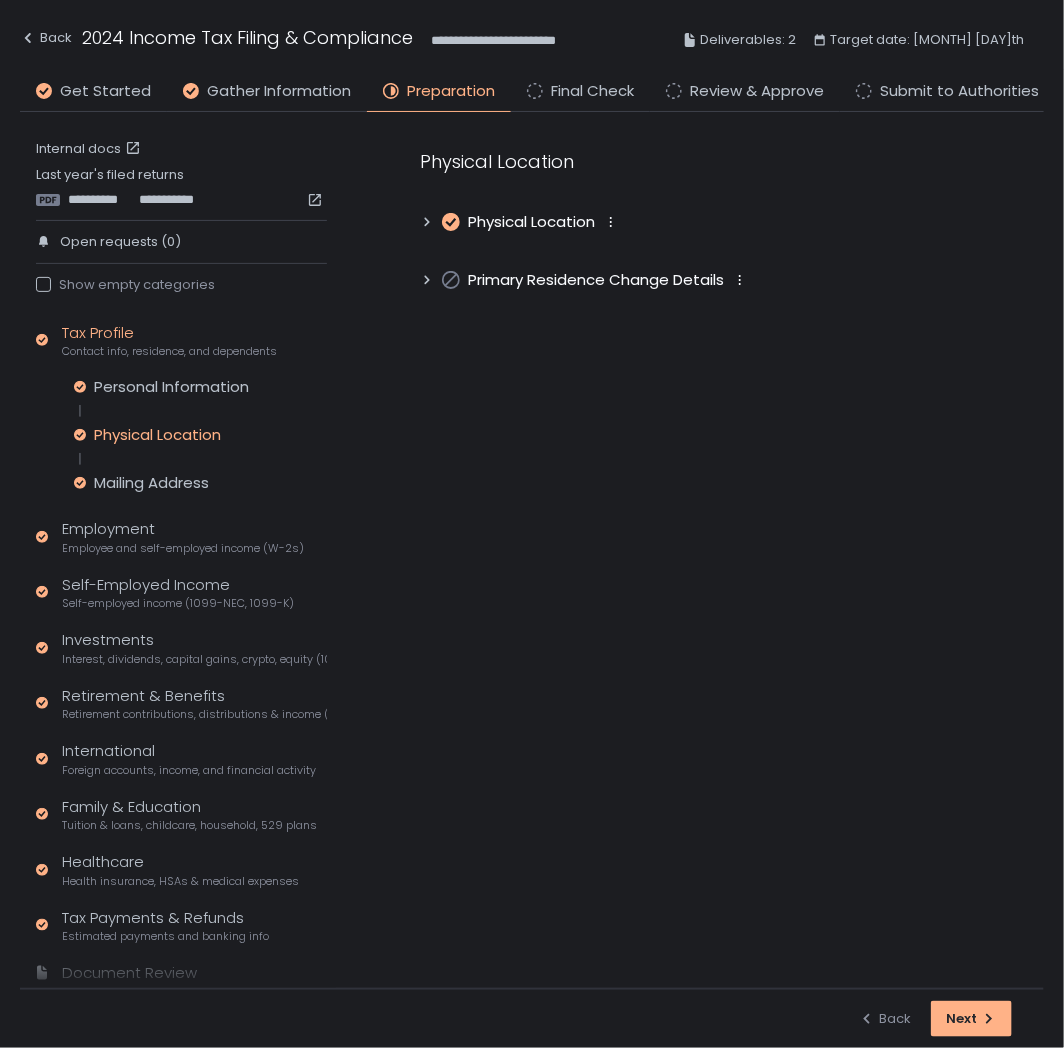 click on "Physical Location" 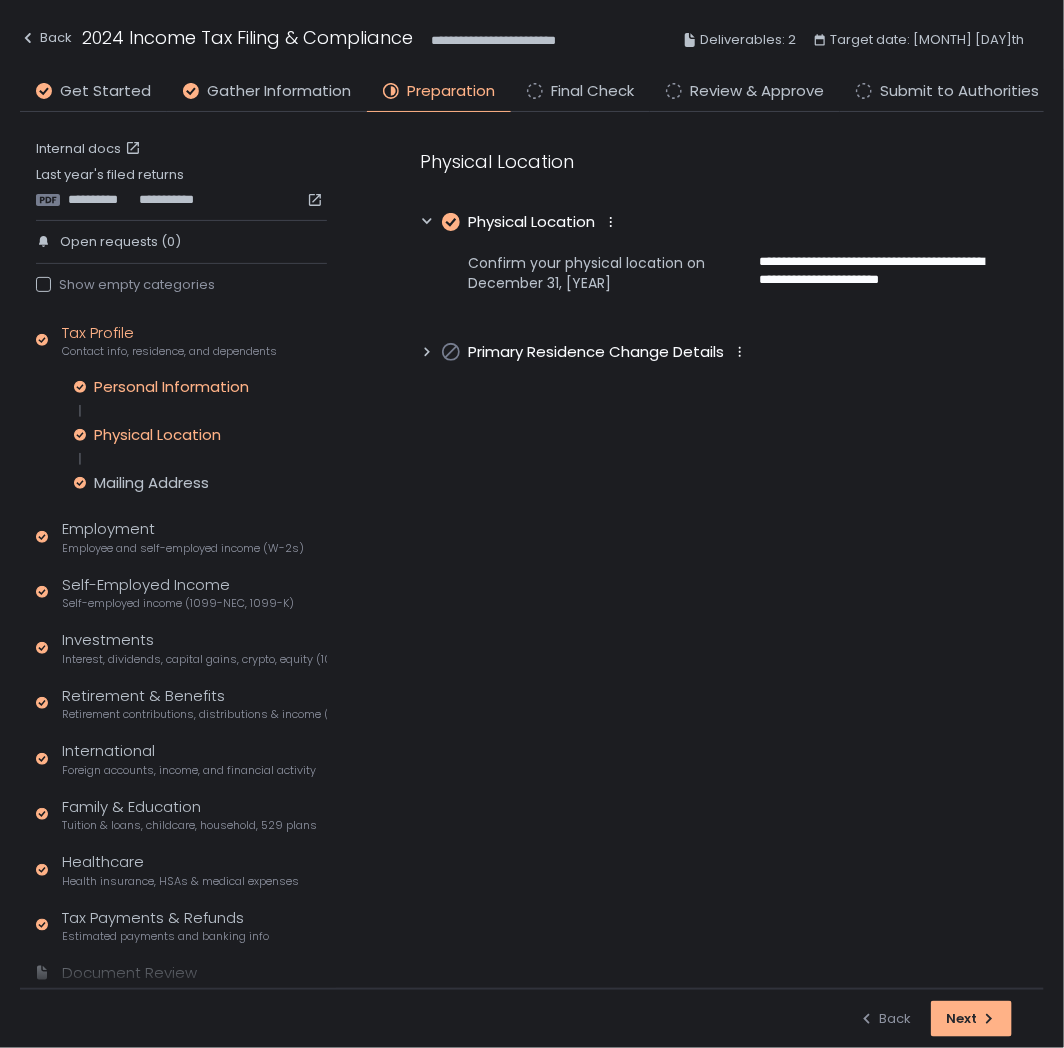 click on "Personal Information" 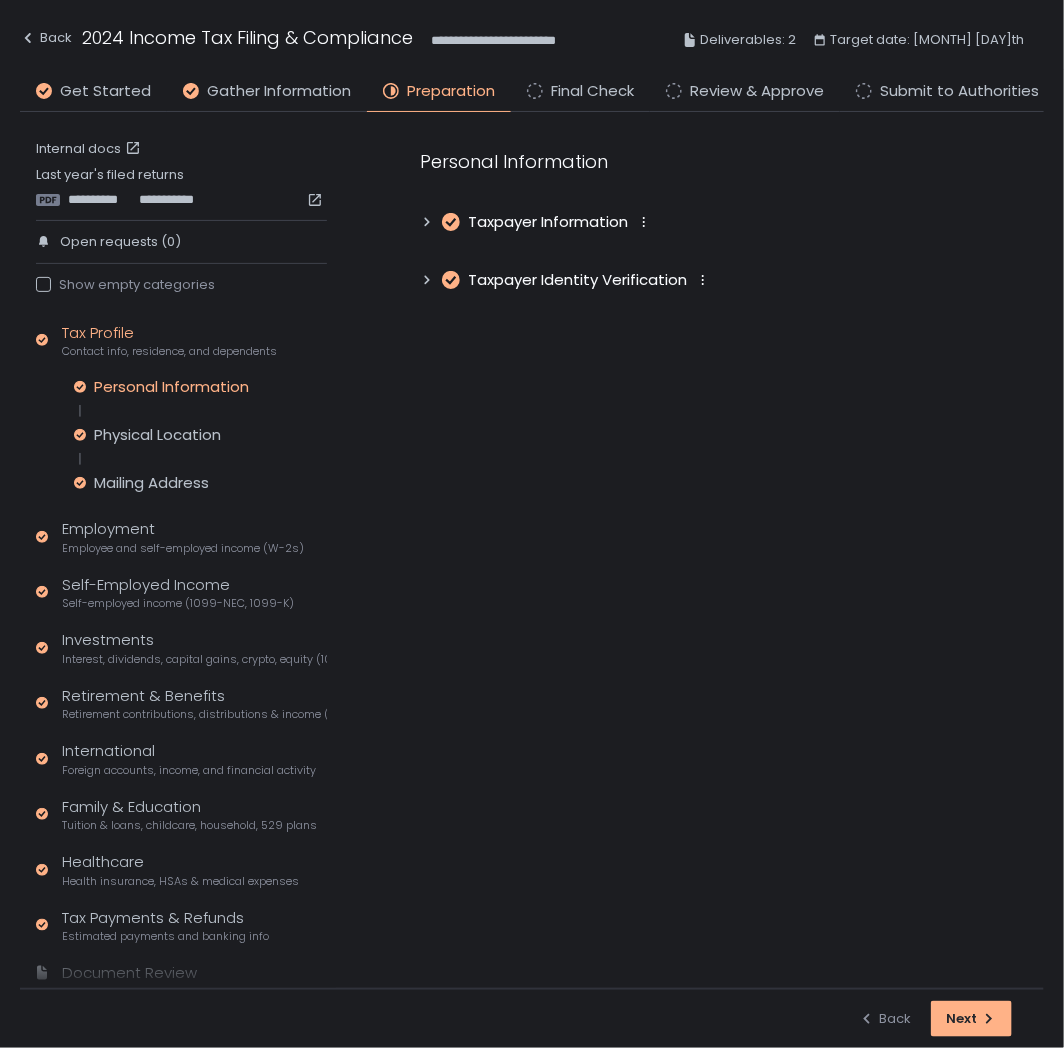 click on "Taxpayer Information" 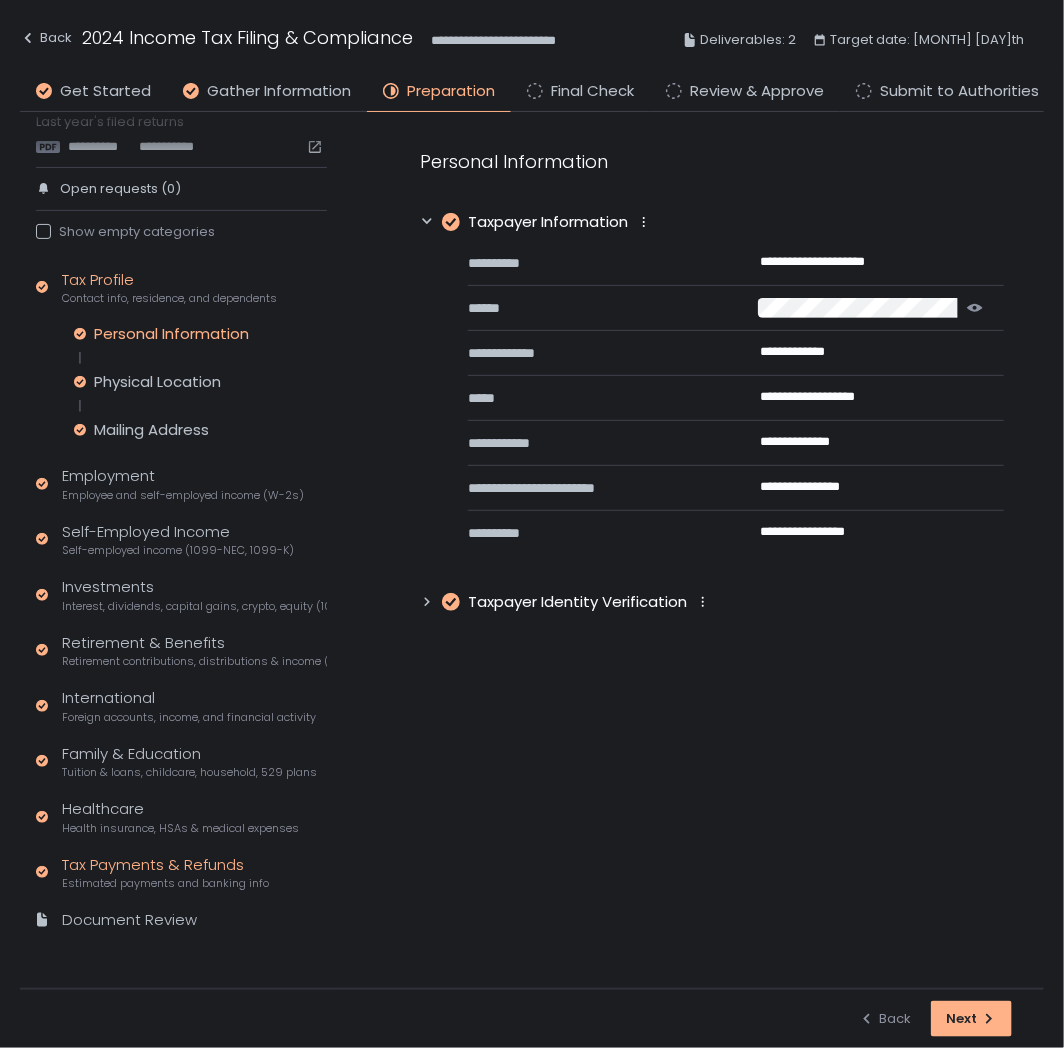 click on "Estimated payments and banking info" 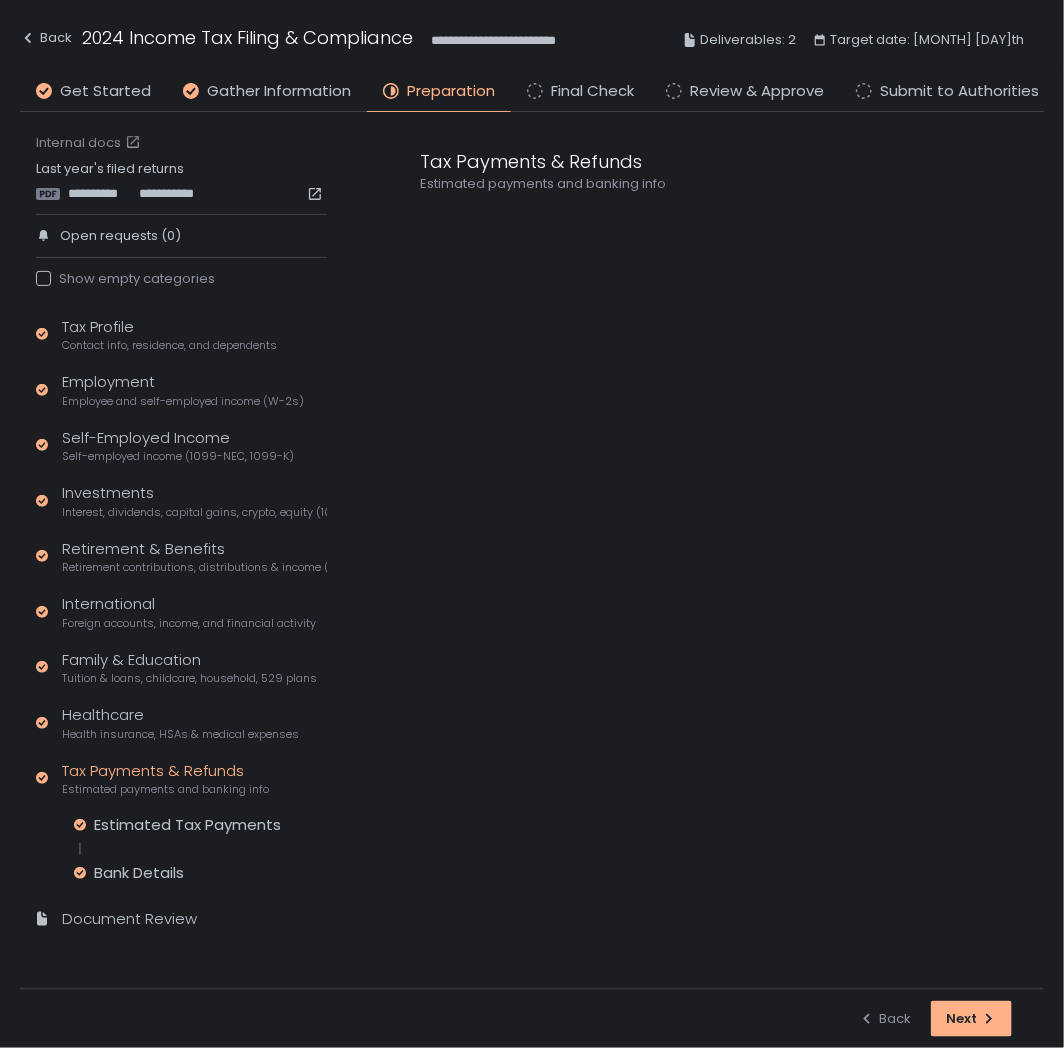 scroll, scrollTop: 5, scrollLeft: 0, axis: vertical 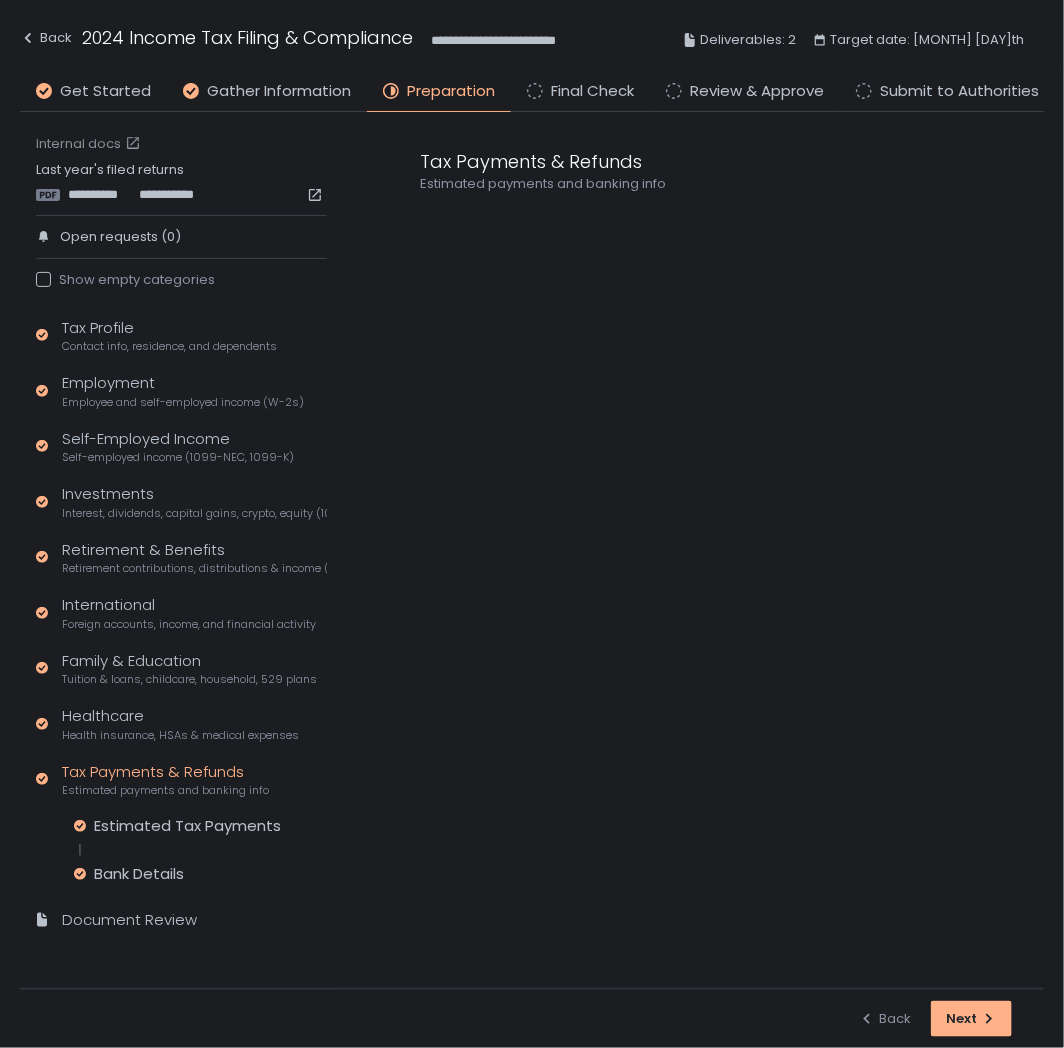 click on "Tax Payments & Refunds" at bounding box center (712, 161) 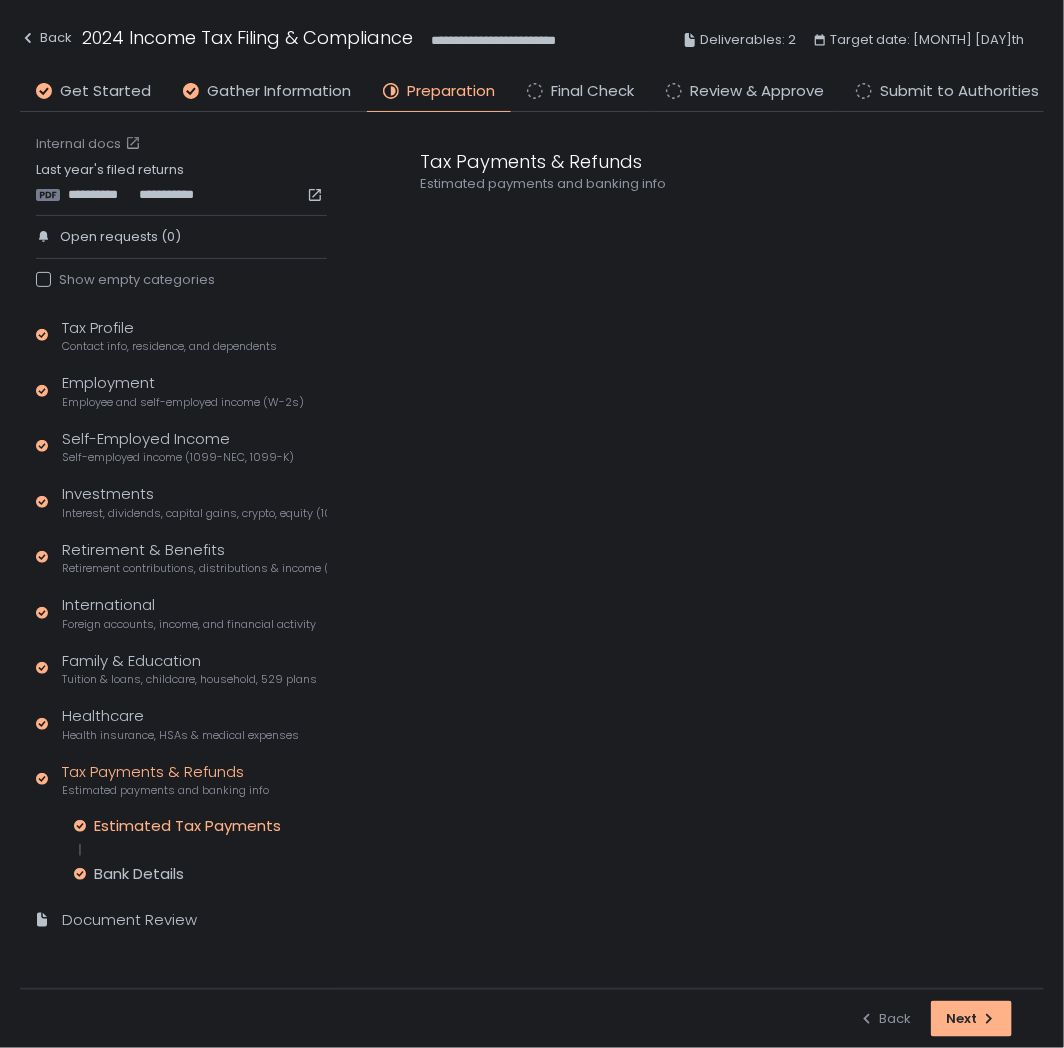 click on "Estimated Tax Payments" 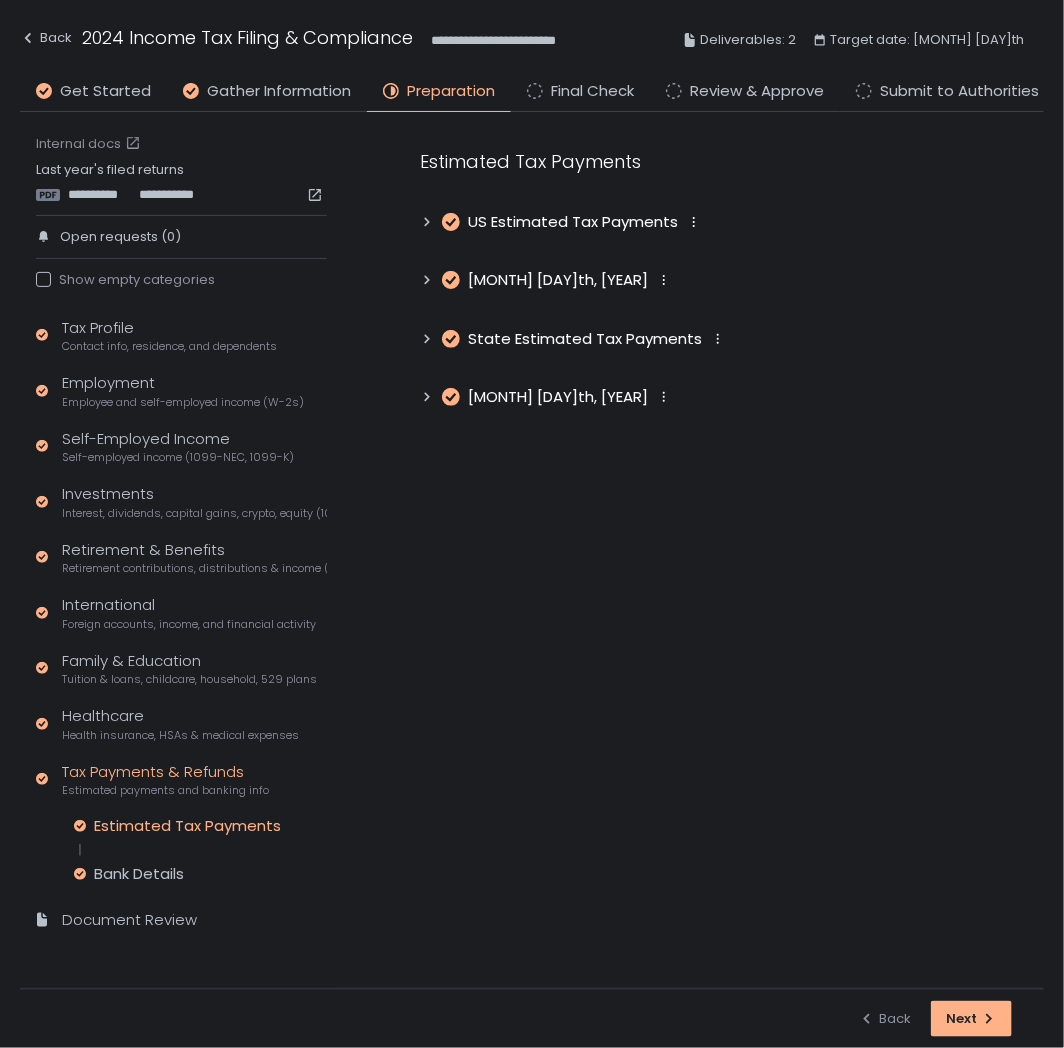 click 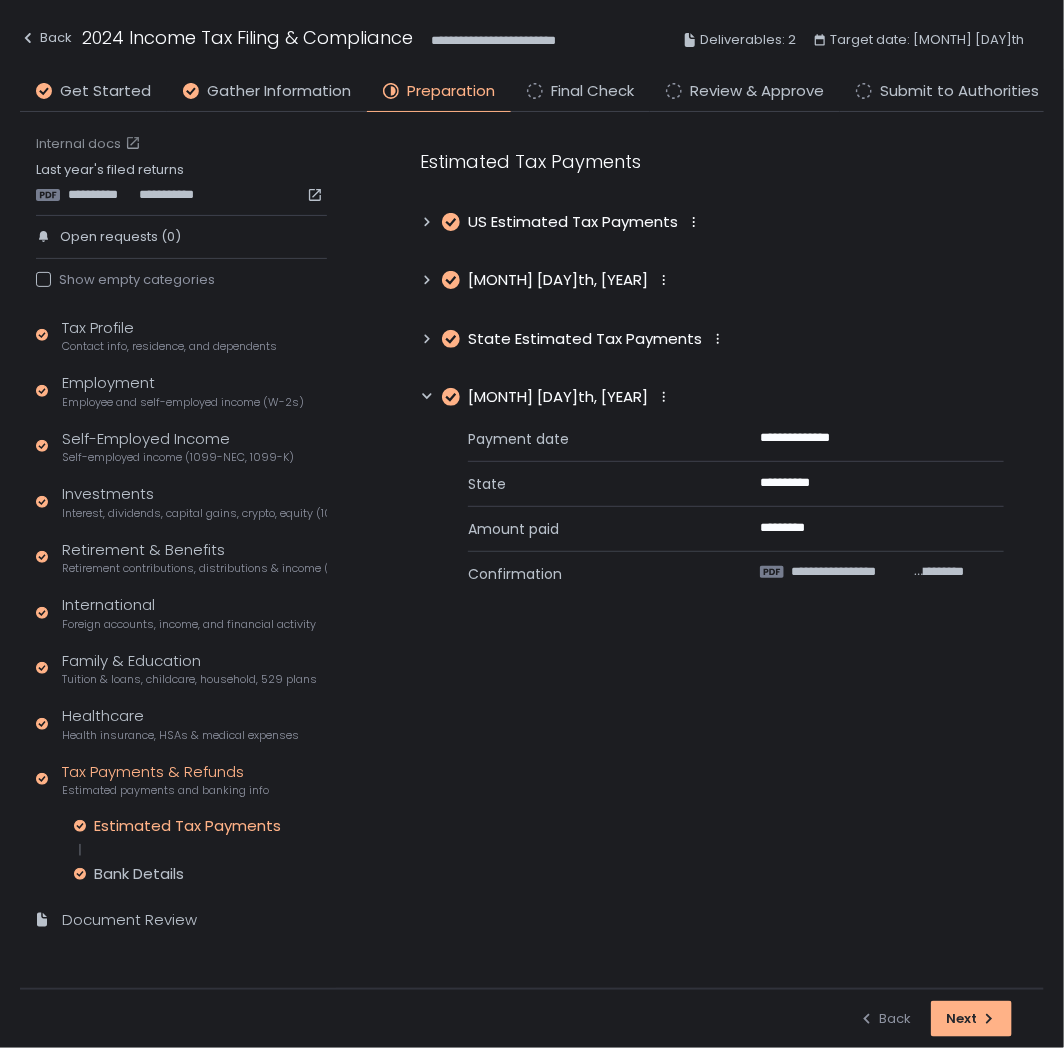 click on "State Estimated Tax Payments" 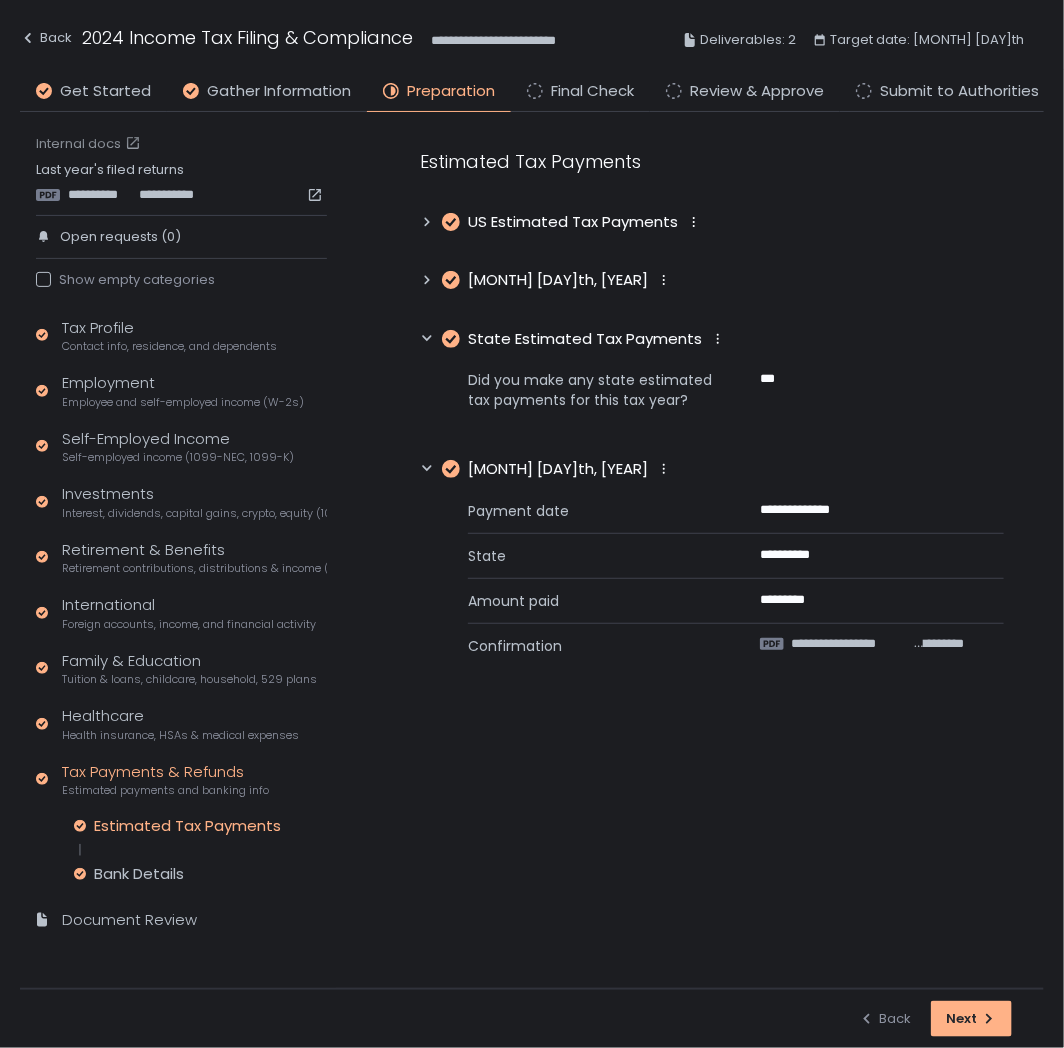 click 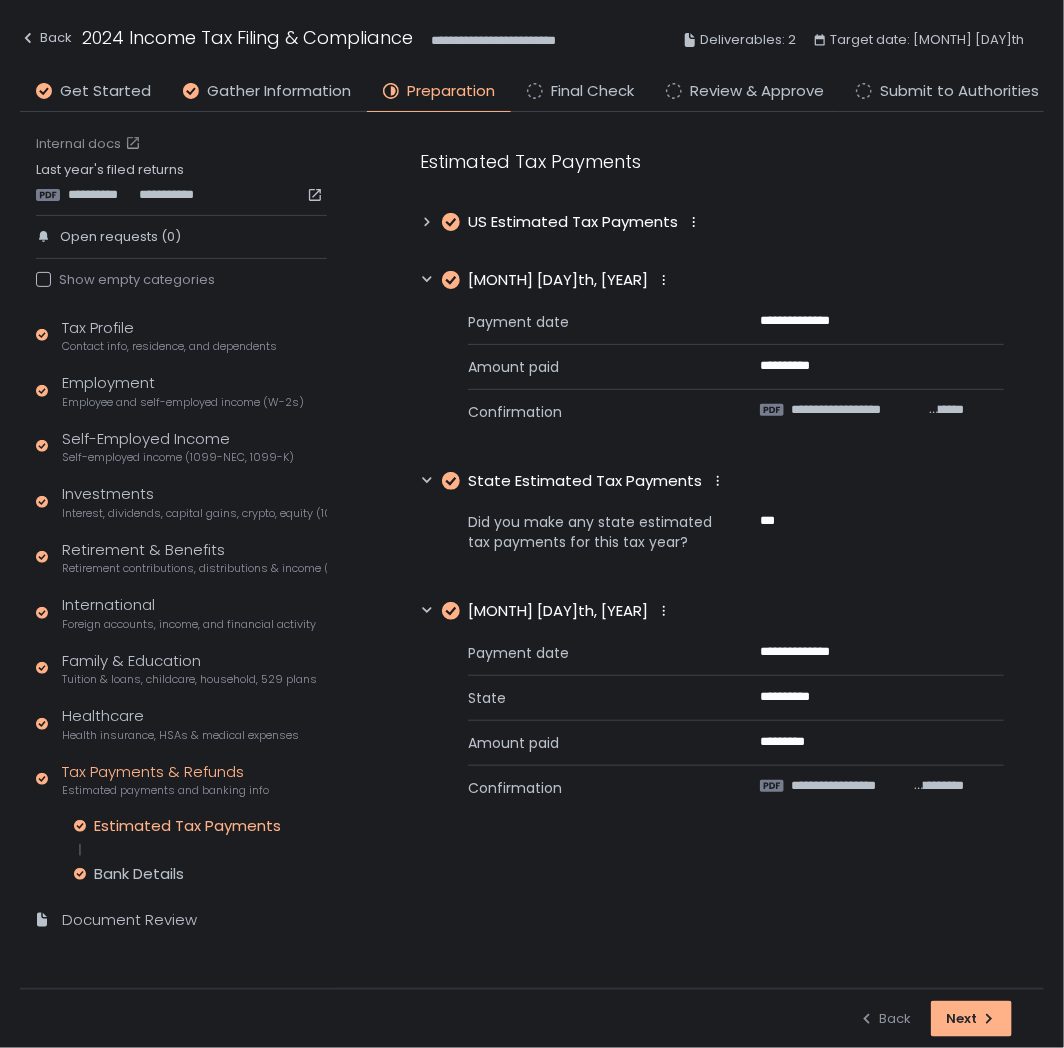 click on "US Estimated Tax Payments" 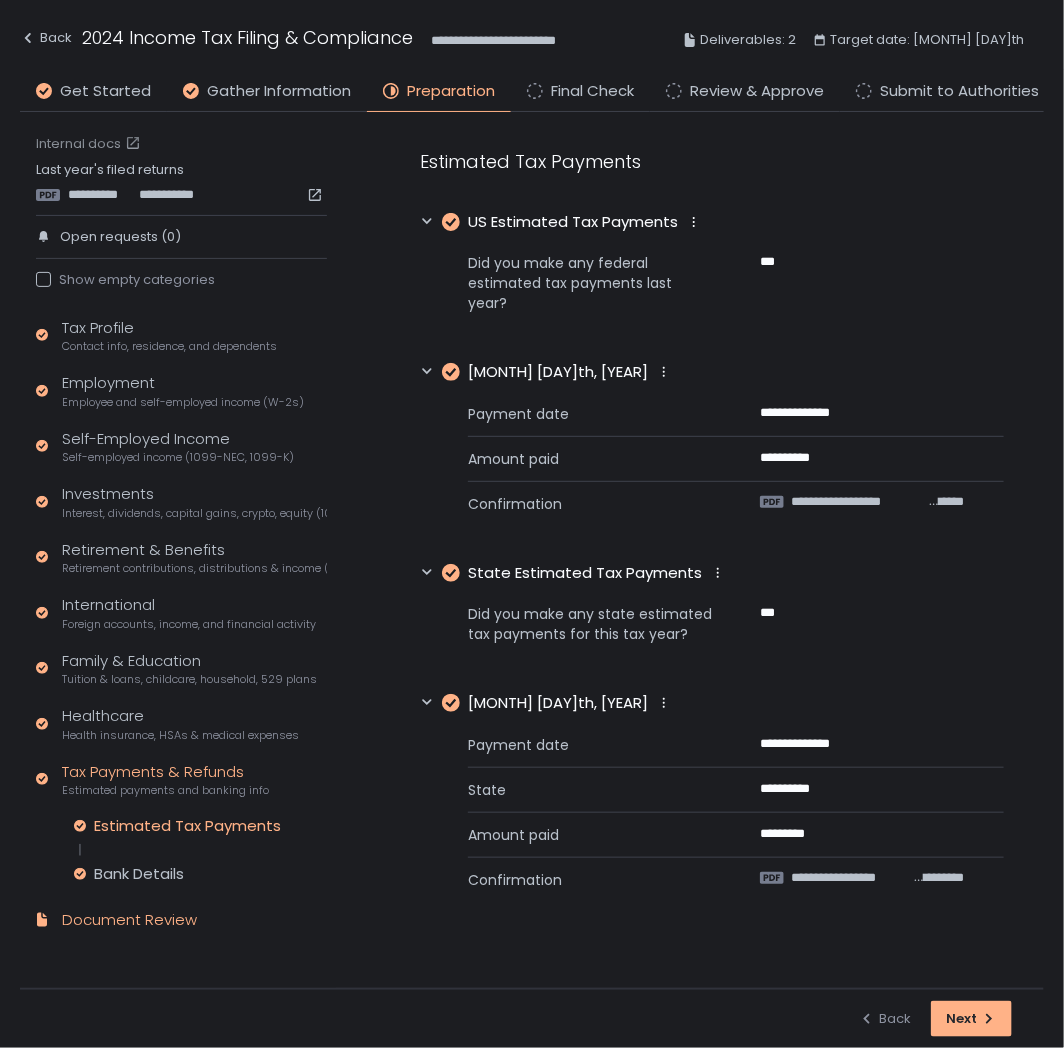 click on "Document Review" 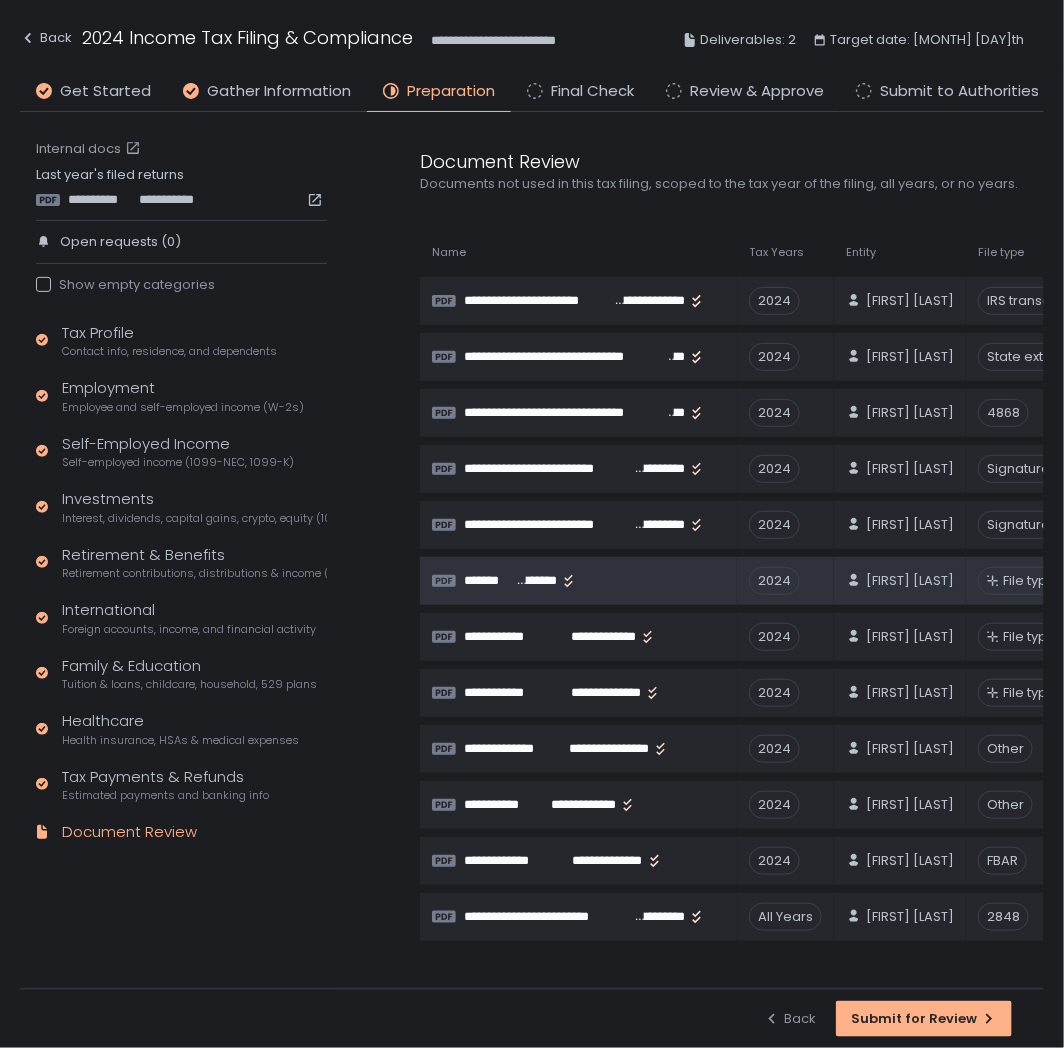 scroll, scrollTop: 0, scrollLeft: 0, axis: both 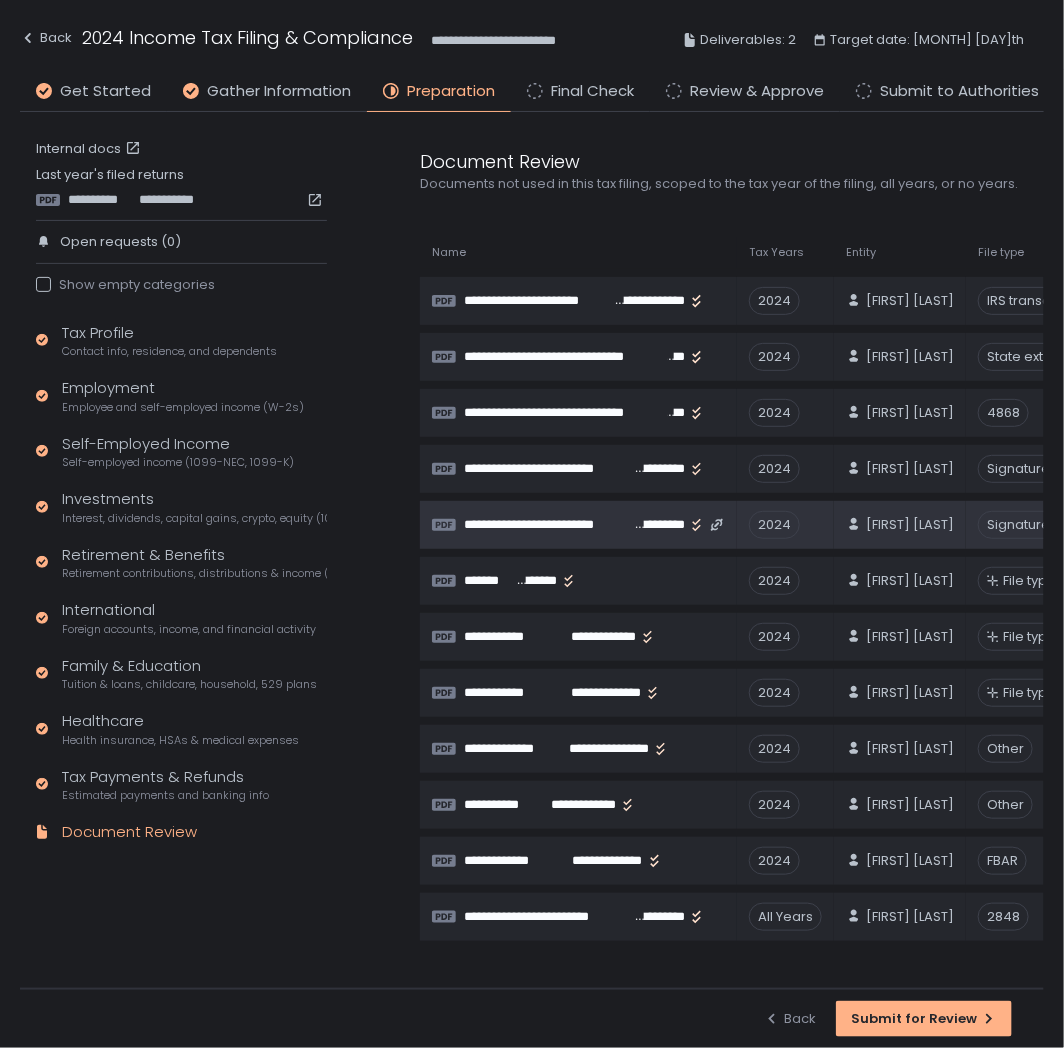 click on "**********" at bounding box center (548, 525) 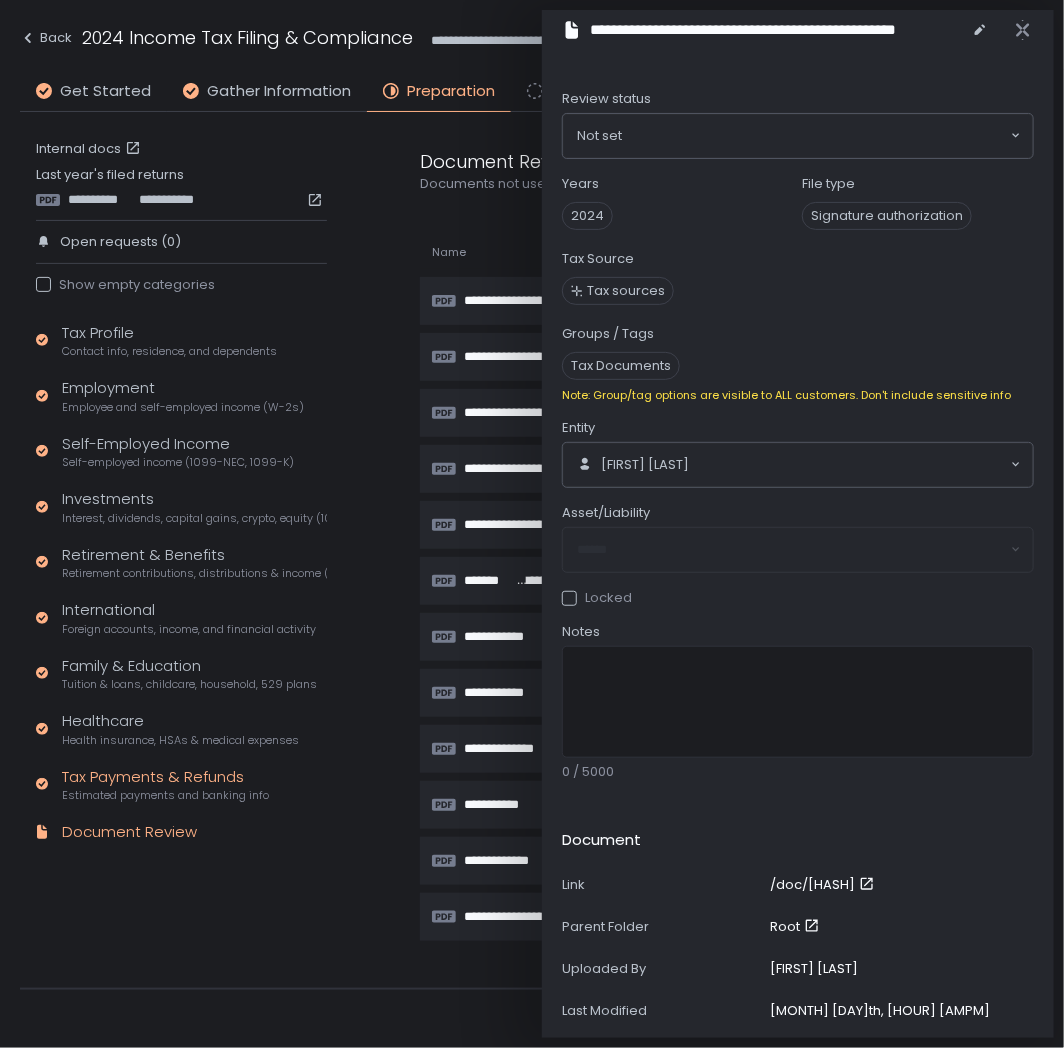click on "Tax Payments & Refunds Estimated payments and banking info" 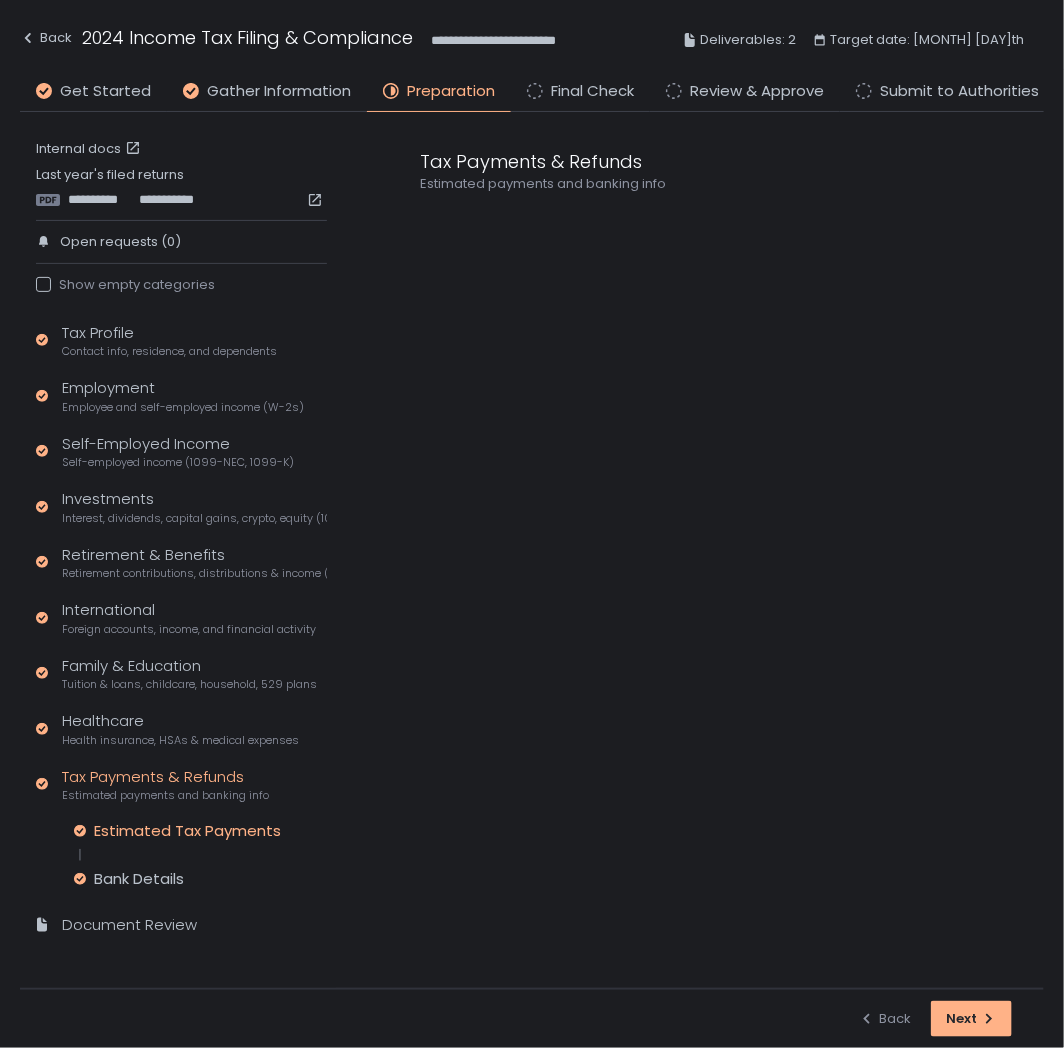 click on "Estimated Tax Payments" 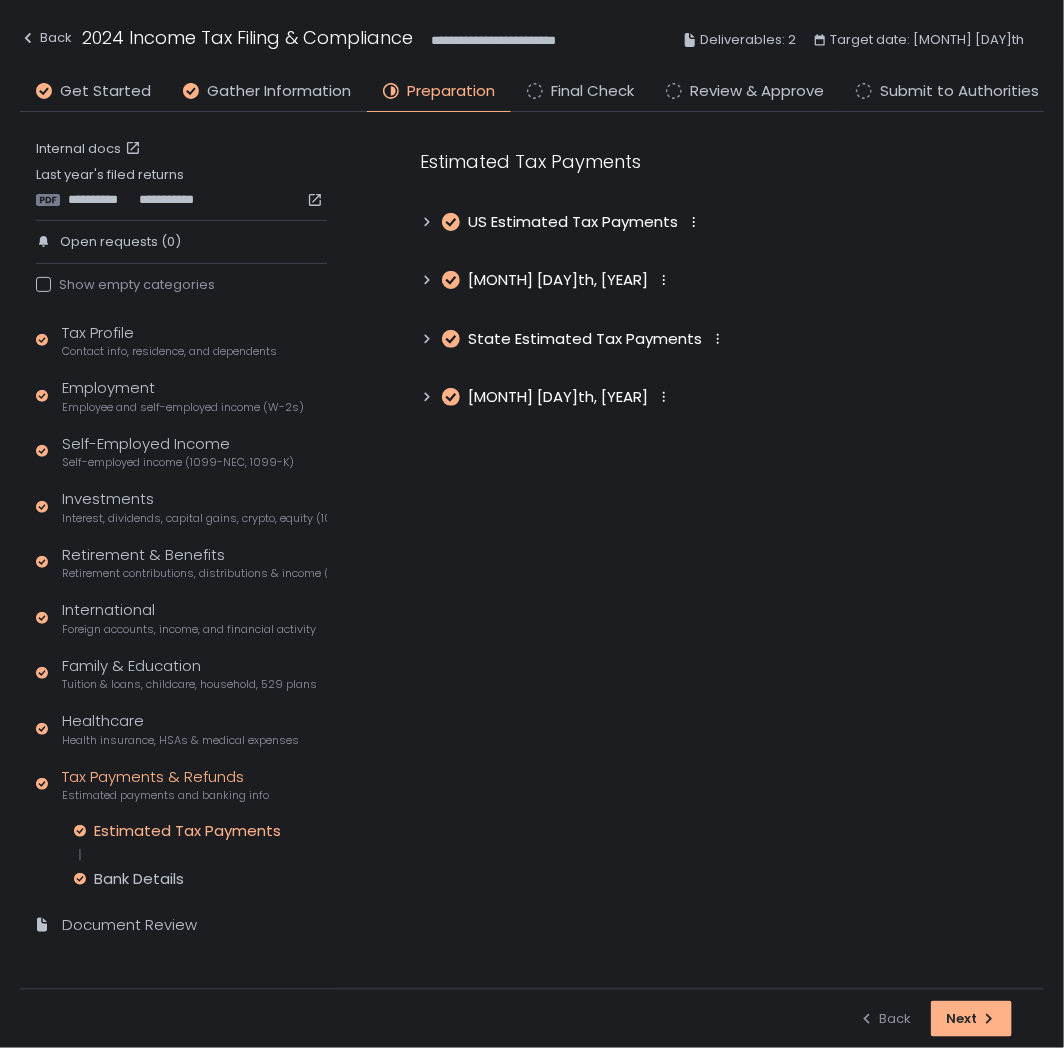 click 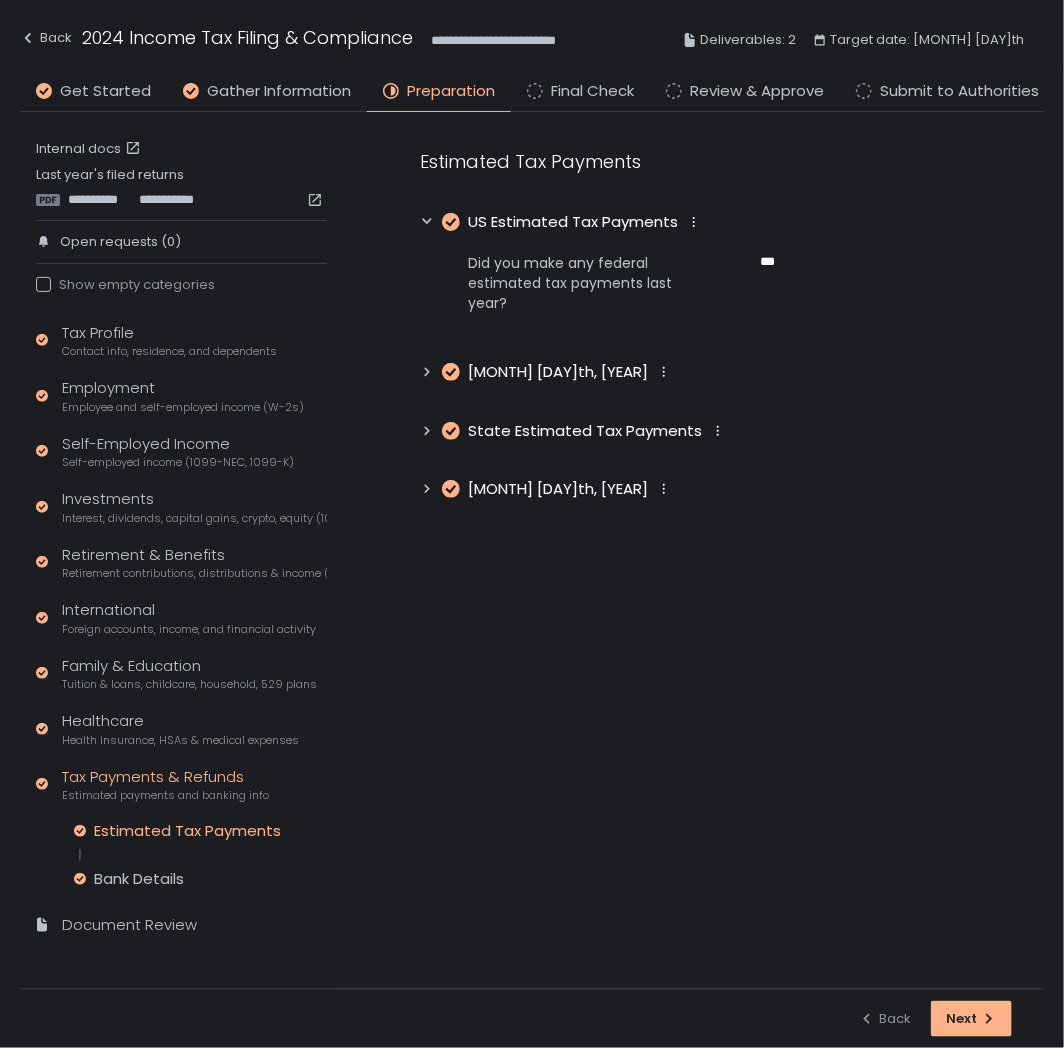 click 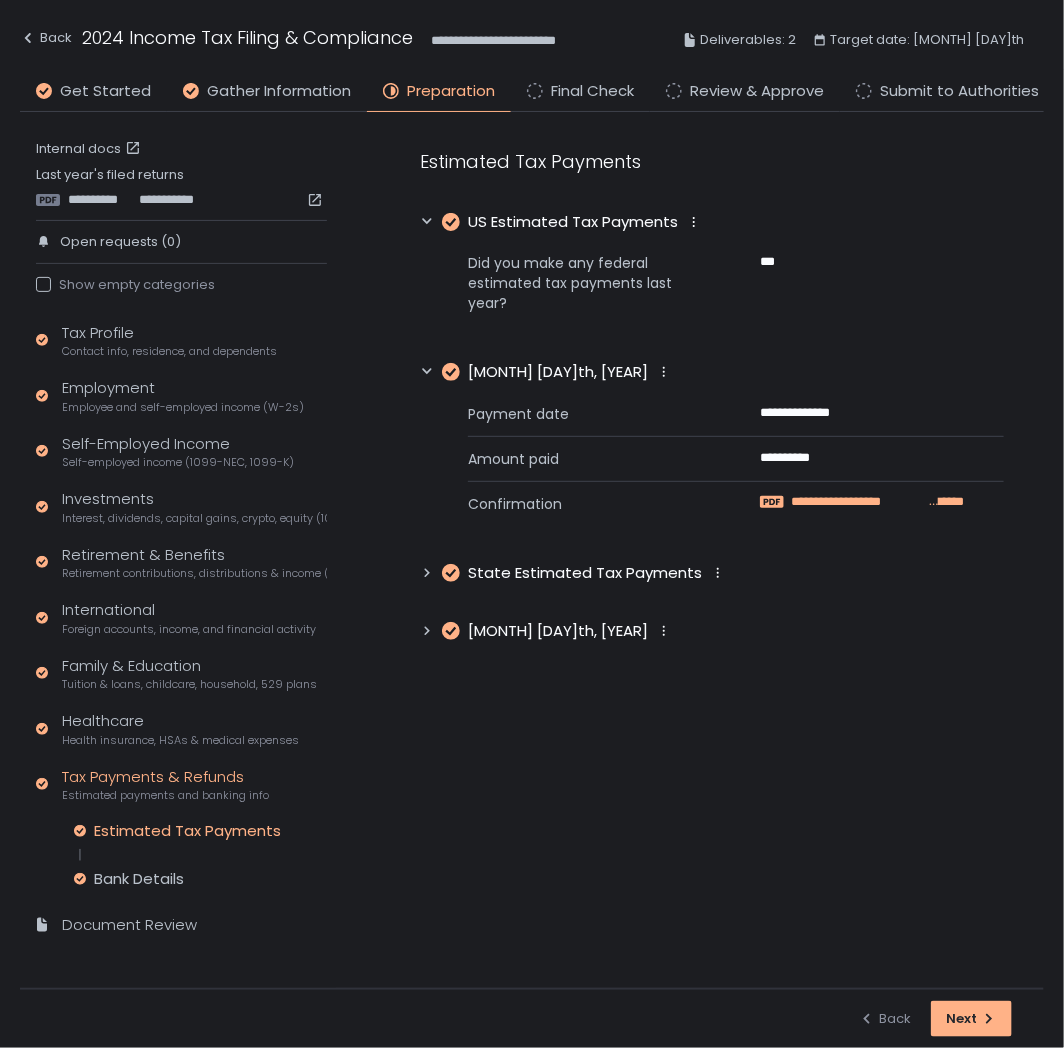 click on "**********" at bounding box center [858, 502] 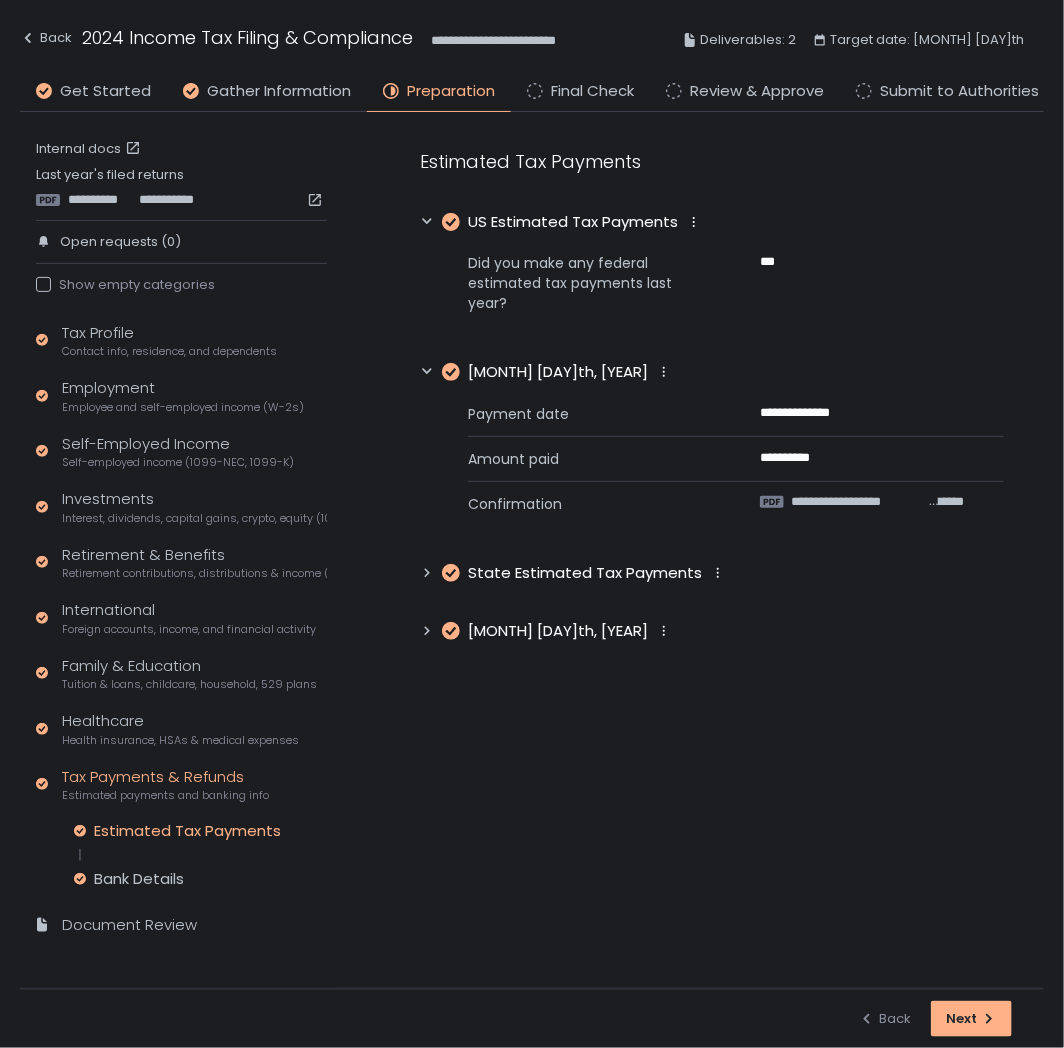 click on "**********" at bounding box center (712, 395) 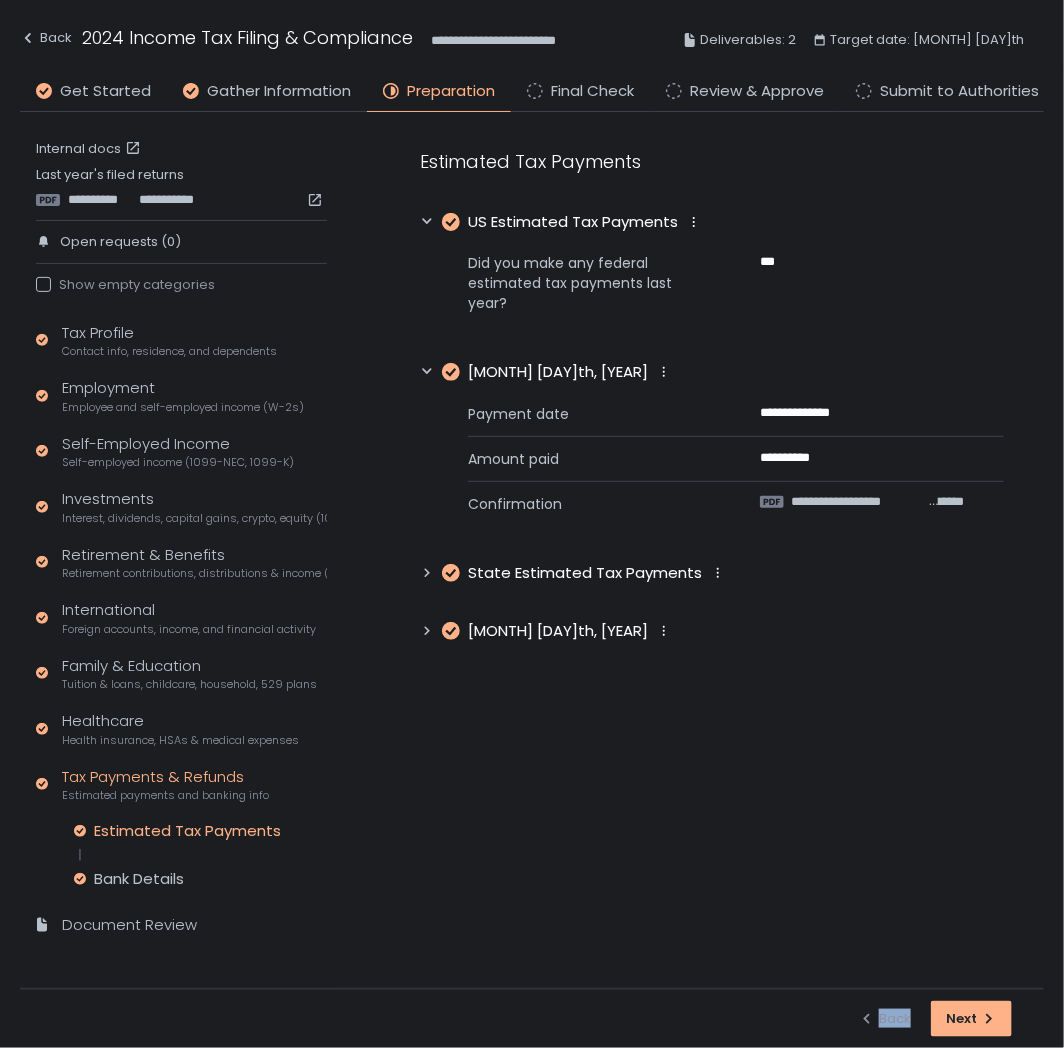 click 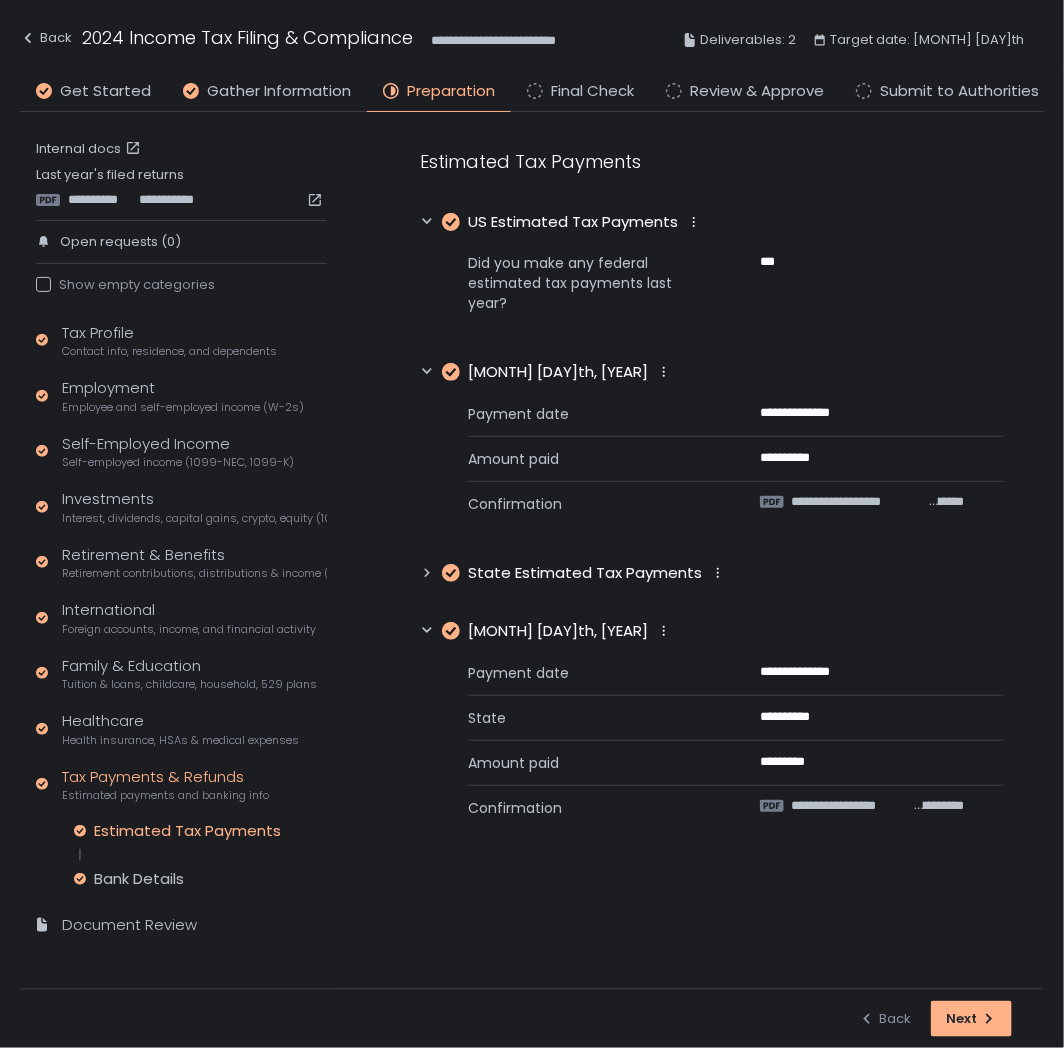 click on "State Estimated Tax Payments" 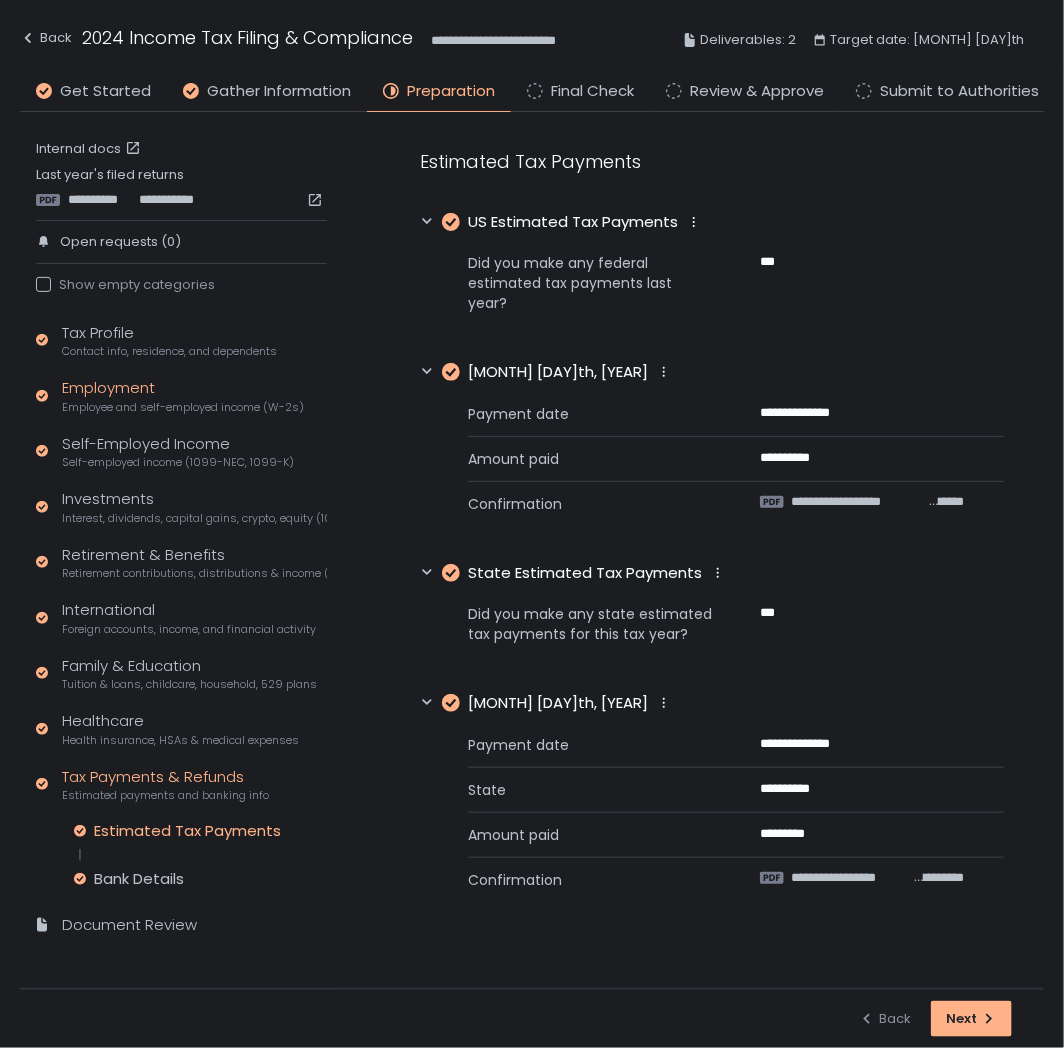 click on "Employment Employee and self-employed income (W-2s)" 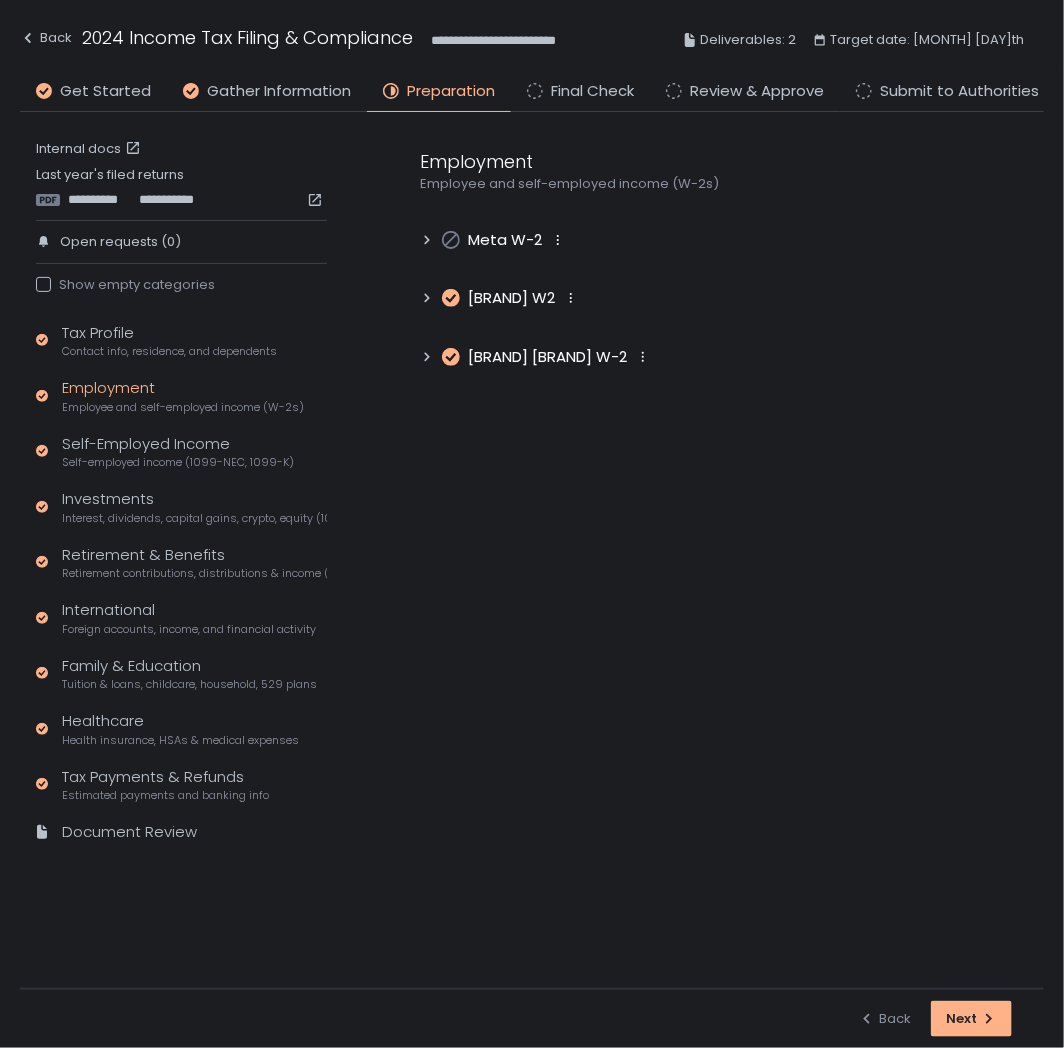 click 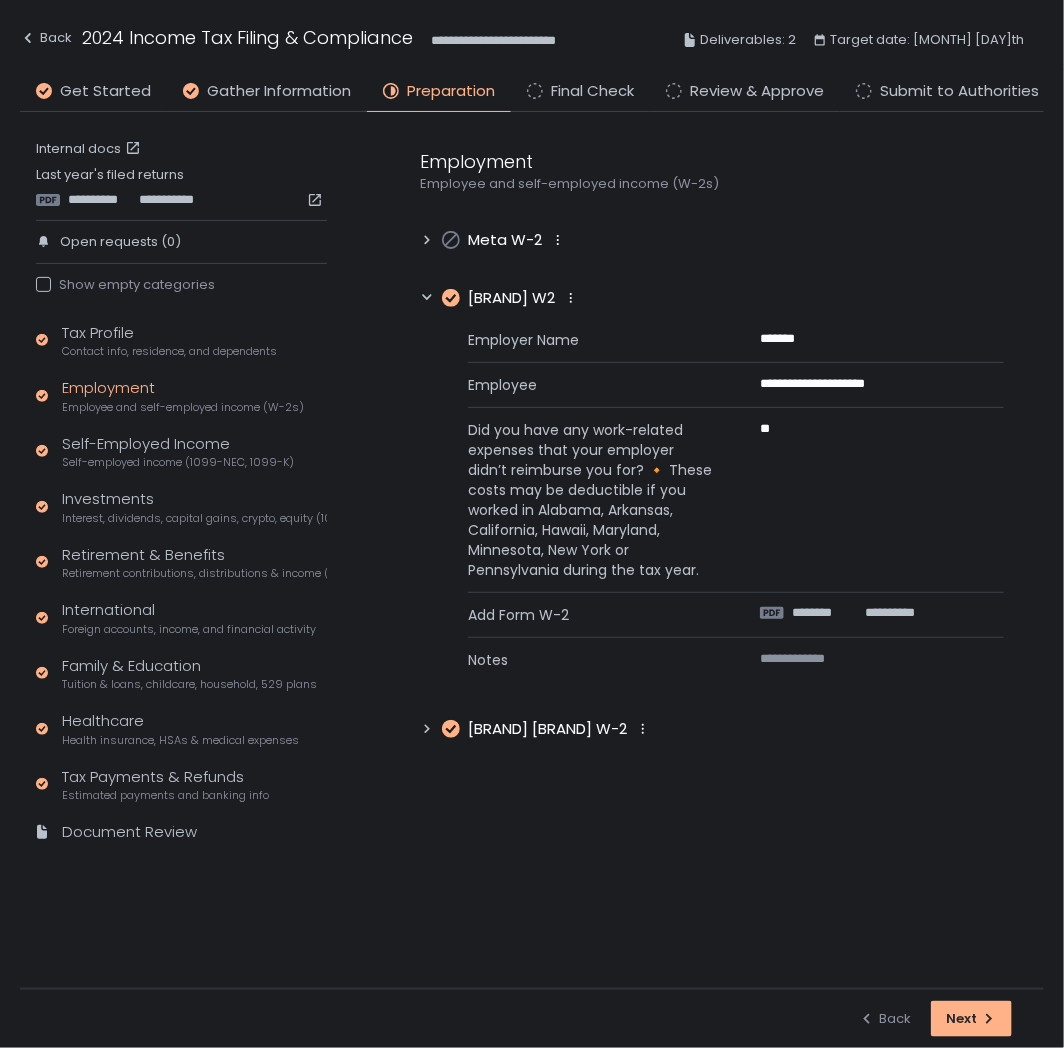 click 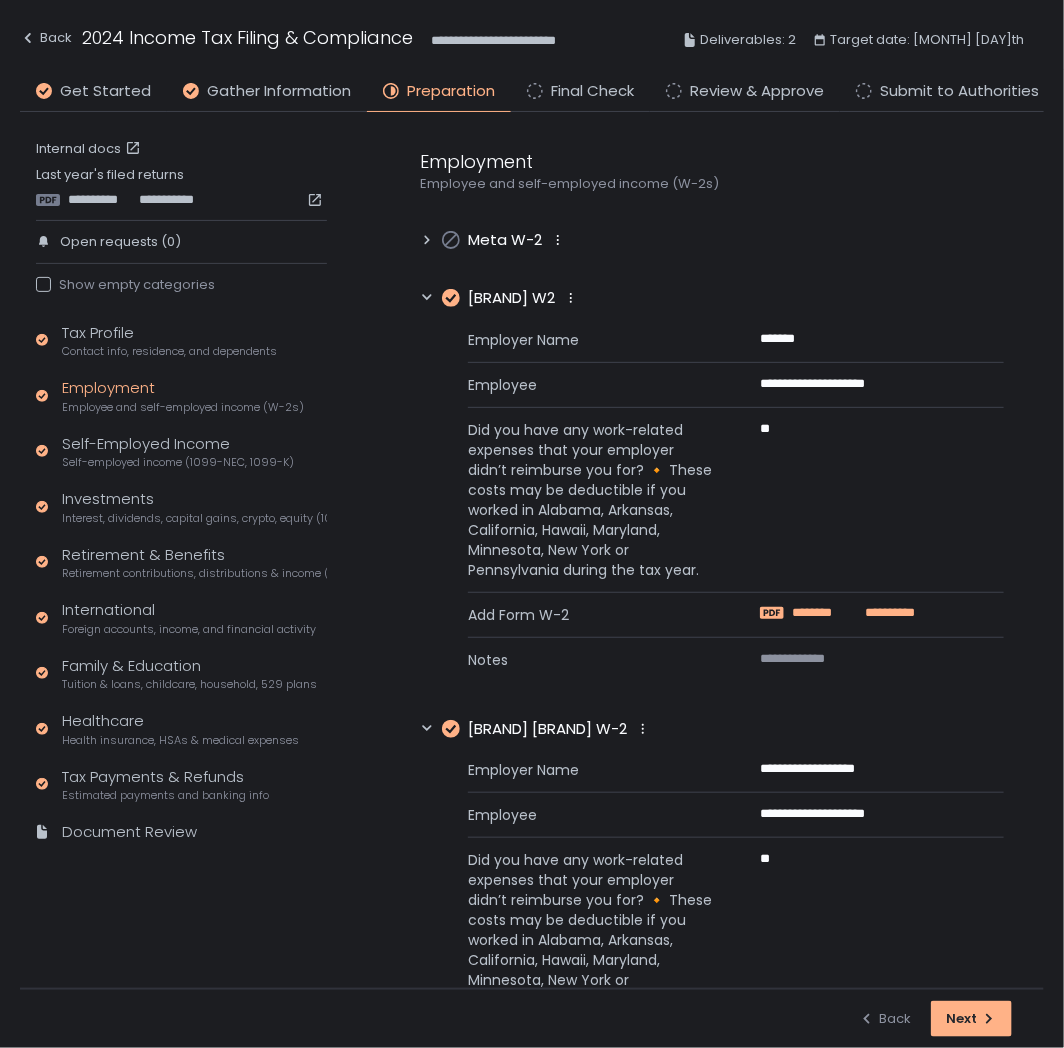 click on "********" at bounding box center [825, 613] 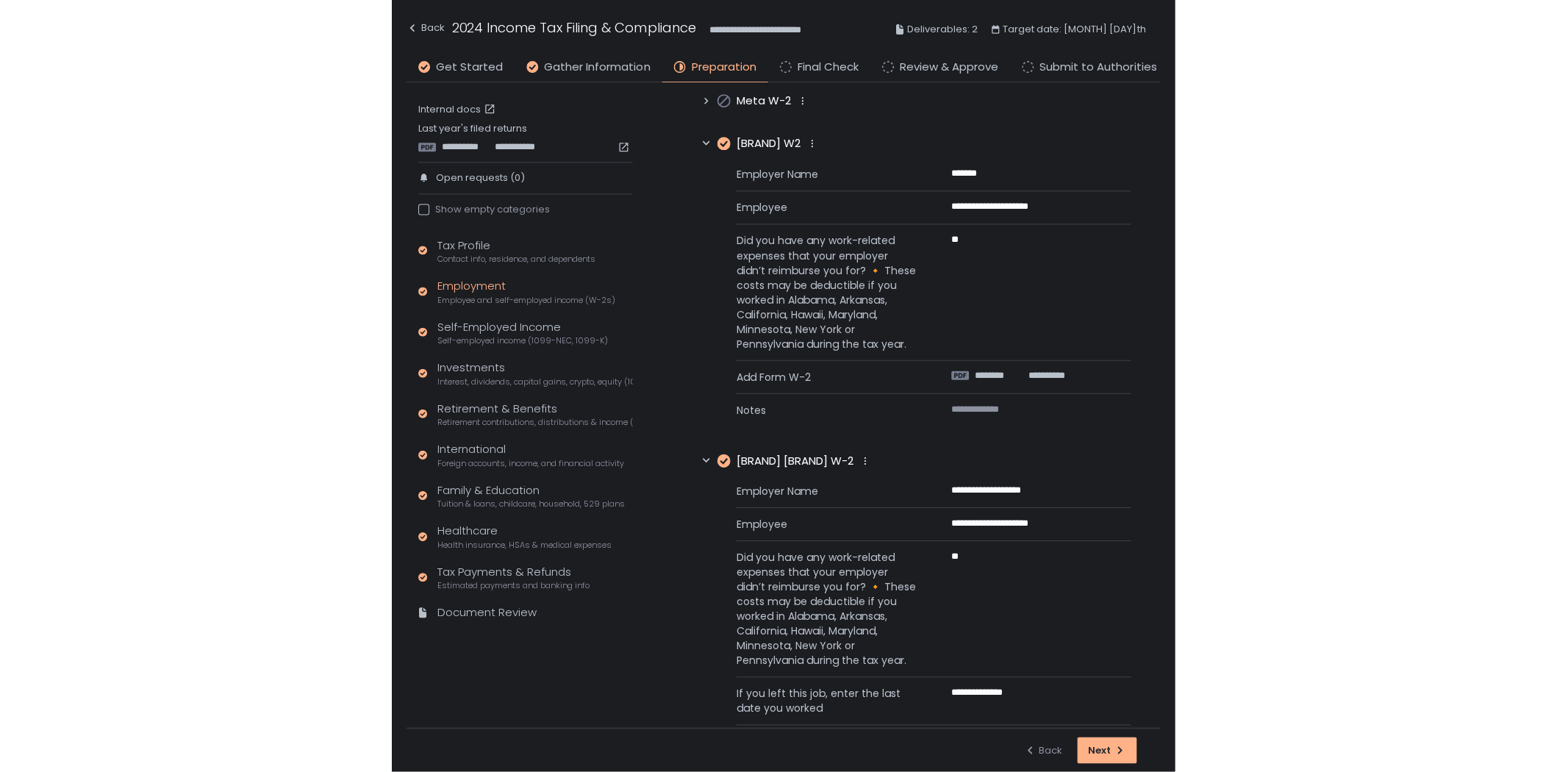 scroll, scrollTop: 165, scrollLeft: 0, axis: vertical 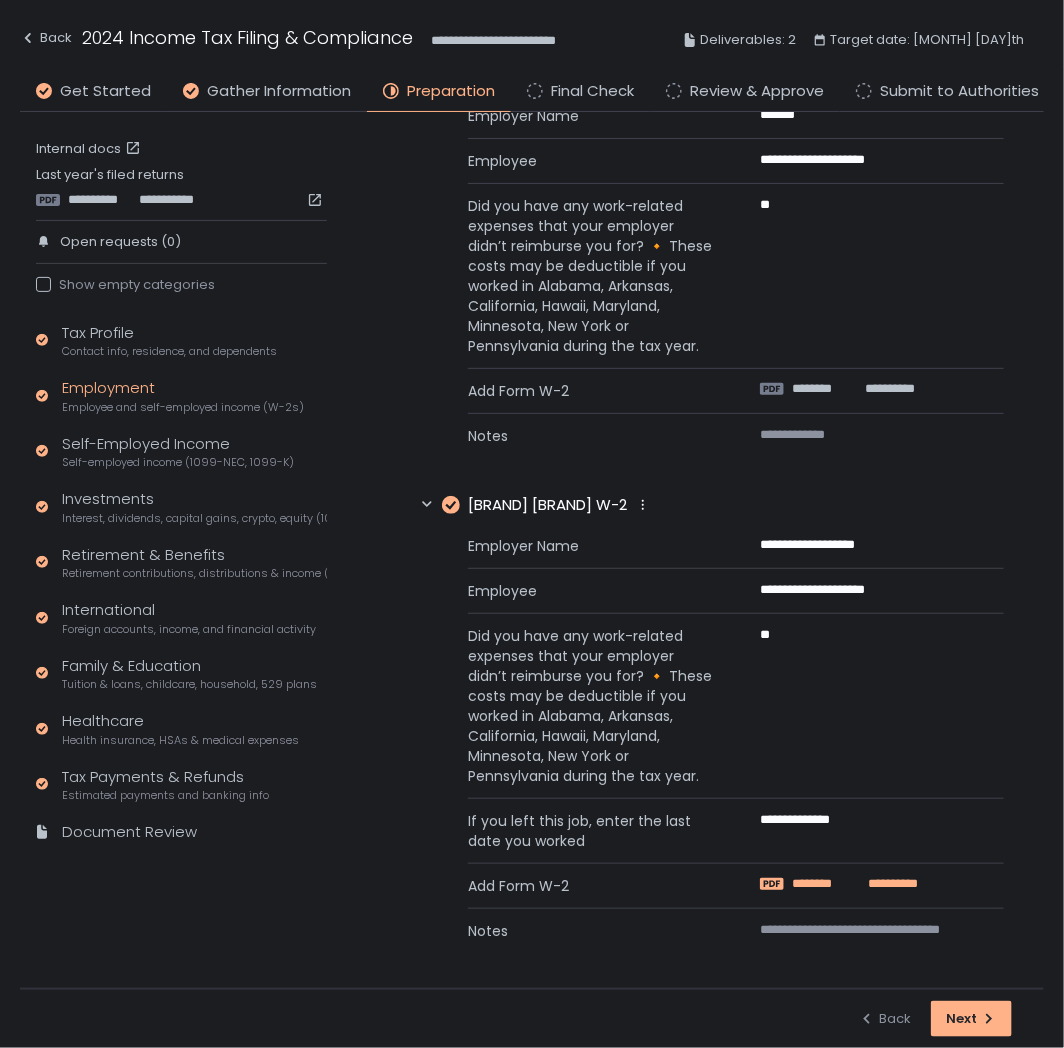 click on "********" at bounding box center (827, 884) 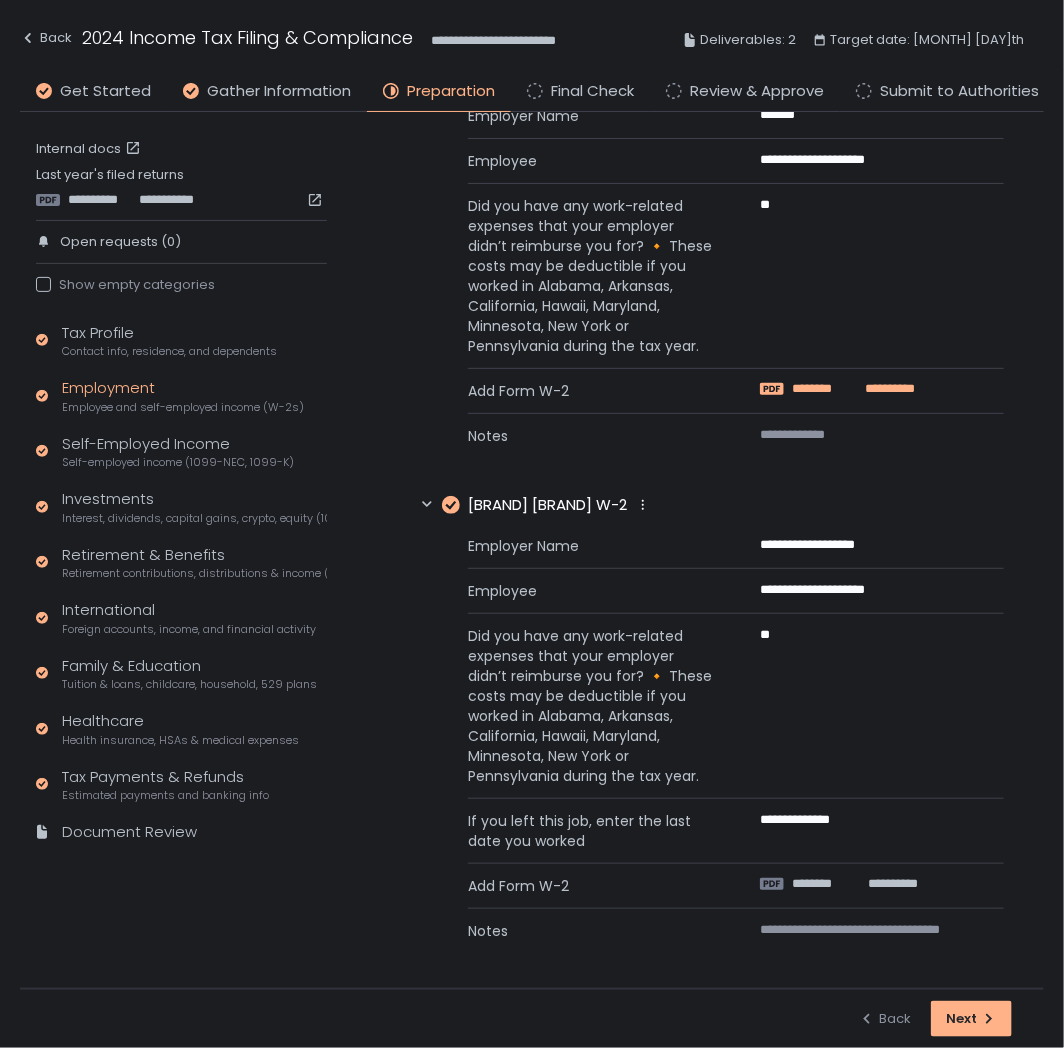 click on "********" at bounding box center (825, 389) 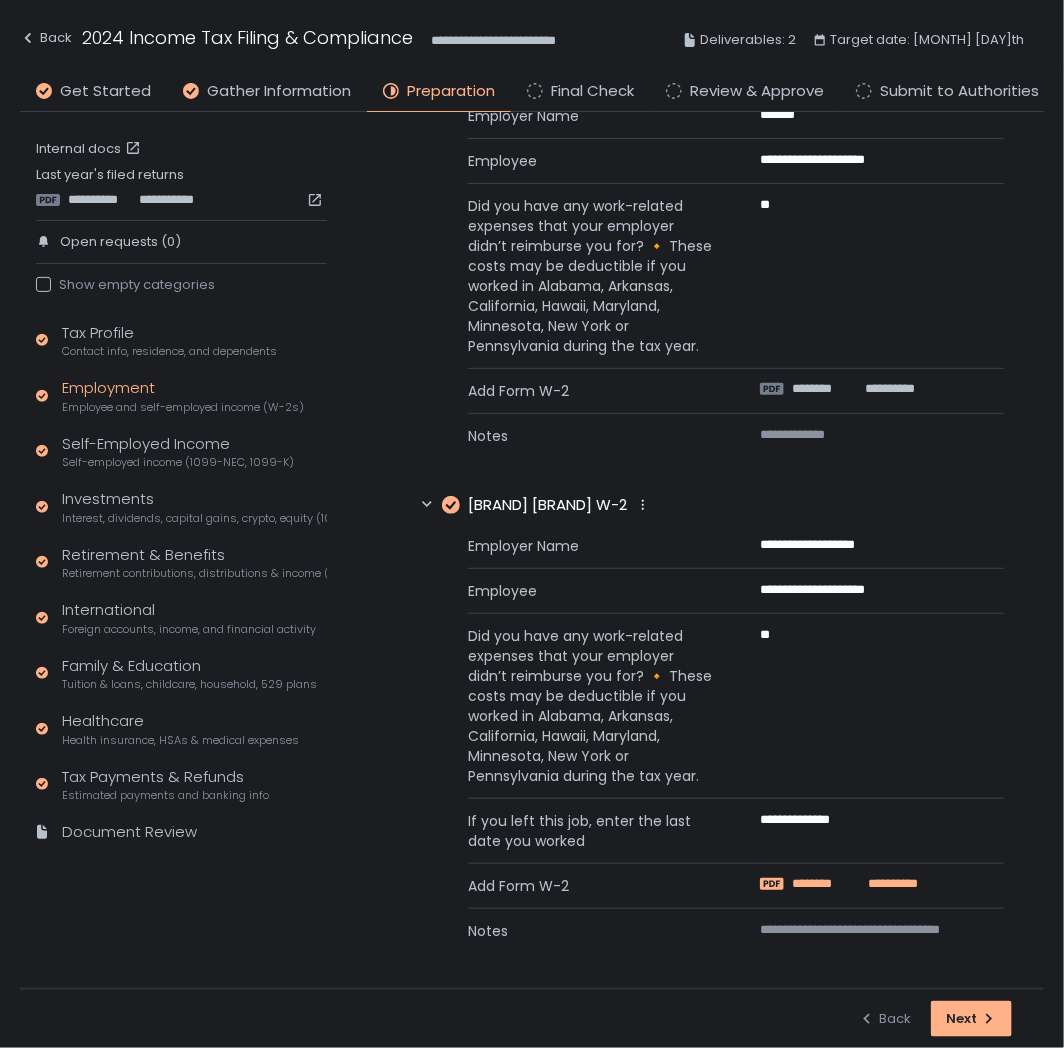 click on "********" at bounding box center (827, 884) 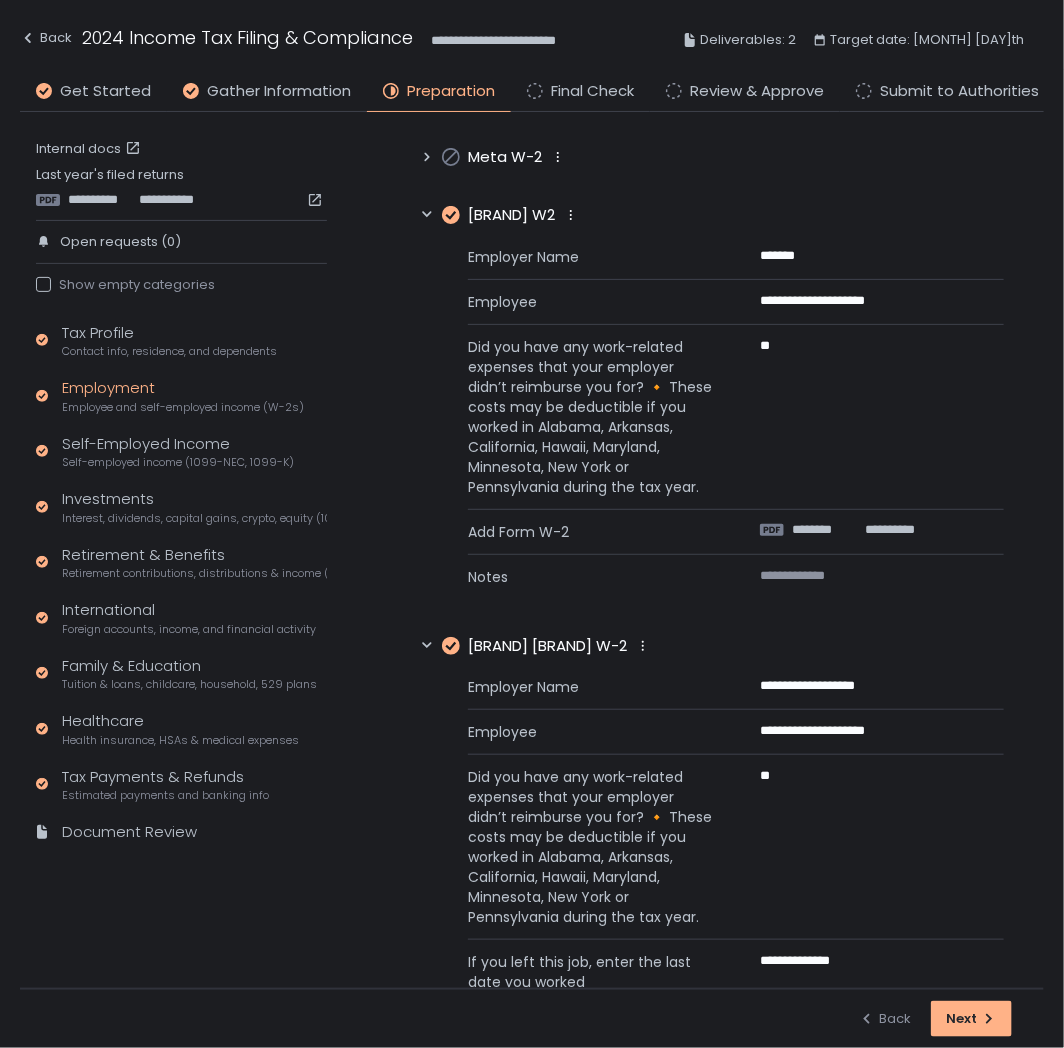 scroll, scrollTop: 224, scrollLeft: 0, axis: vertical 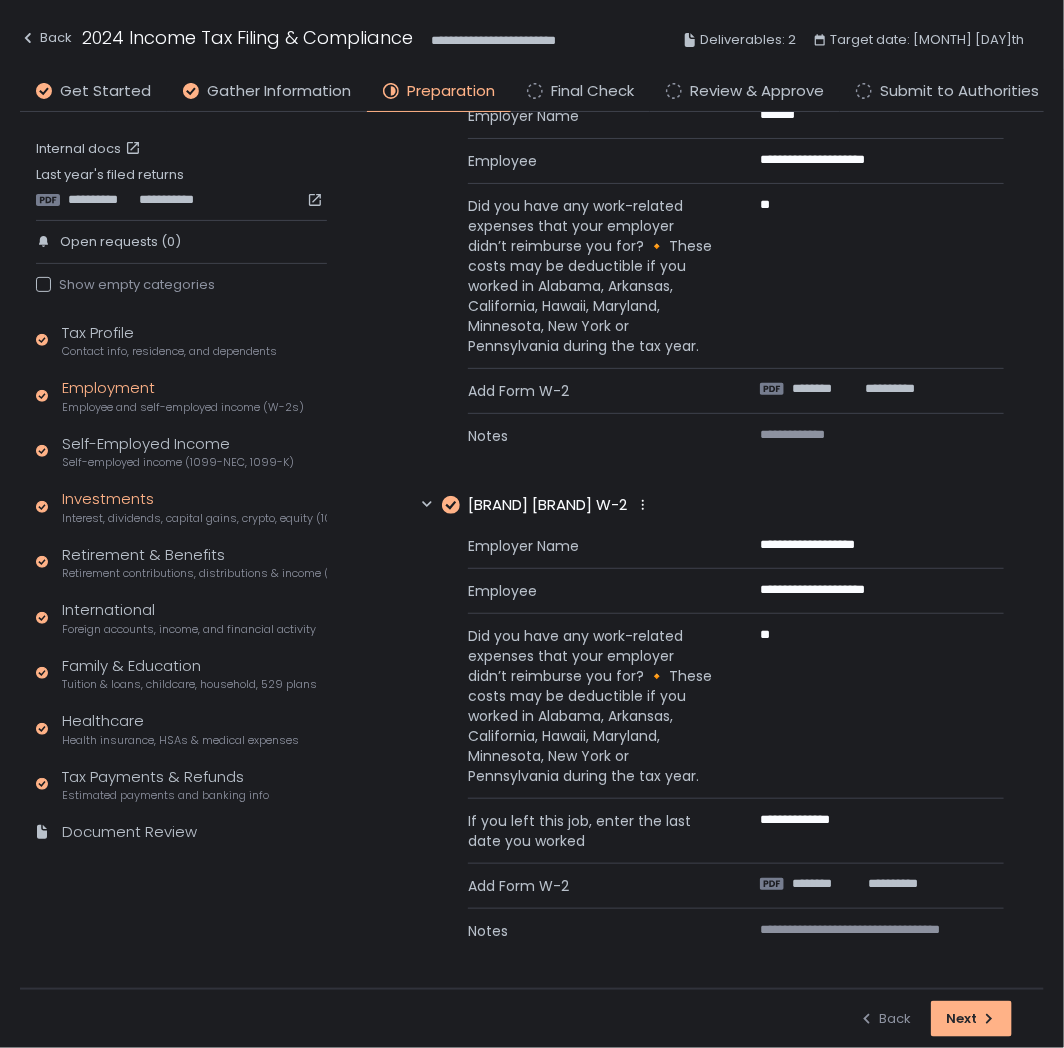 click on "Investments Interest, dividends, capital gains, crypto, equity (1099s, K-1s)" 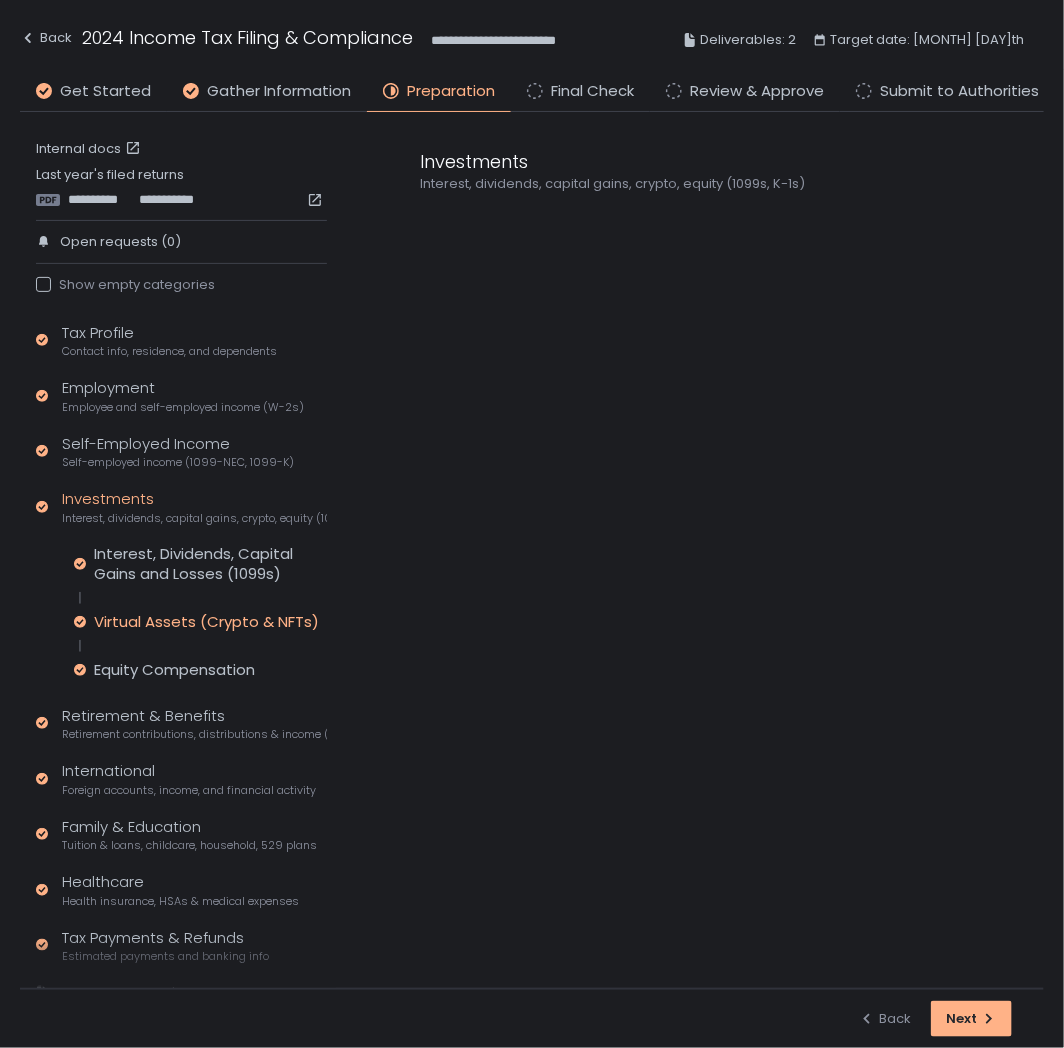 click on "Virtual Assets (Crypto & NFTs)" 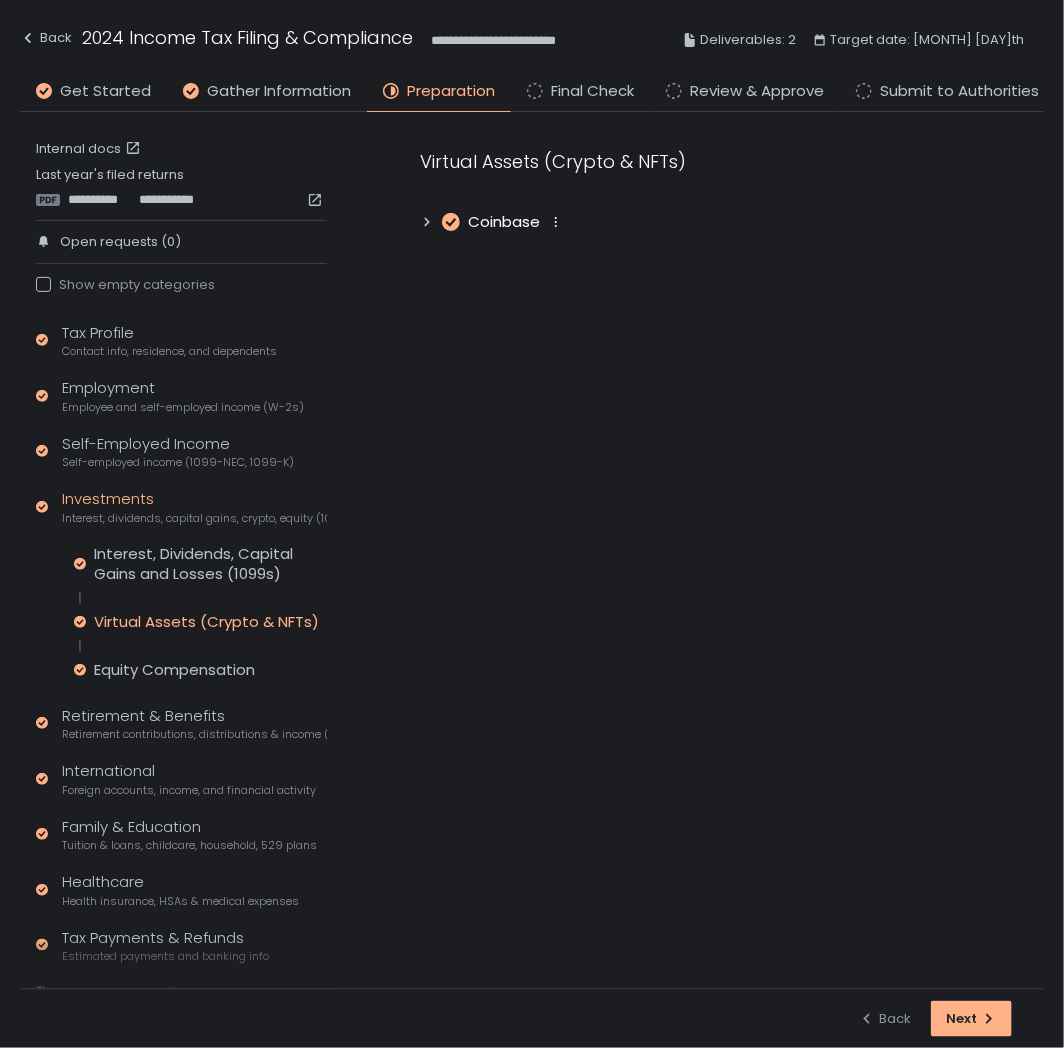 click 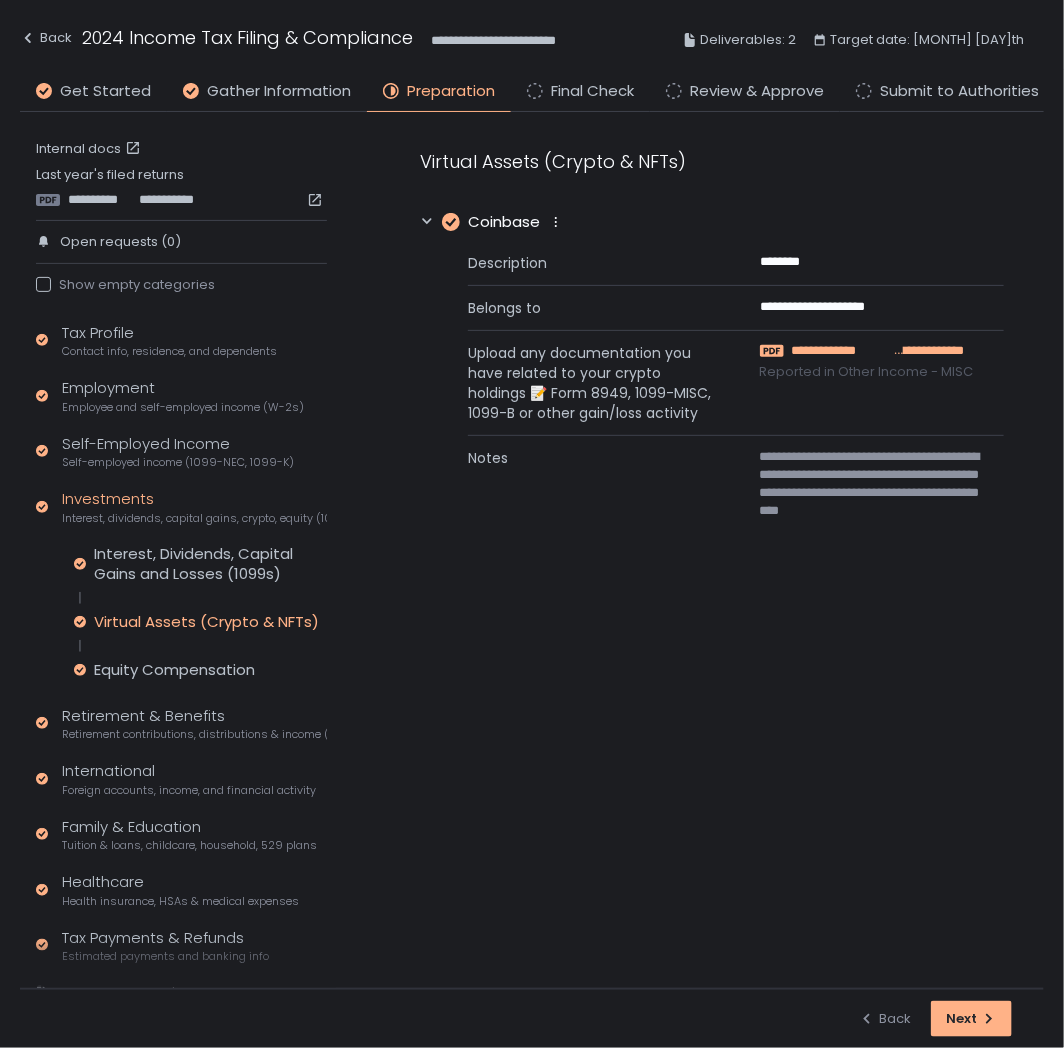 click on "**********" at bounding box center (842, 351) 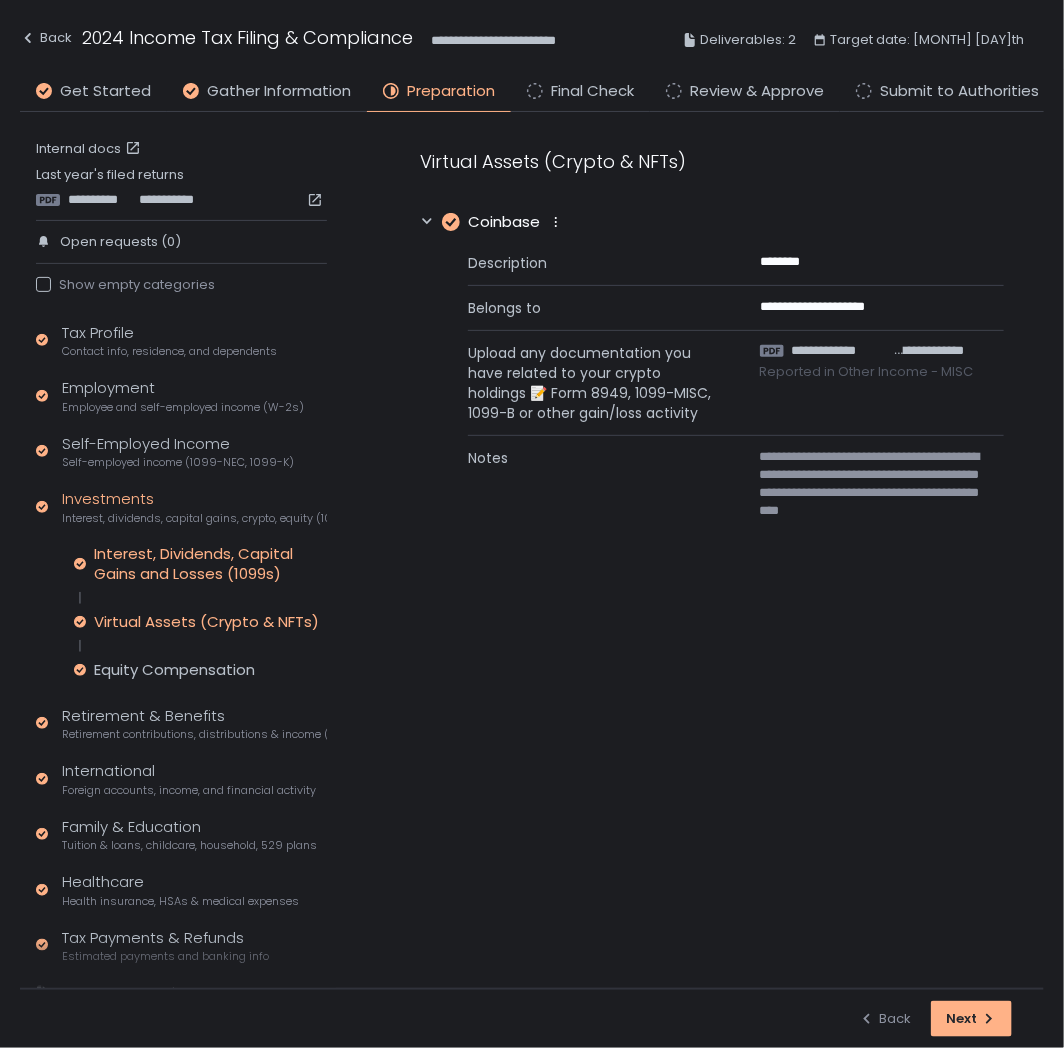 click on "Interest, Dividends, Capital Gains and Losses (1099s)" 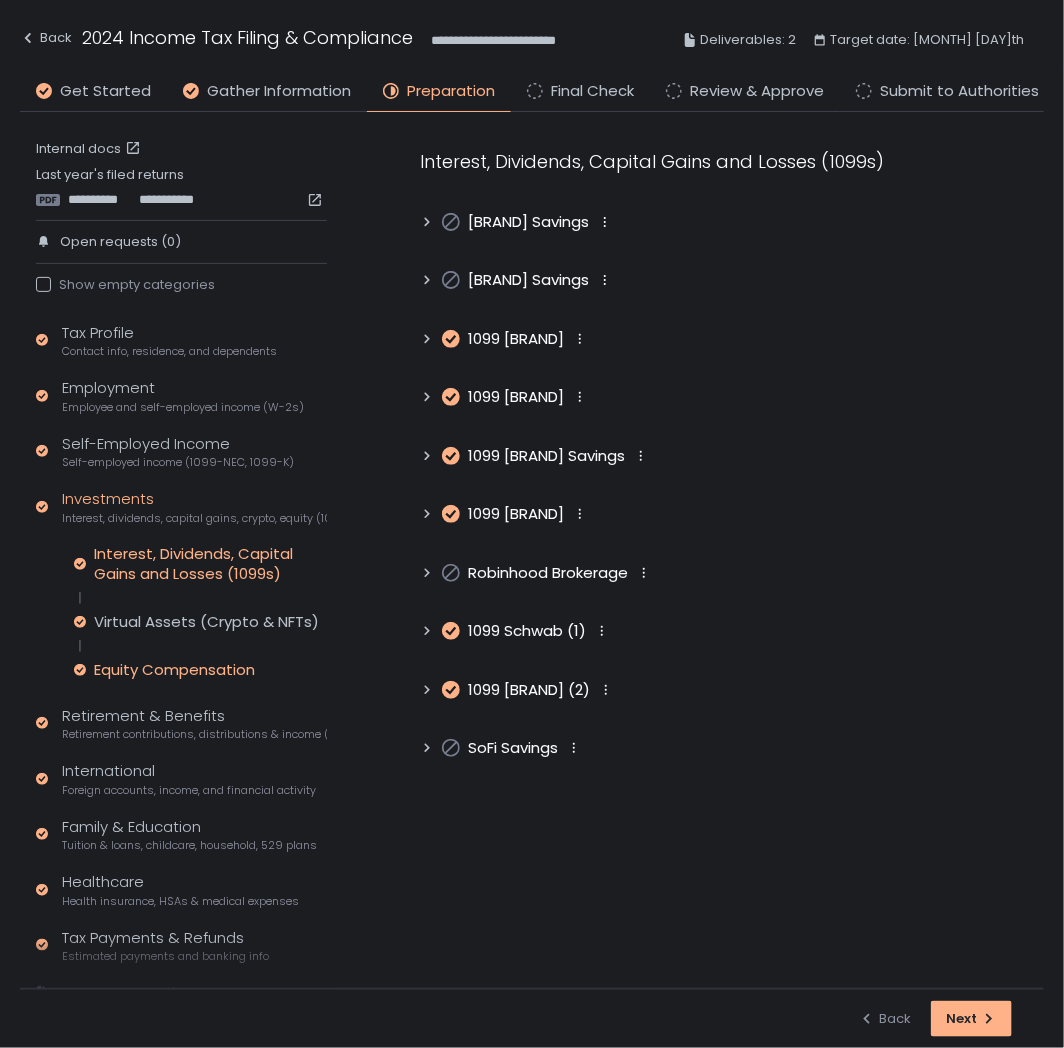 click on "Equity Compensation" 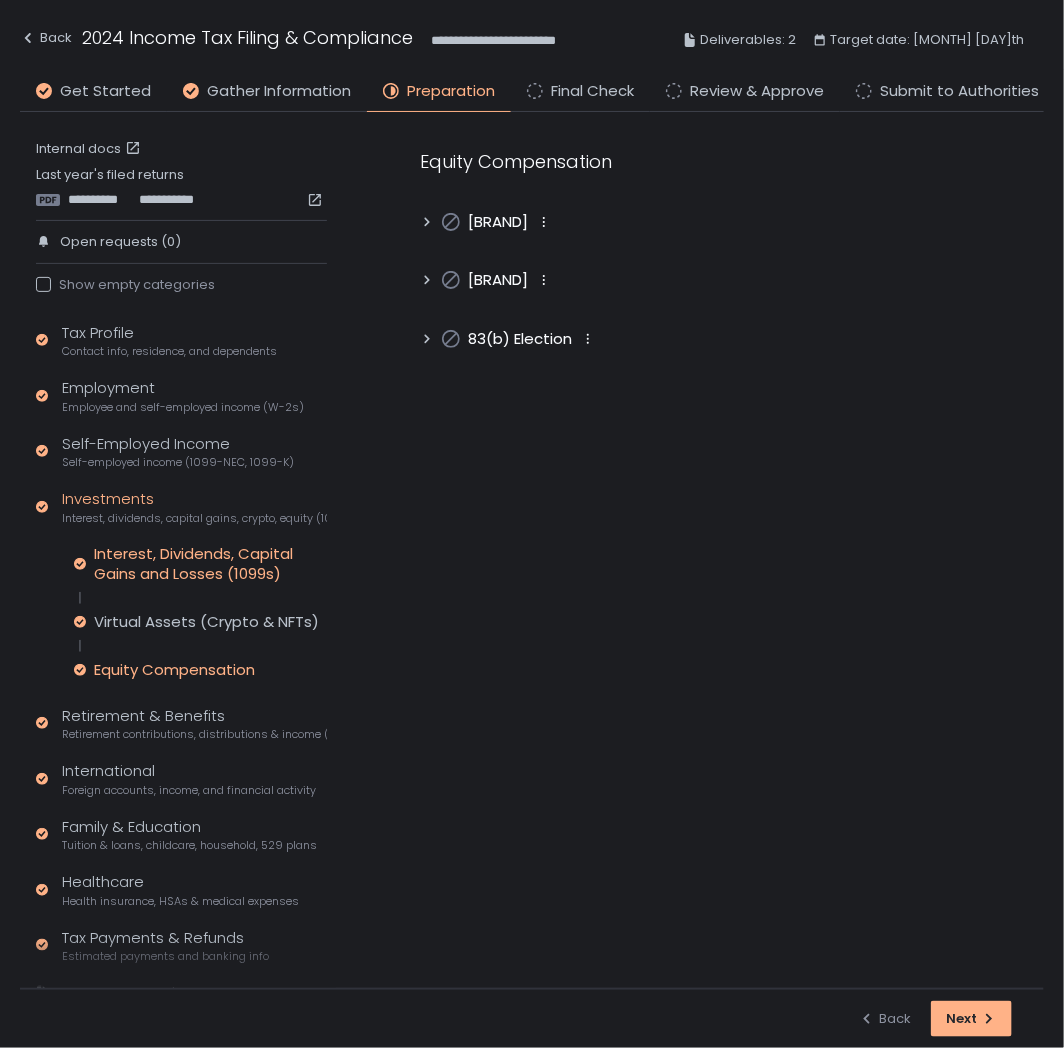 click on "Interest, Dividends, Capital Gains and Losses (1099s)" 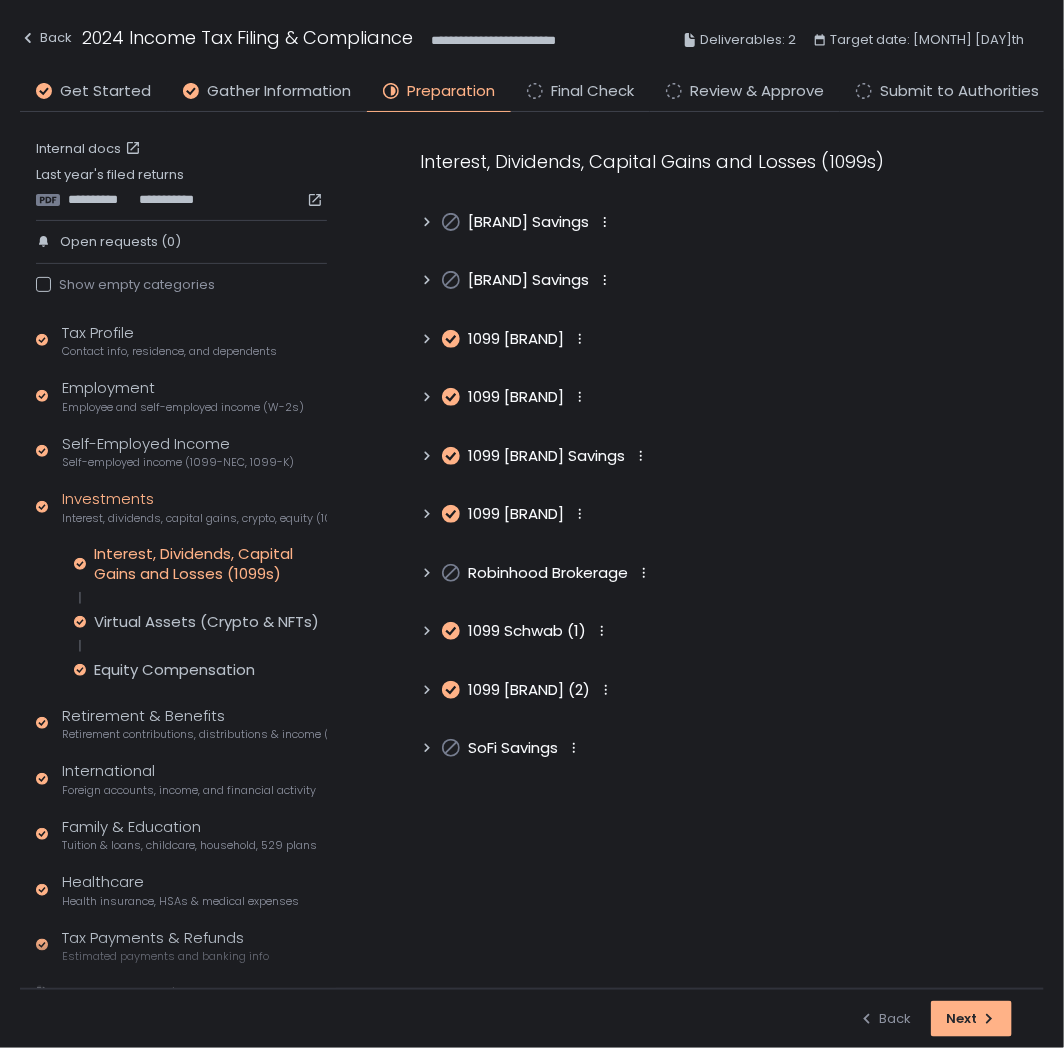 click 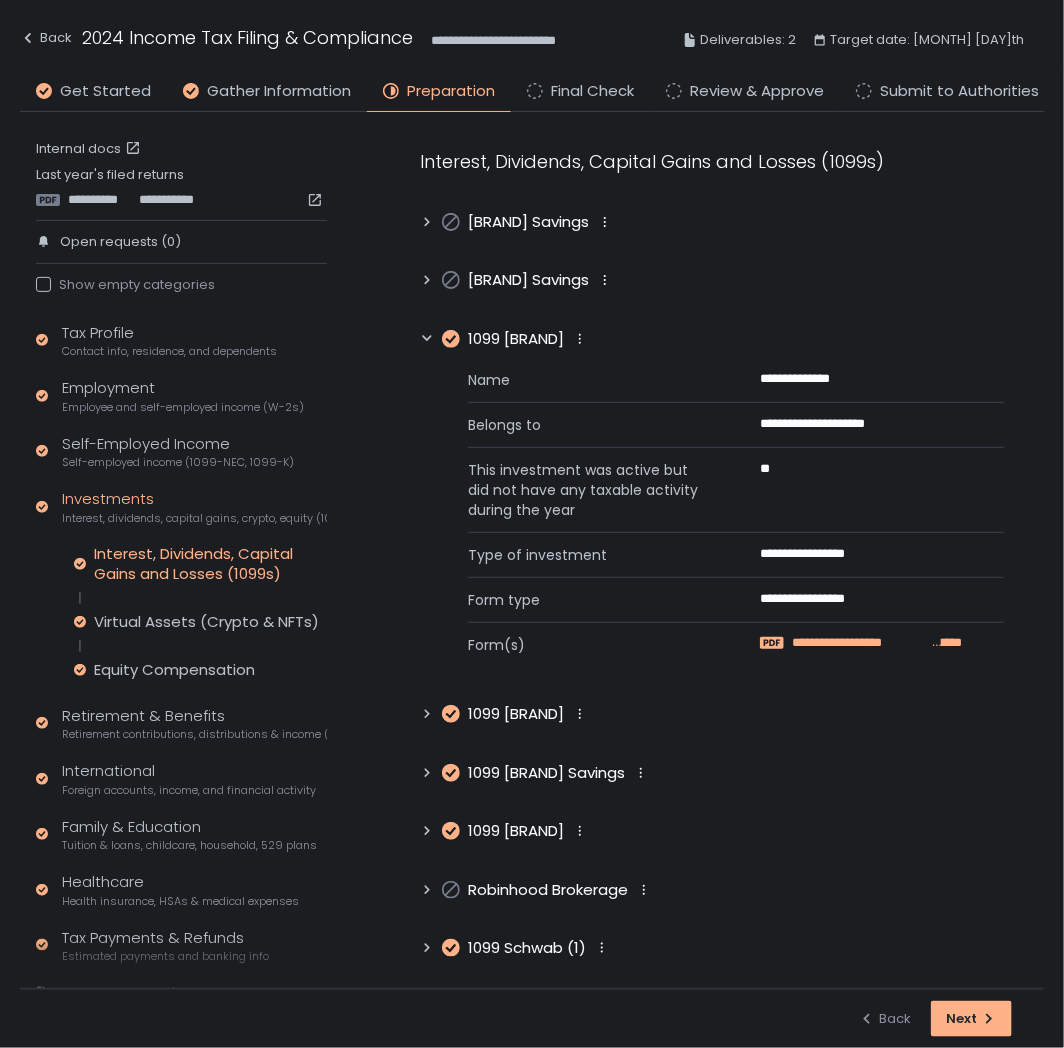 click on "**********" at bounding box center (860, 643) 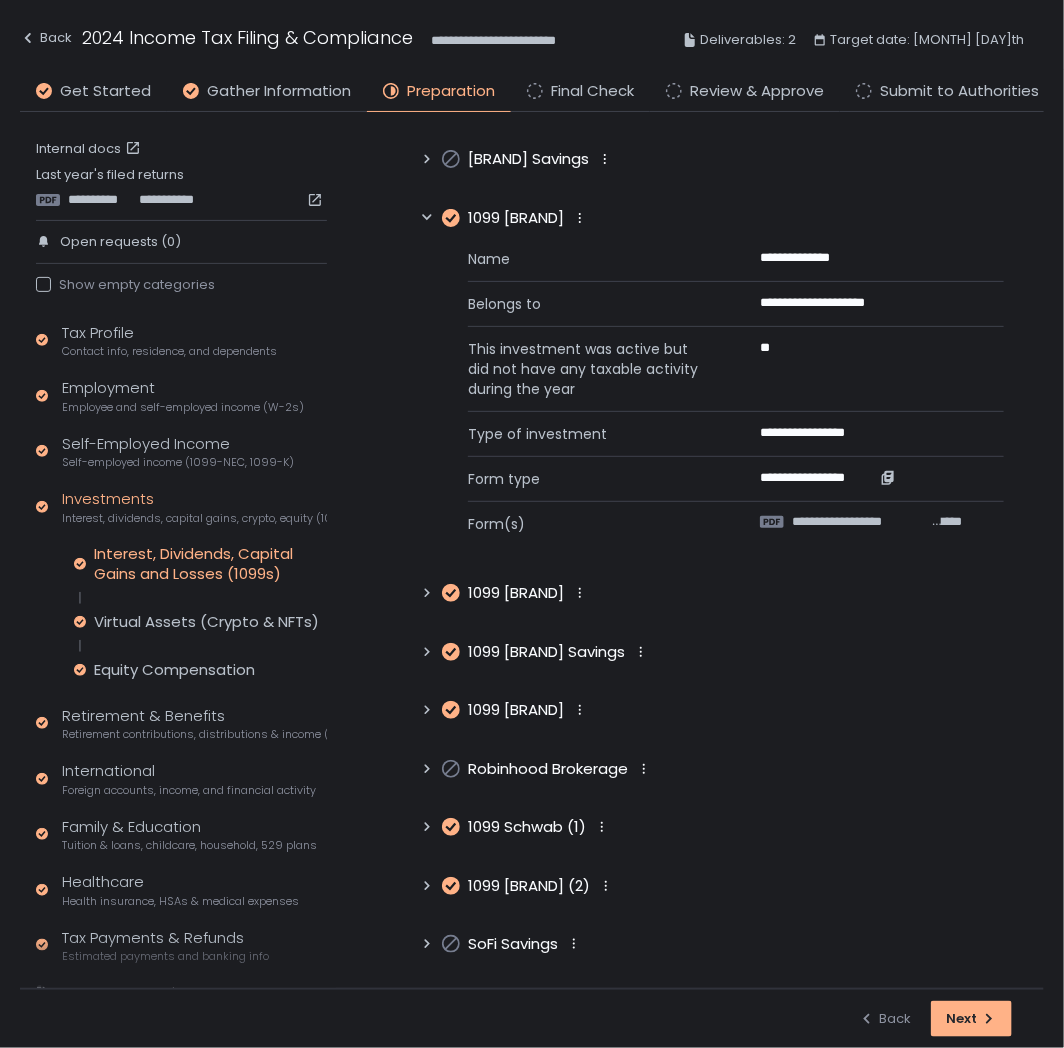 scroll, scrollTop: 123, scrollLeft: 0, axis: vertical 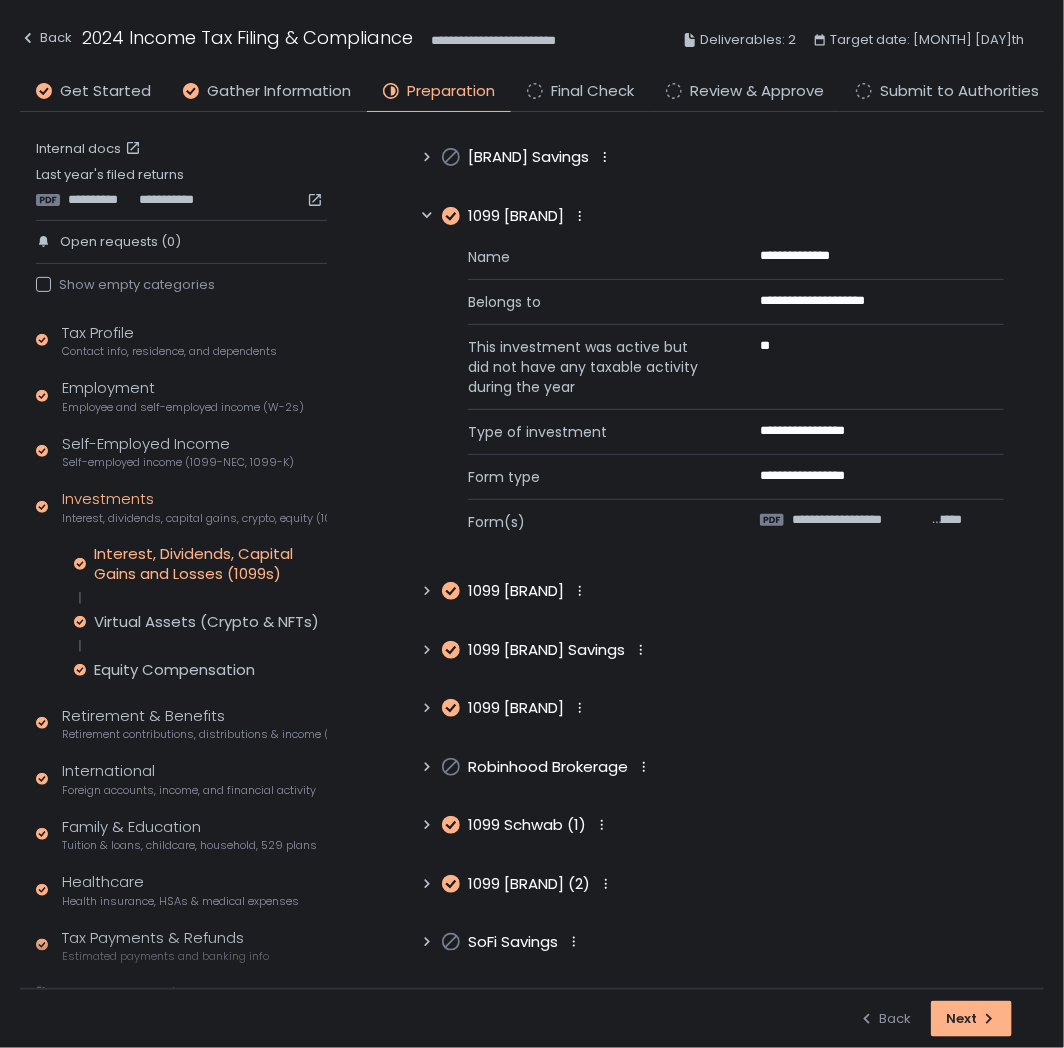 click 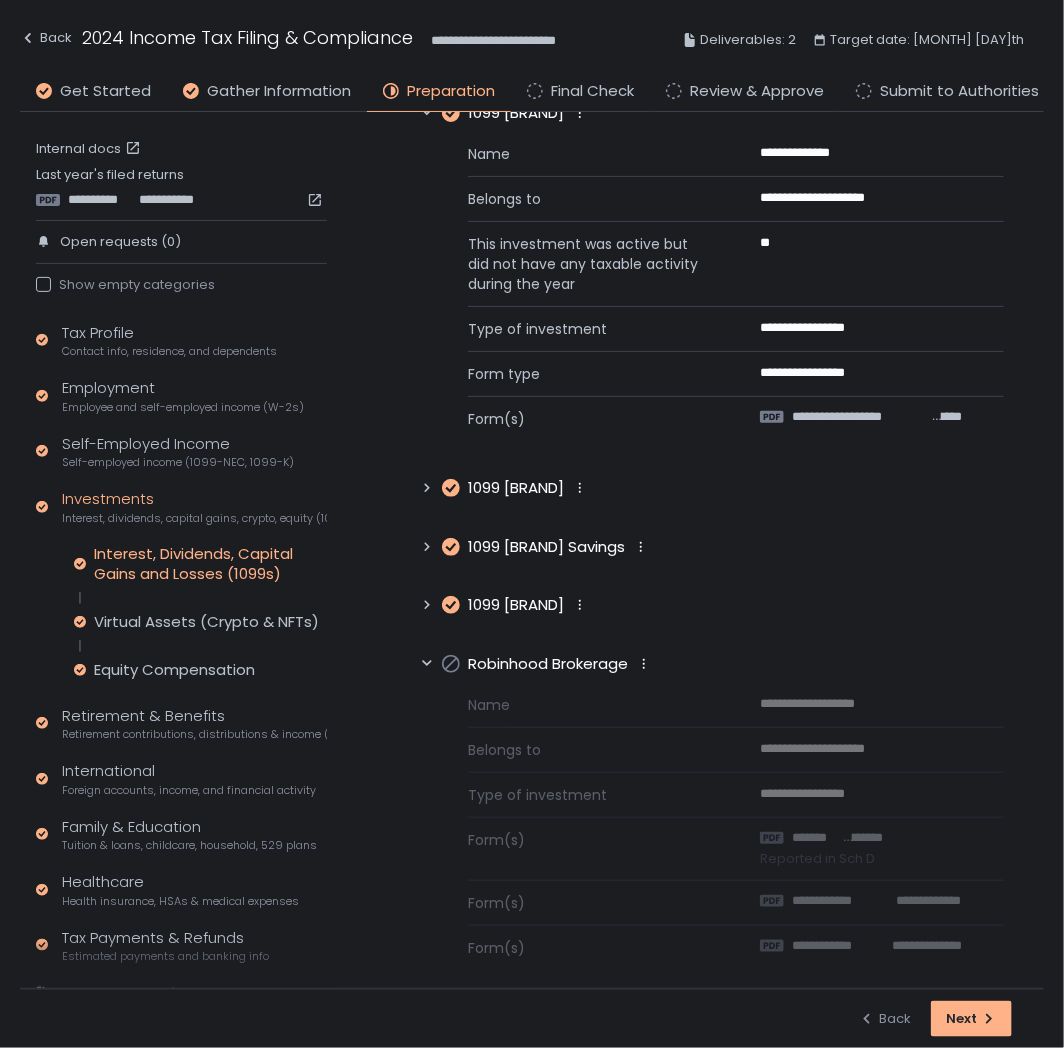 scroll, scrollTop: 418, scrollLeft: 0, axis: vertical 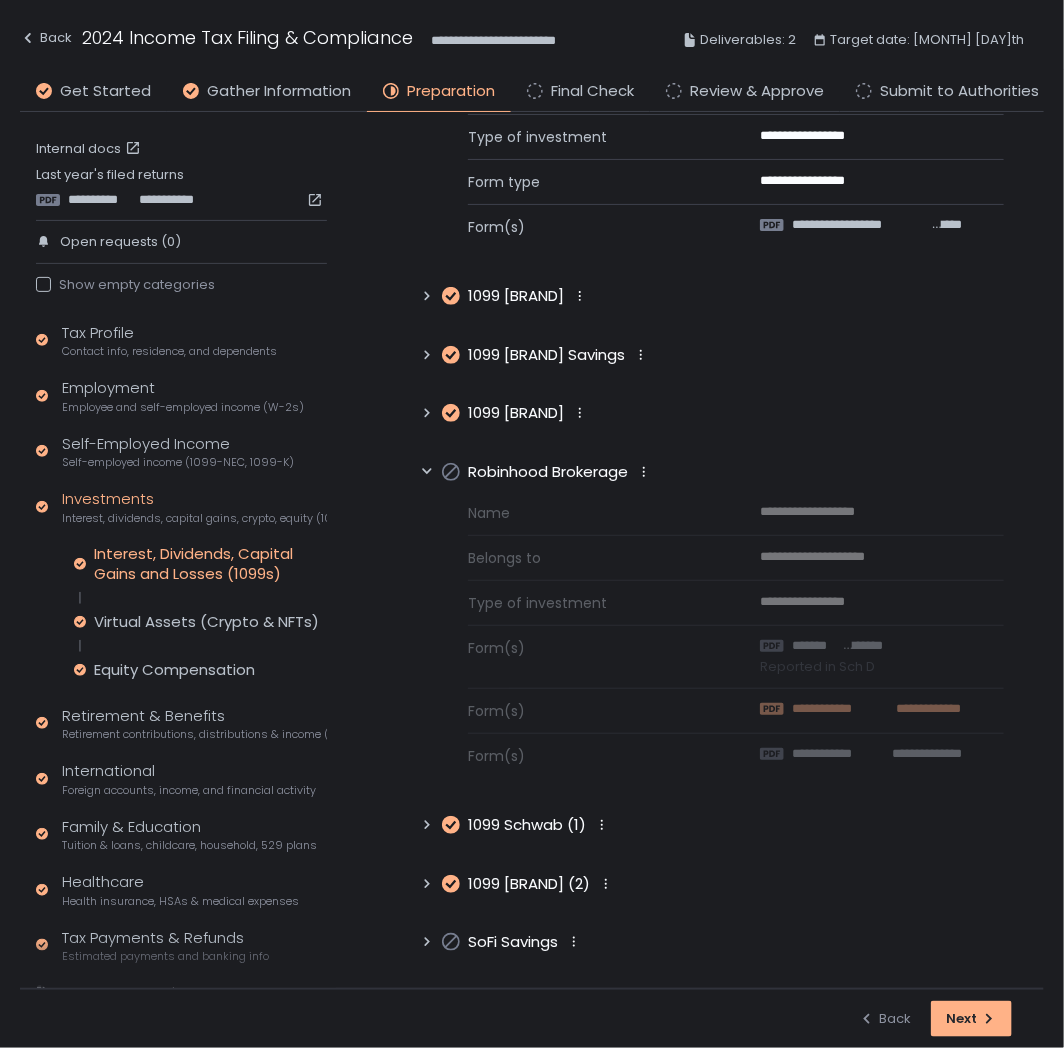 click on "**********" at bounding box center [836, 709] 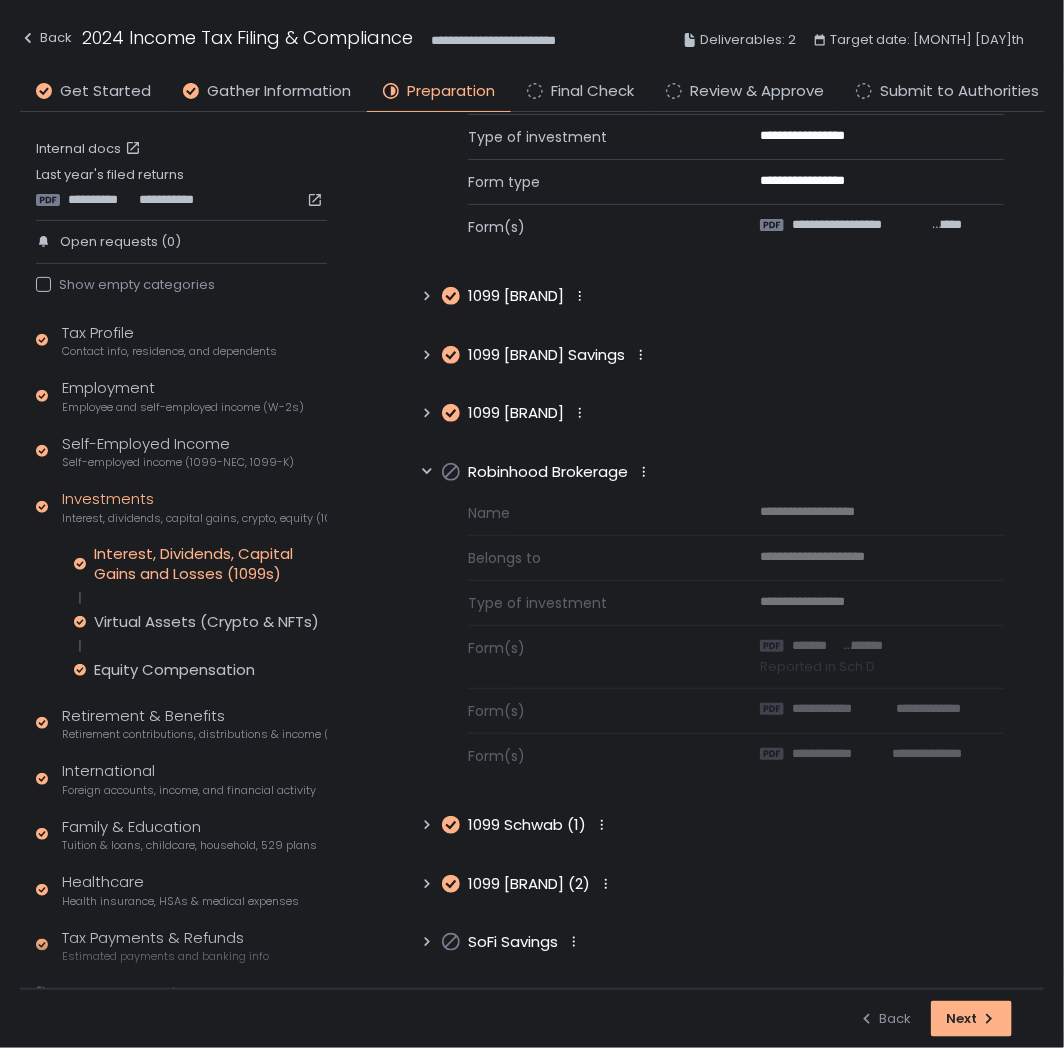 click on "1099 Schwab (1)" 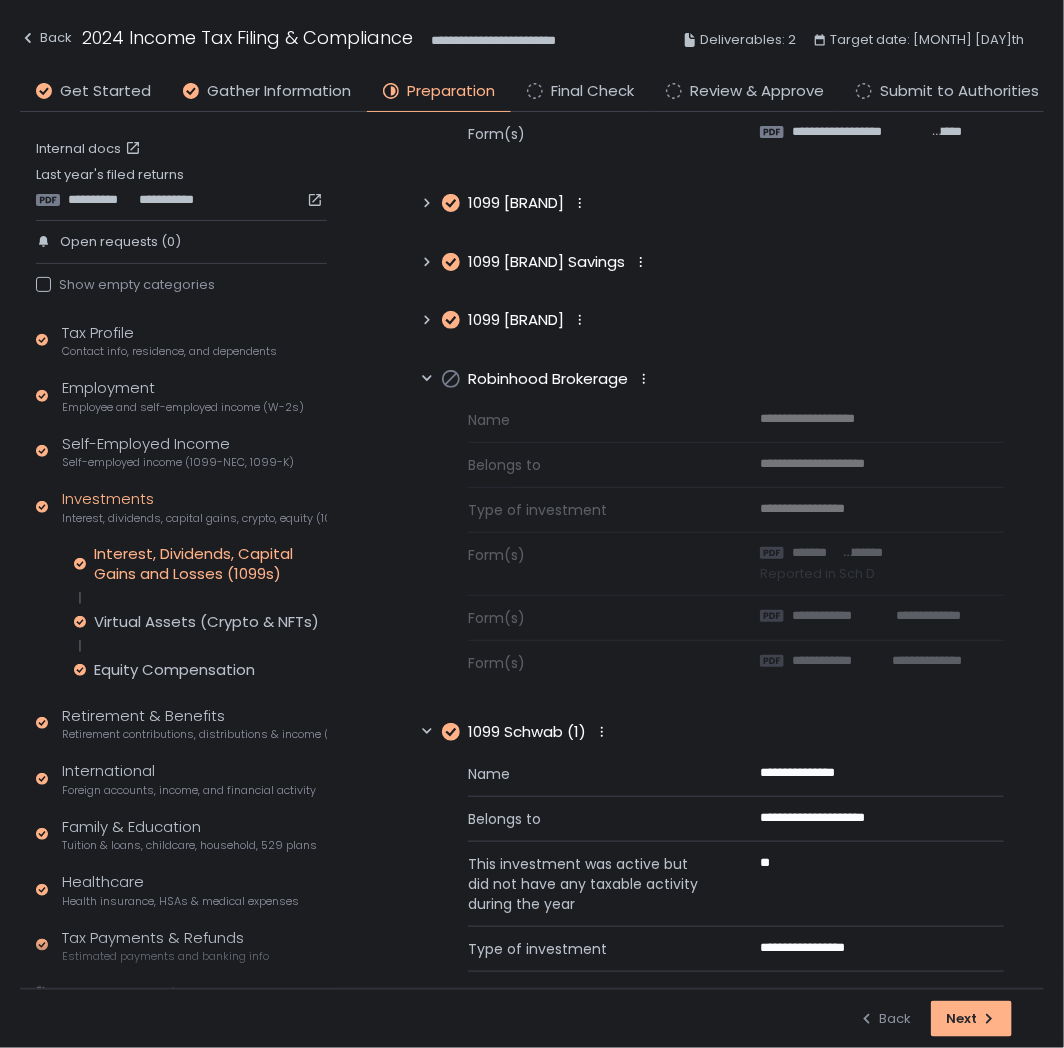 scroll, scrollTop: 736, scrollLeft: 0, axis: vertical 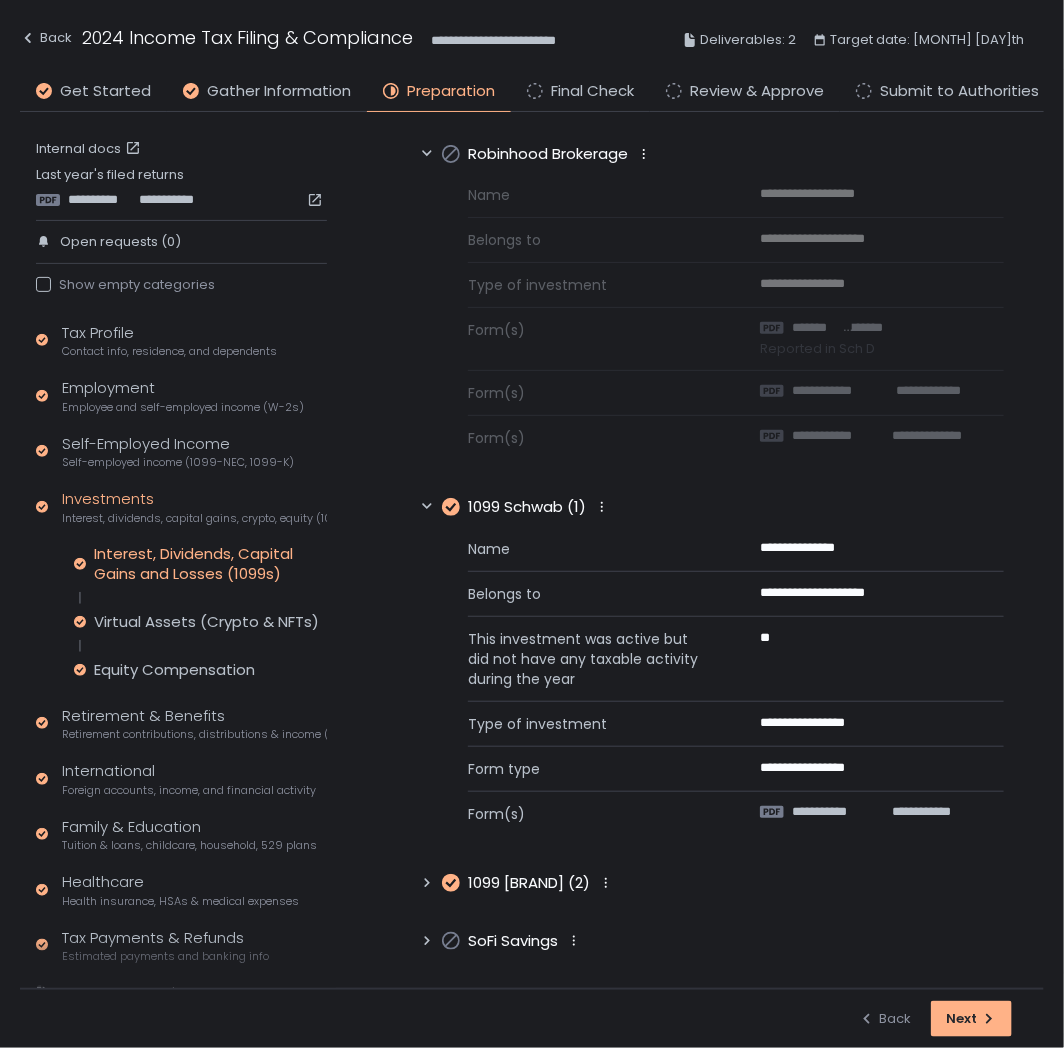 click on "**********" at bounding box center [712, 182] 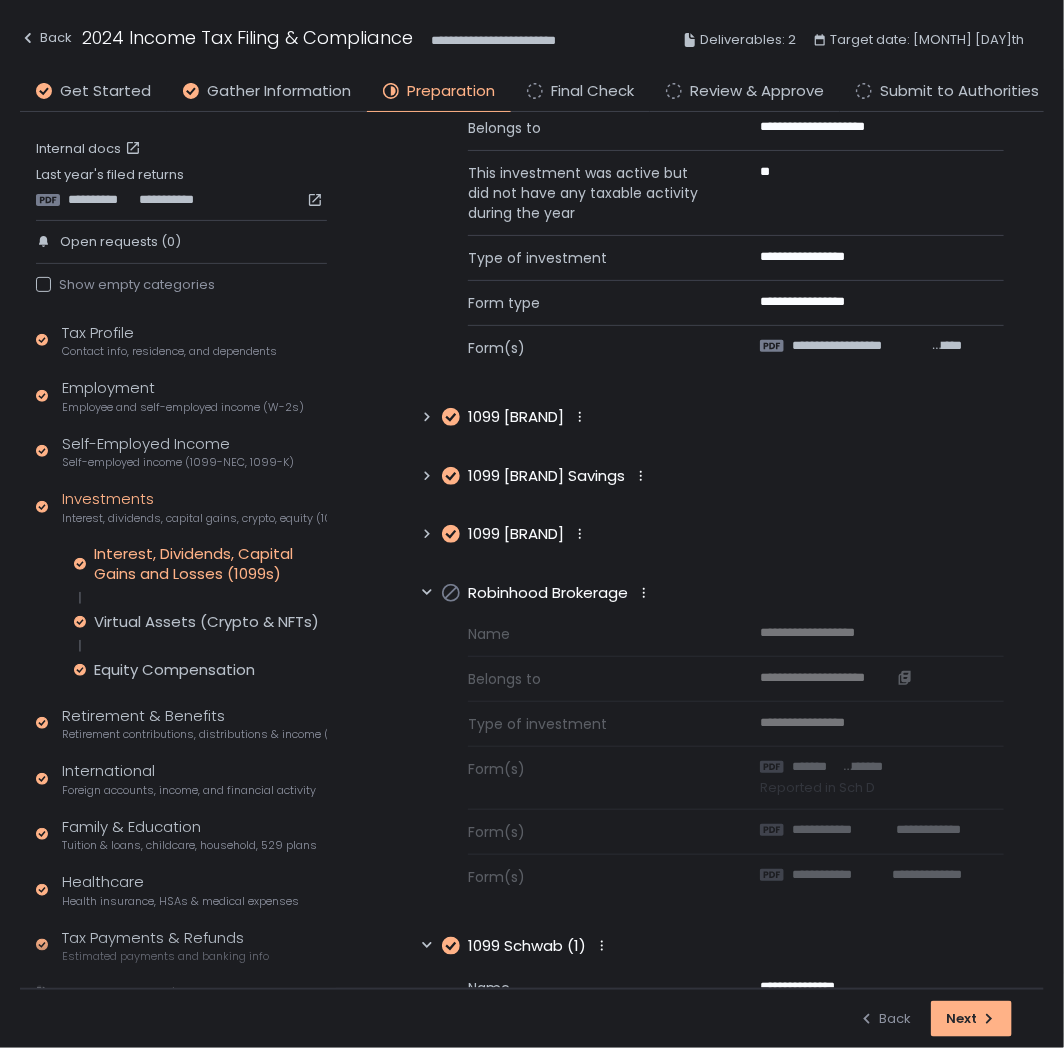 scroll, scrollTop: 276, scrollLeft: 0, axis: vertical 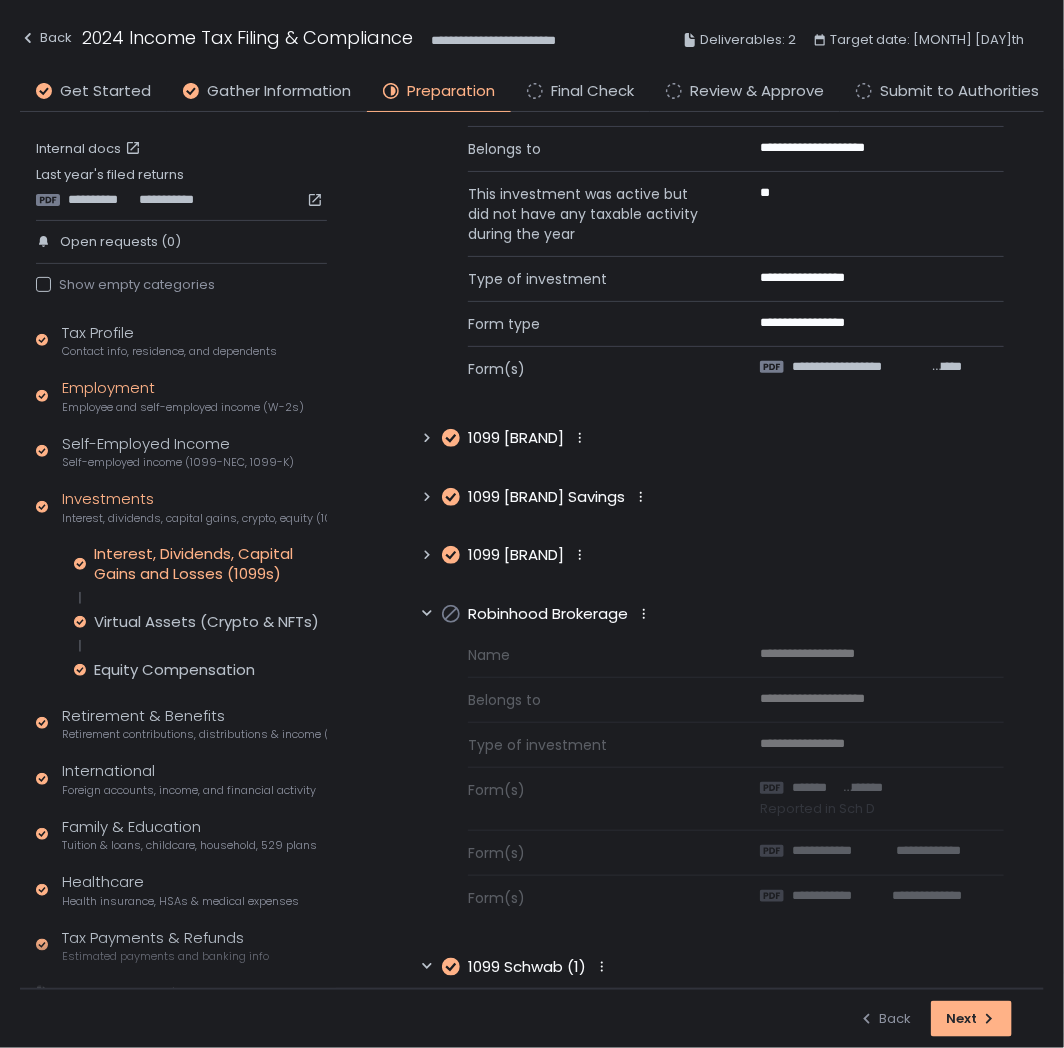 click on "Employment Employee and self-employed income (W-2s)" 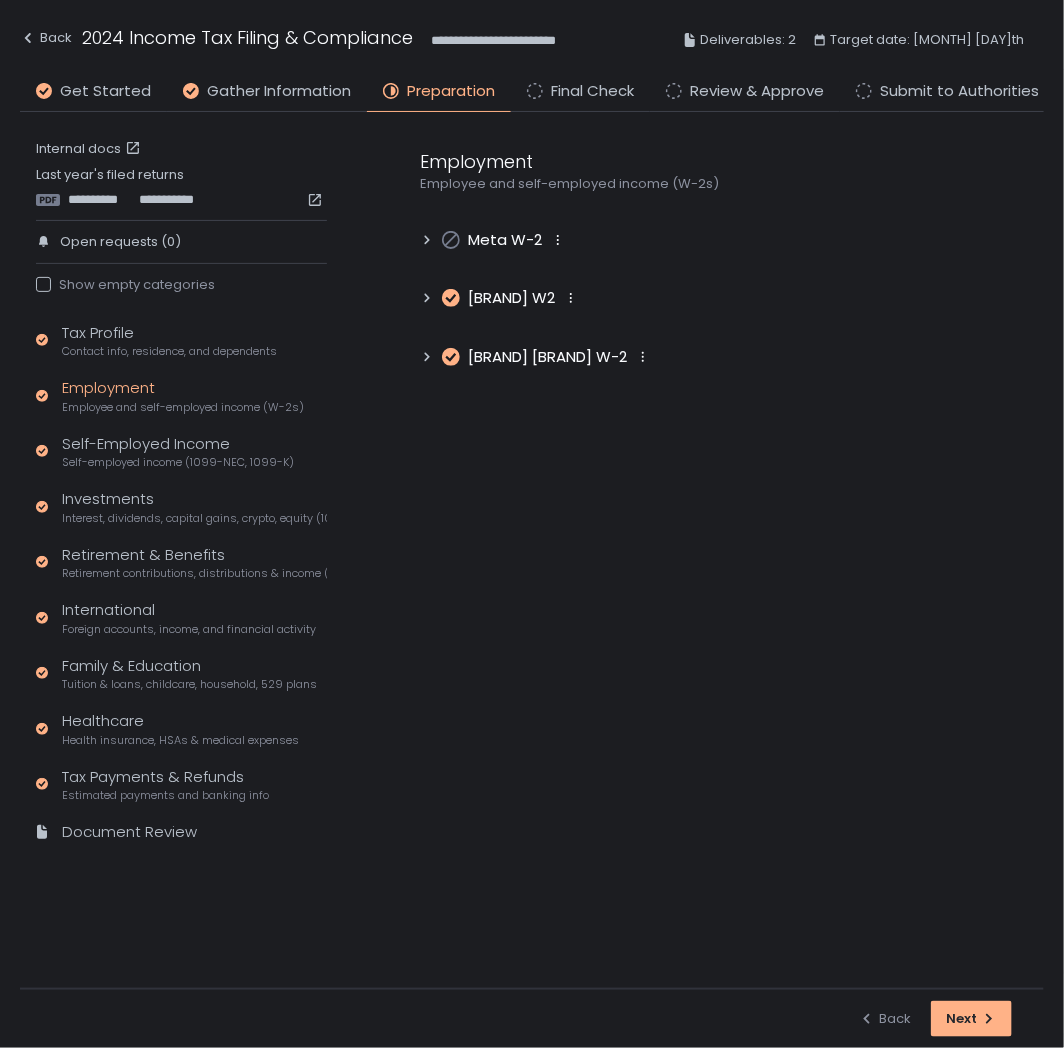 click on "Employment Employee and self-employed income (W-2s) [BRAND] W-2 [BRAND] W2 [BRAND] W-2" at bounding box center (712, 258) 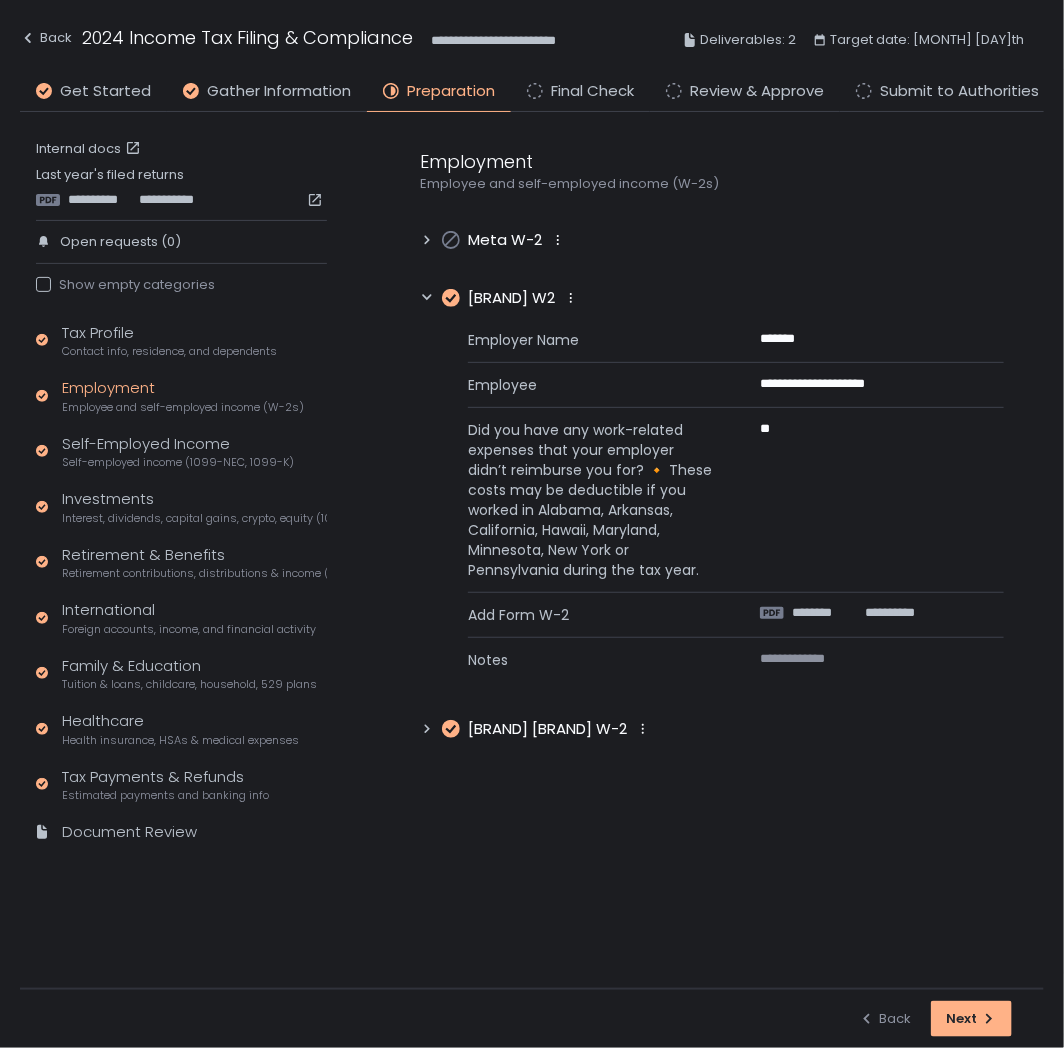 click on "Employee and self-employed income (W-2s)" 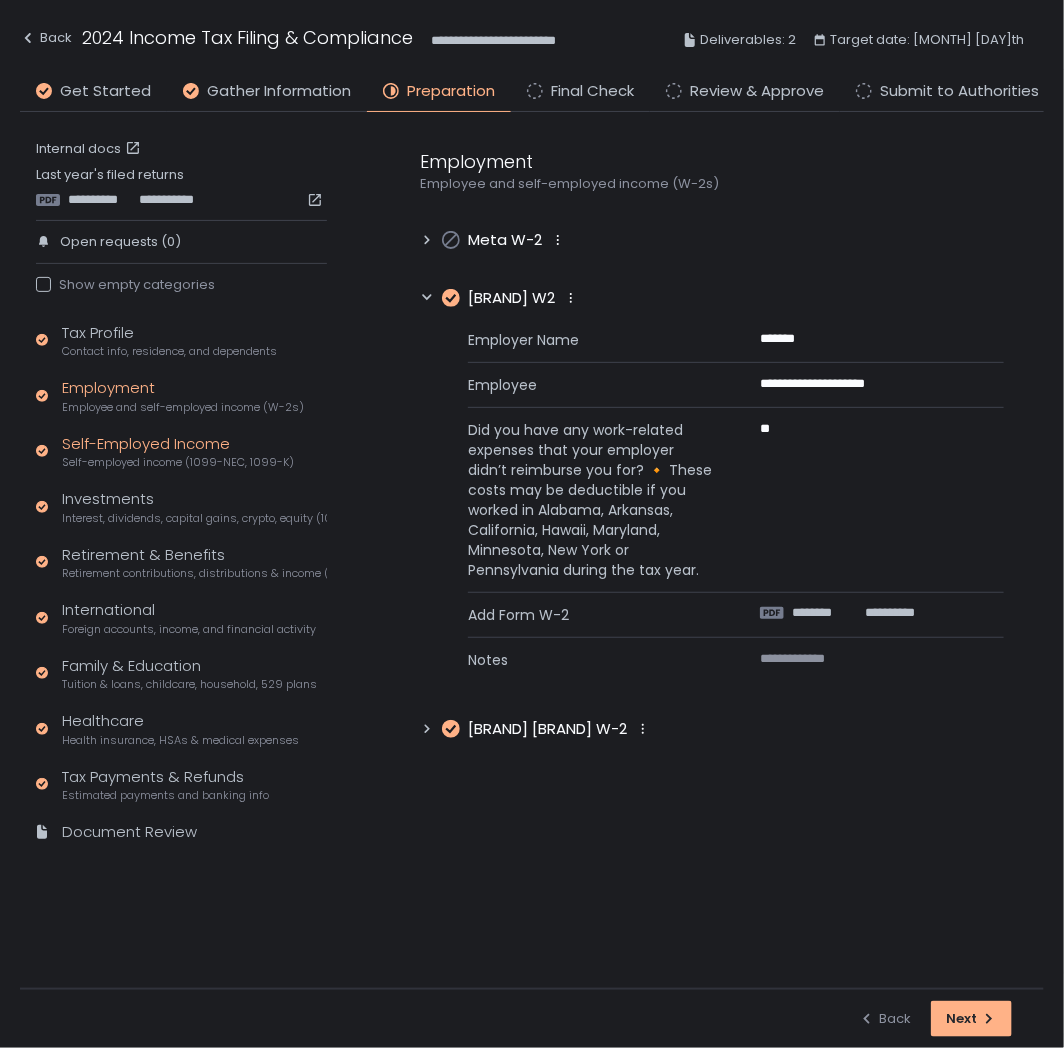 click on "Self-Employed Income Self-employed income (1099-NEC, 1099-K)" 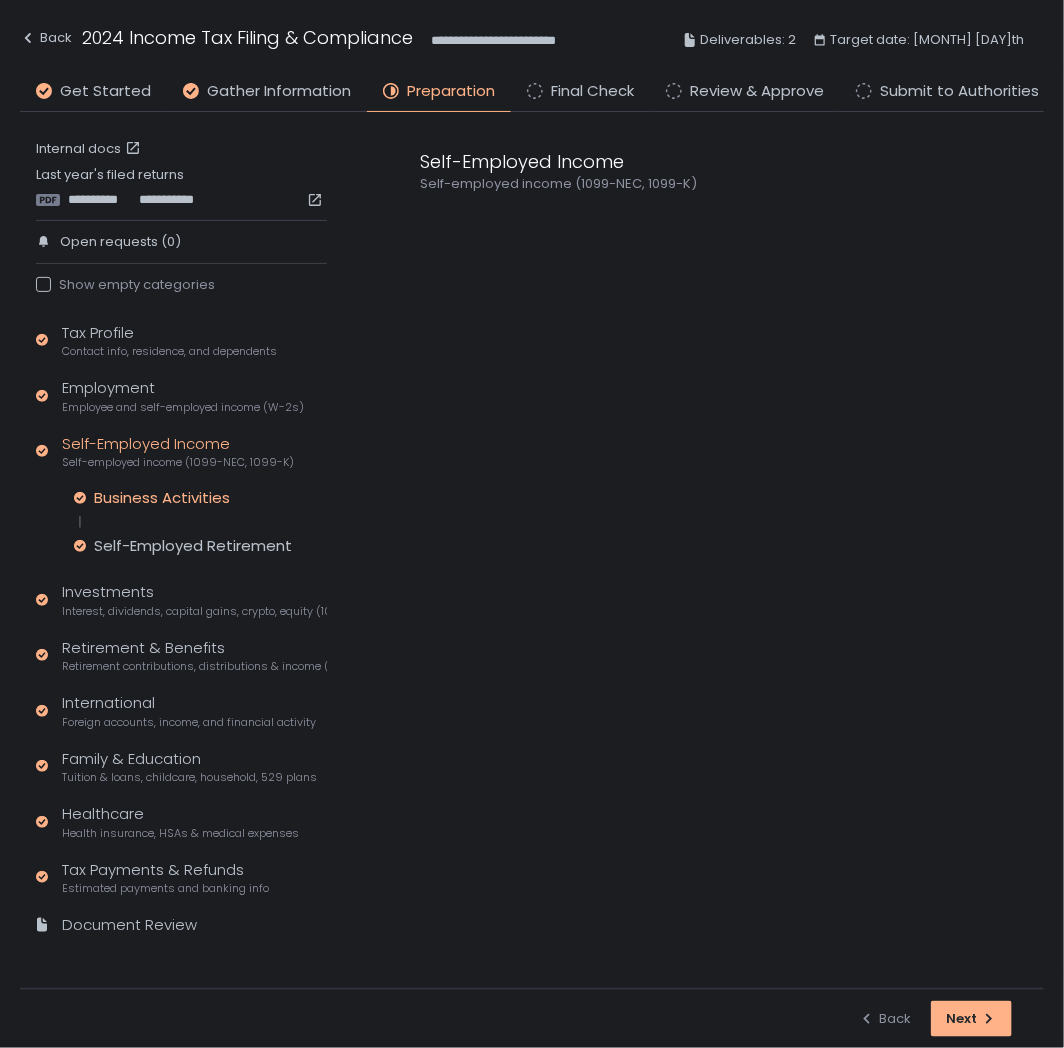 click on "Business Activities" 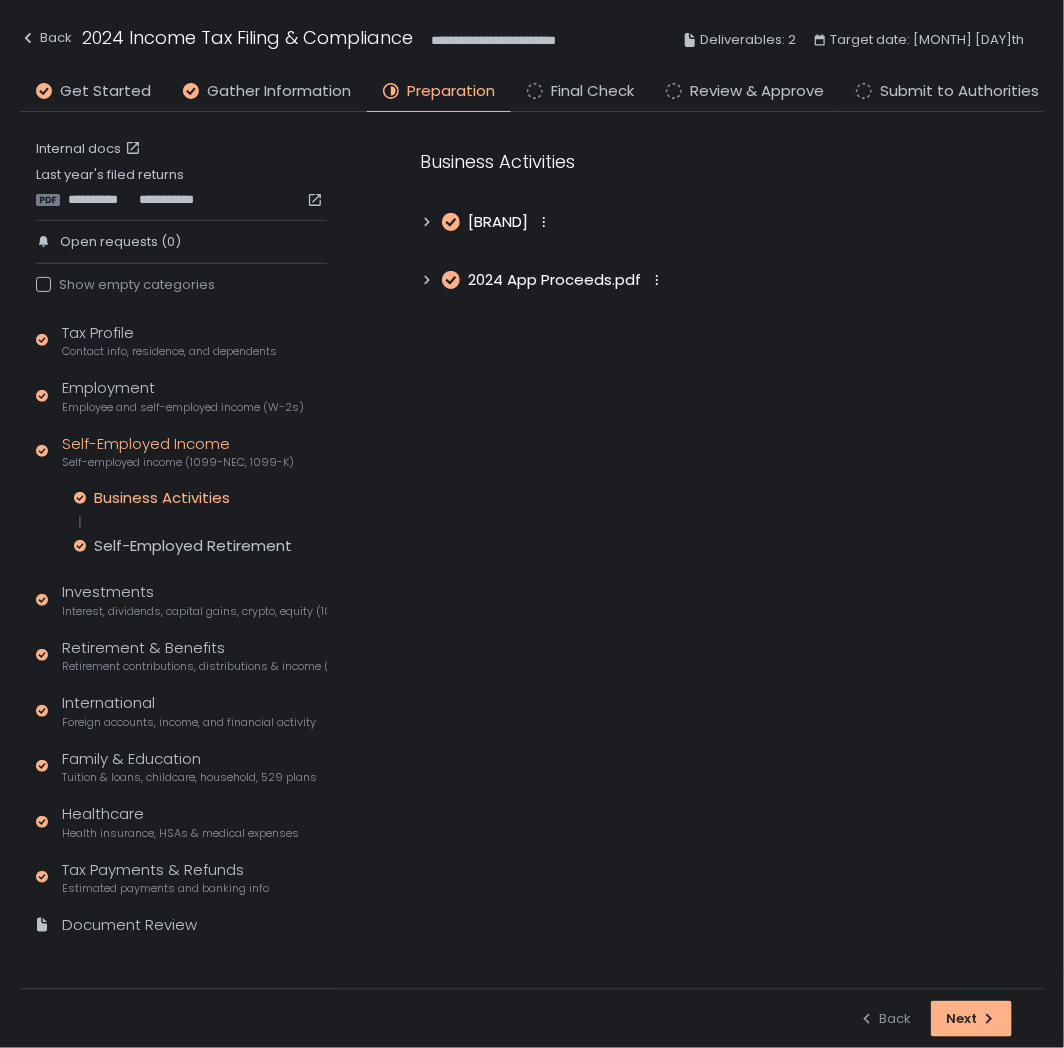 click 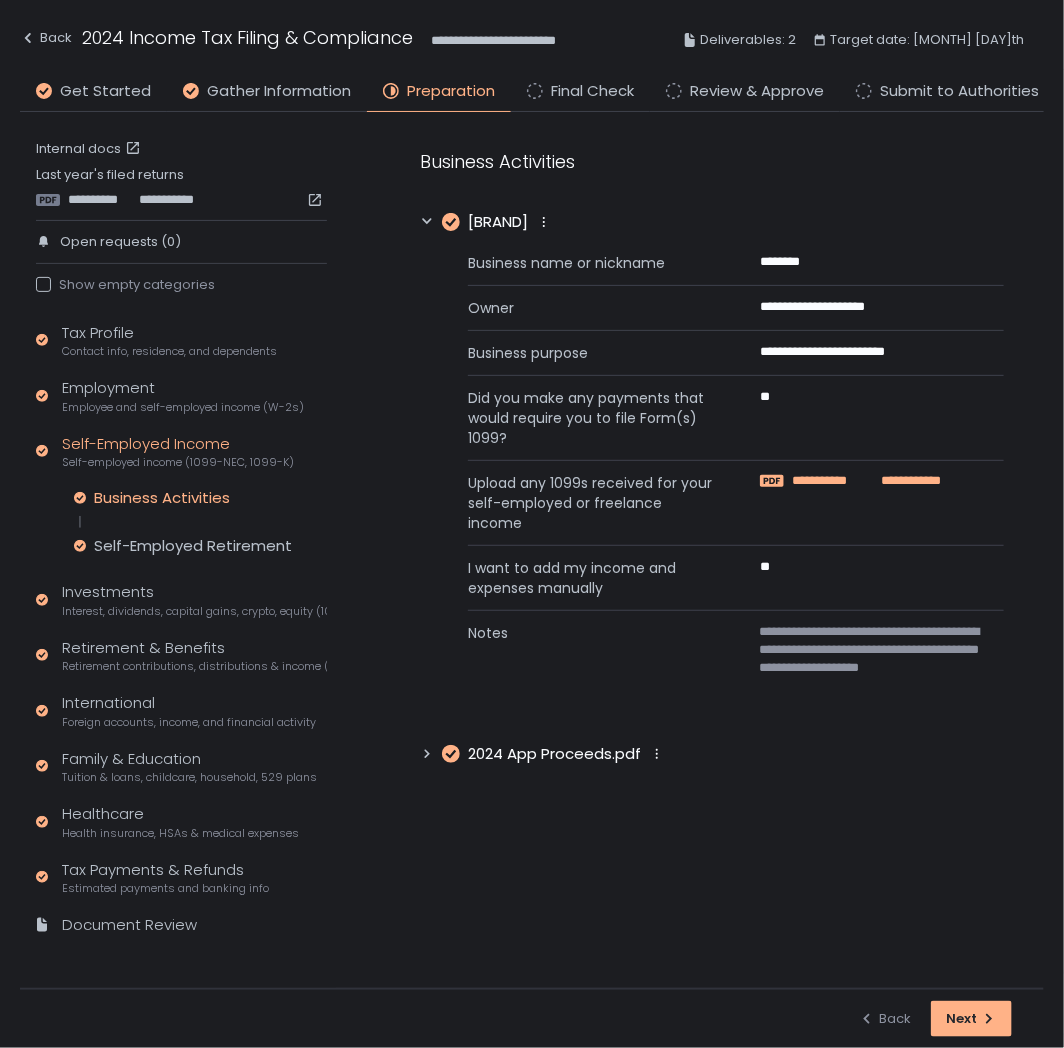 click on "**********" at bounding box center [830, 481] 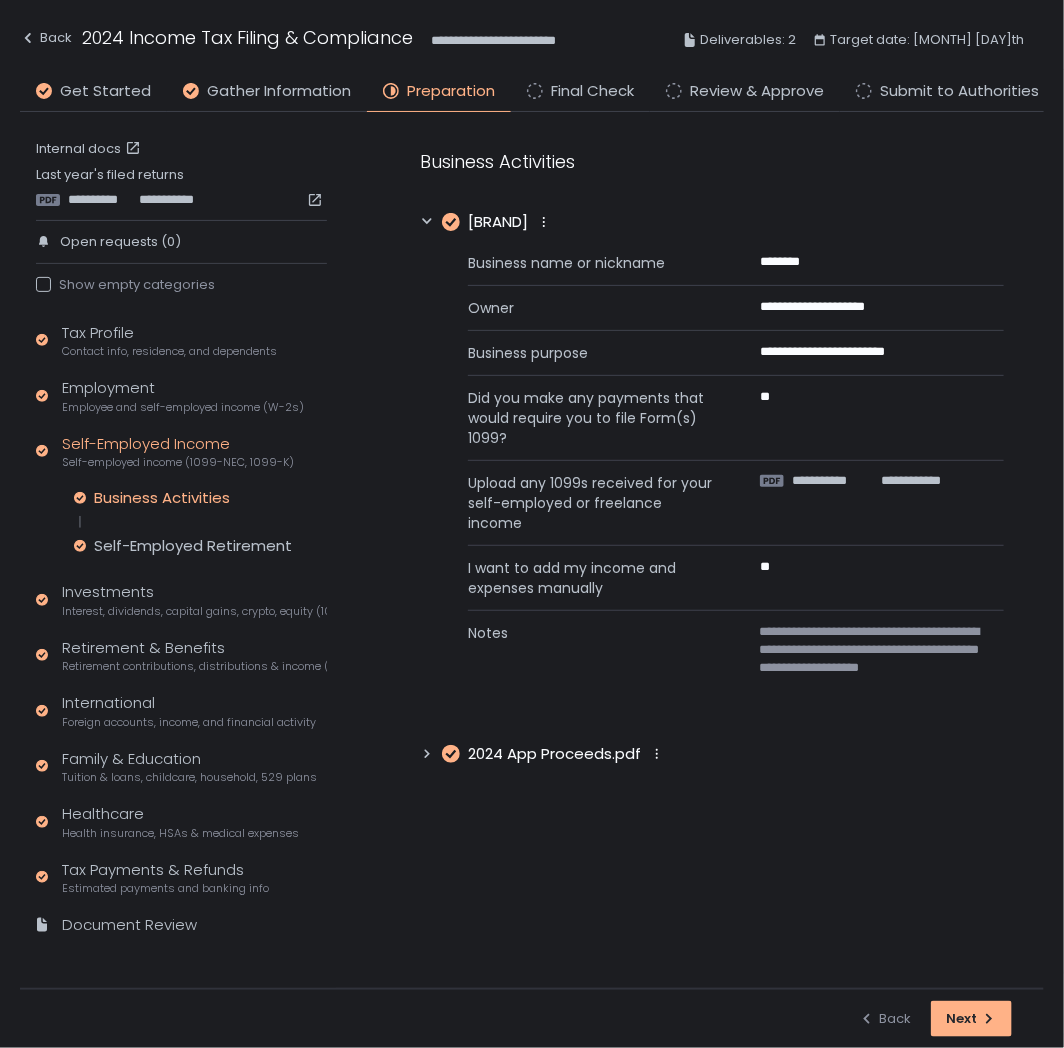 click 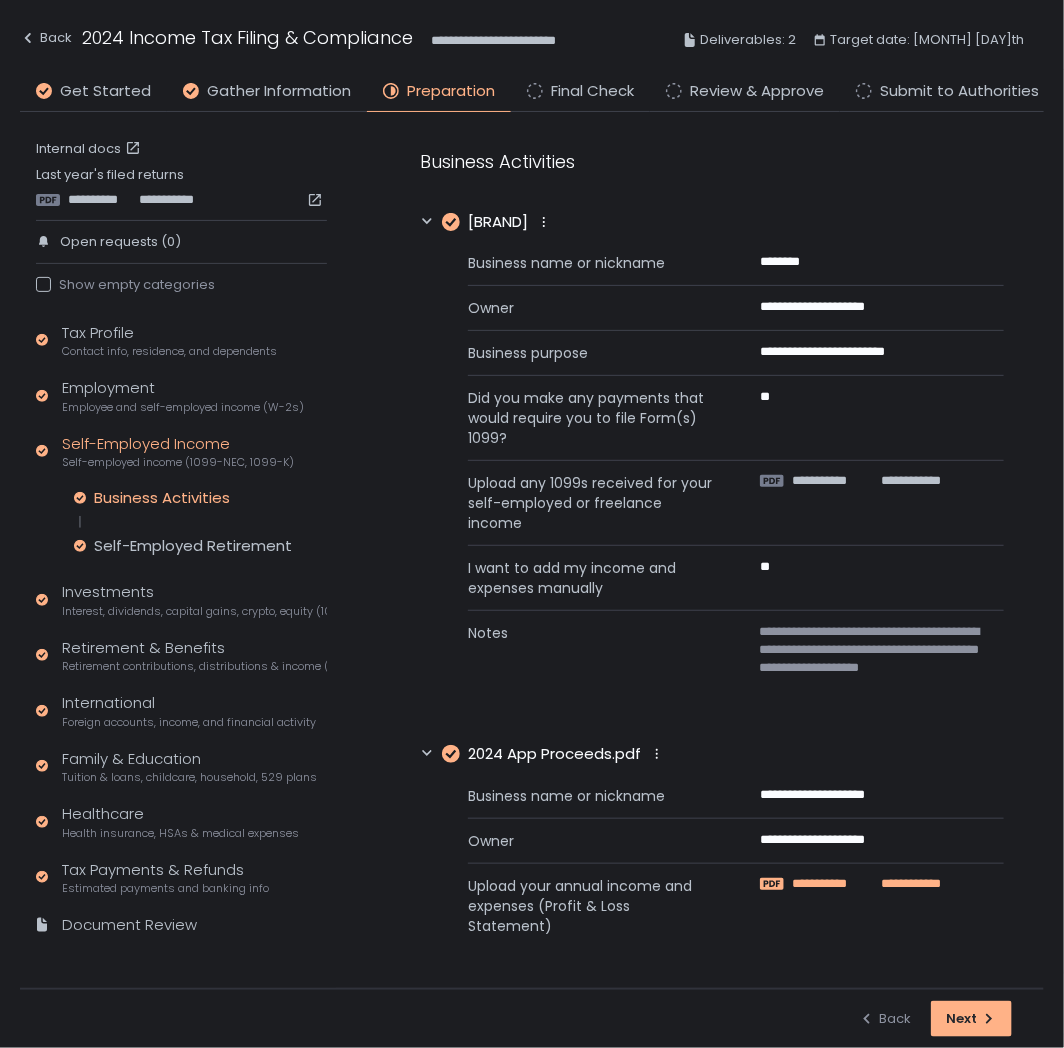 click on "**********" at bounding box center [830, 884] 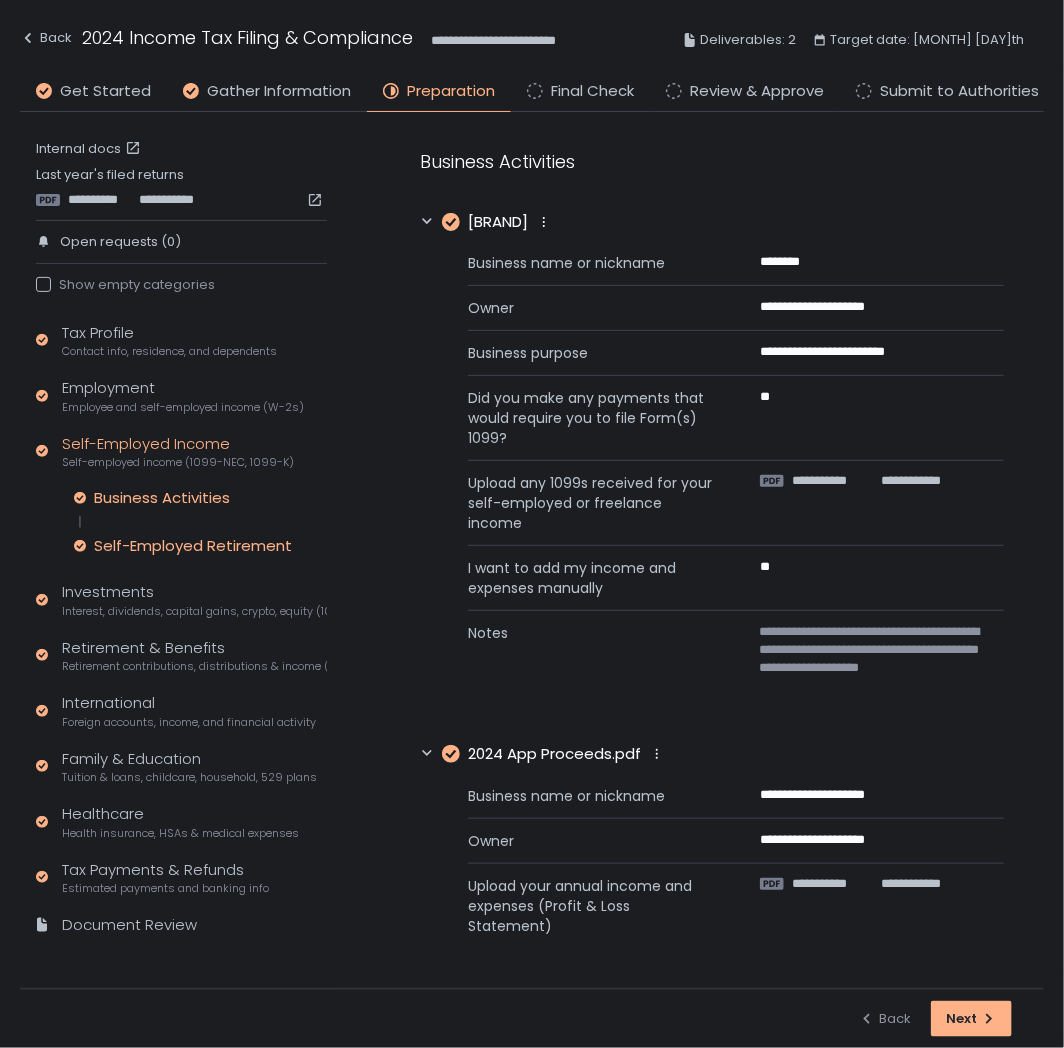 click on "Self-Employed Retirement" 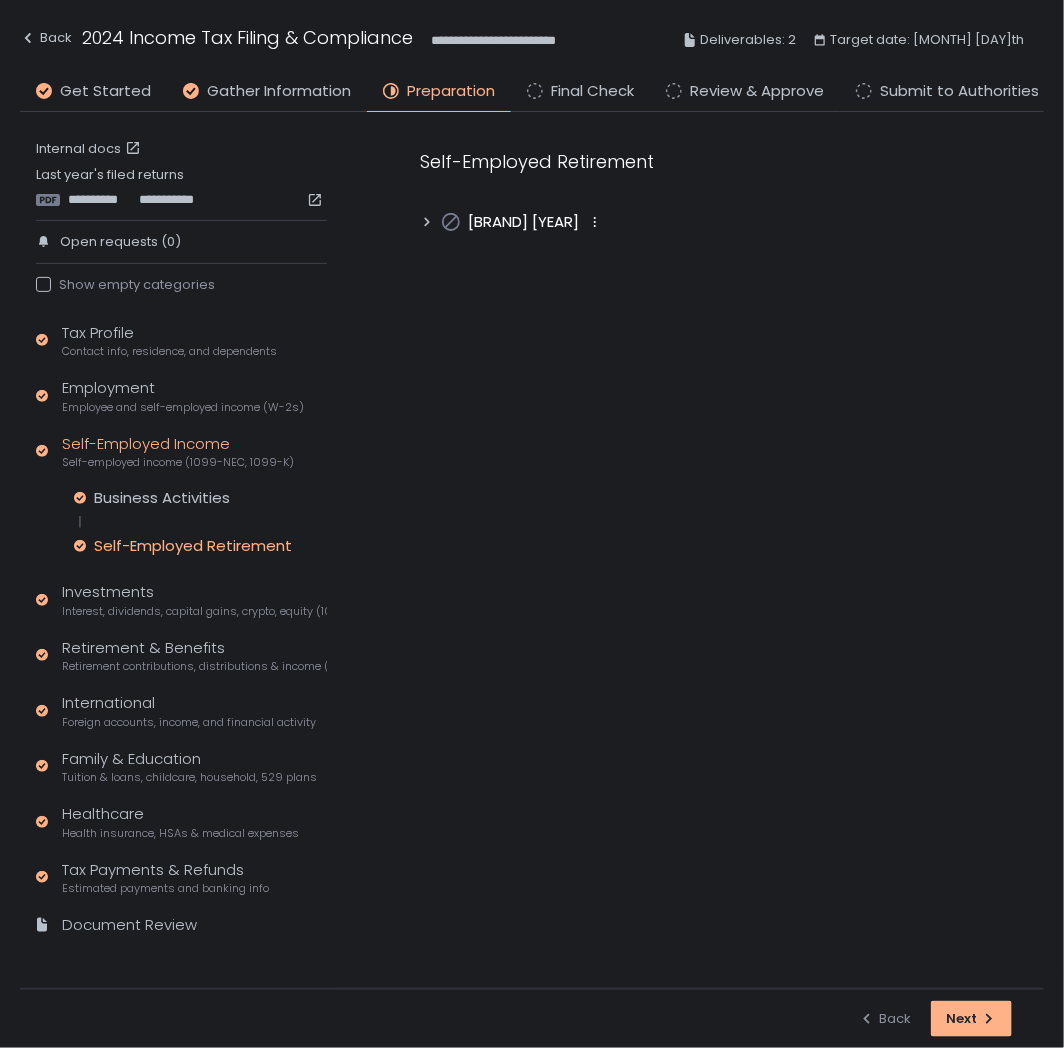 click on "Self-Employed Retirement Fidelity 401k" at bounding box center (712, 191) 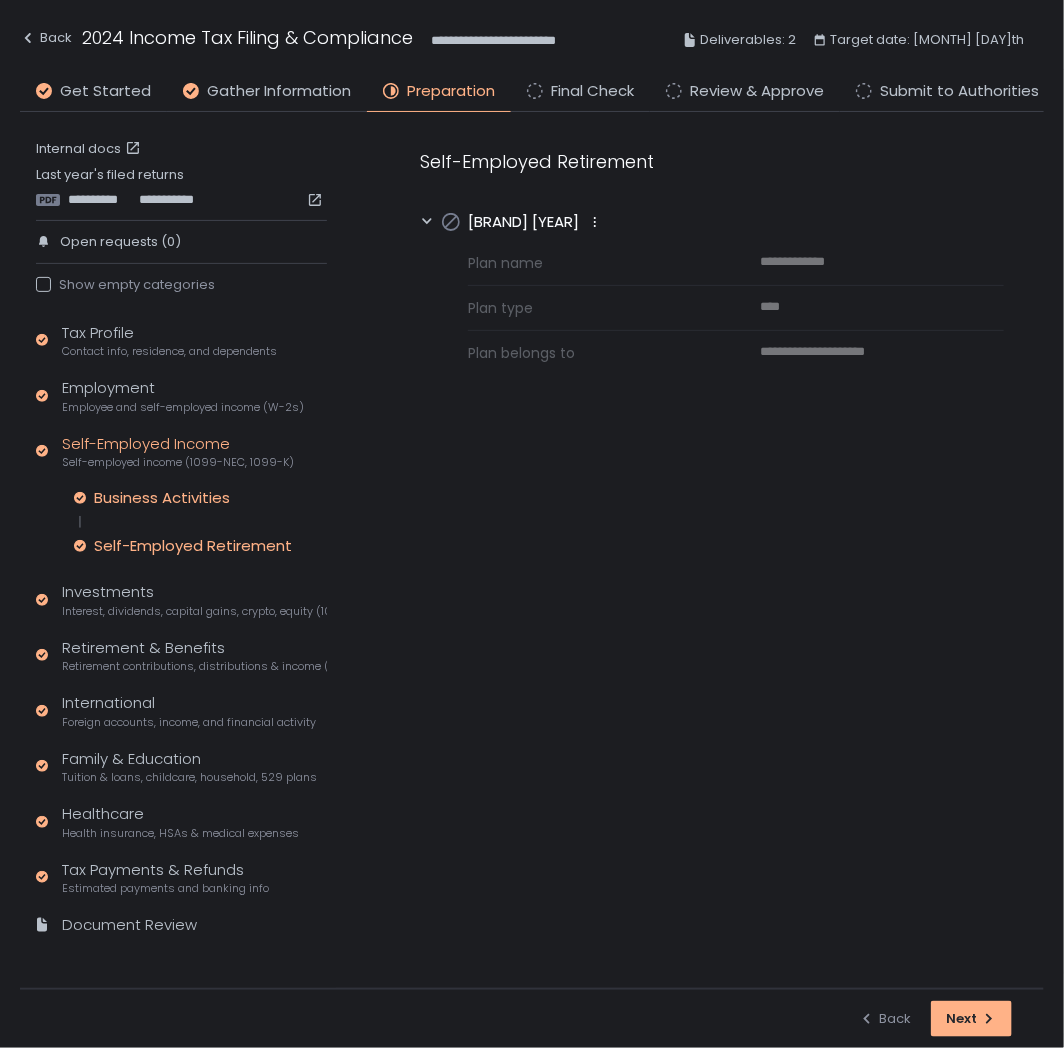 click on "Business Activities" 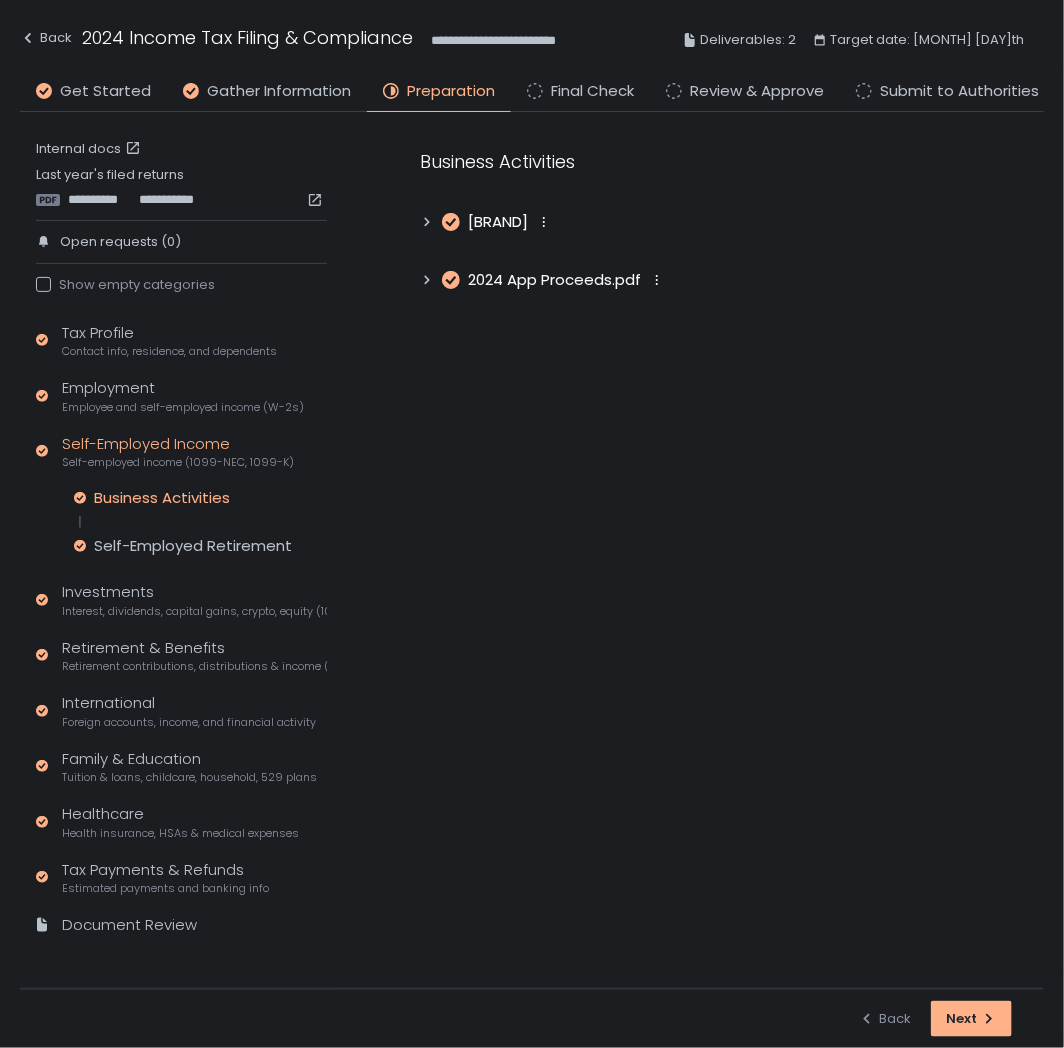 click 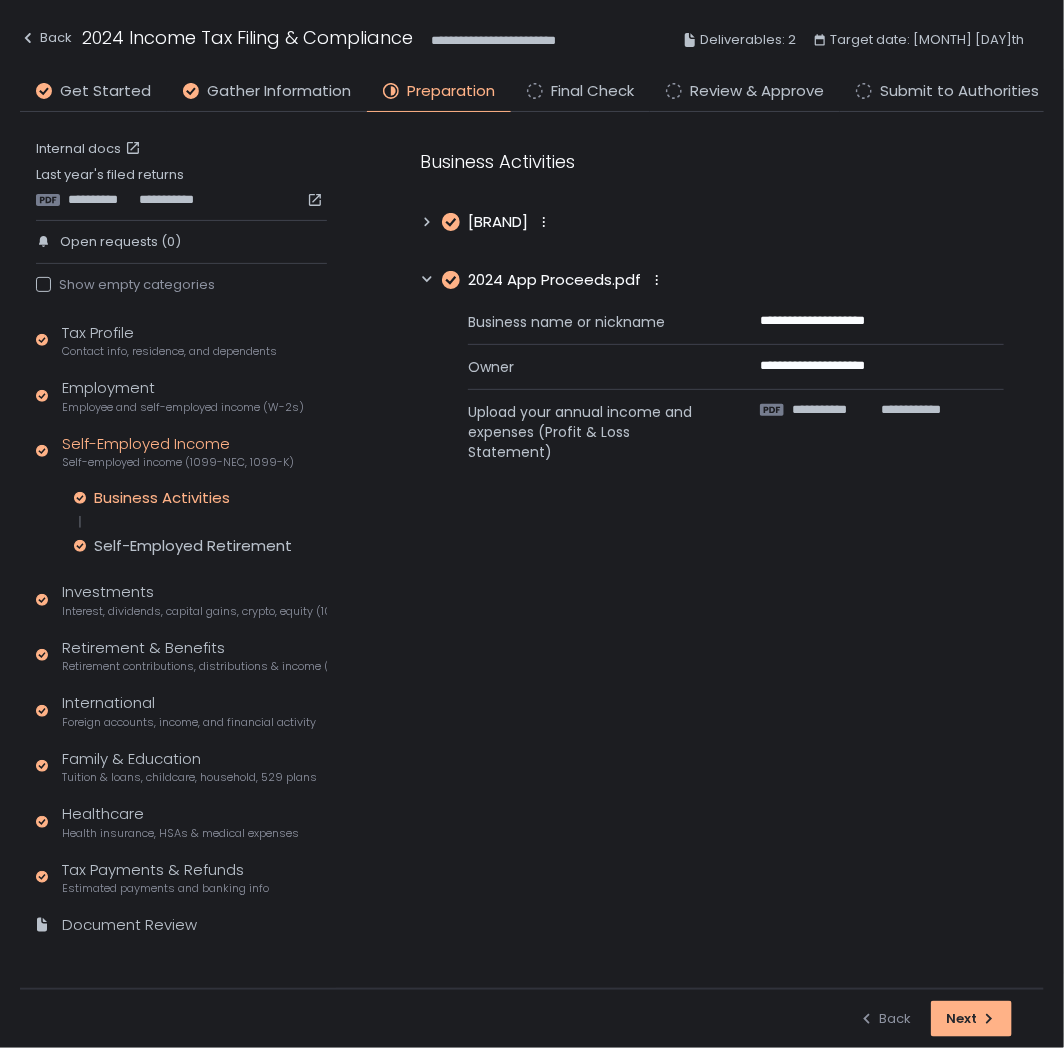 click 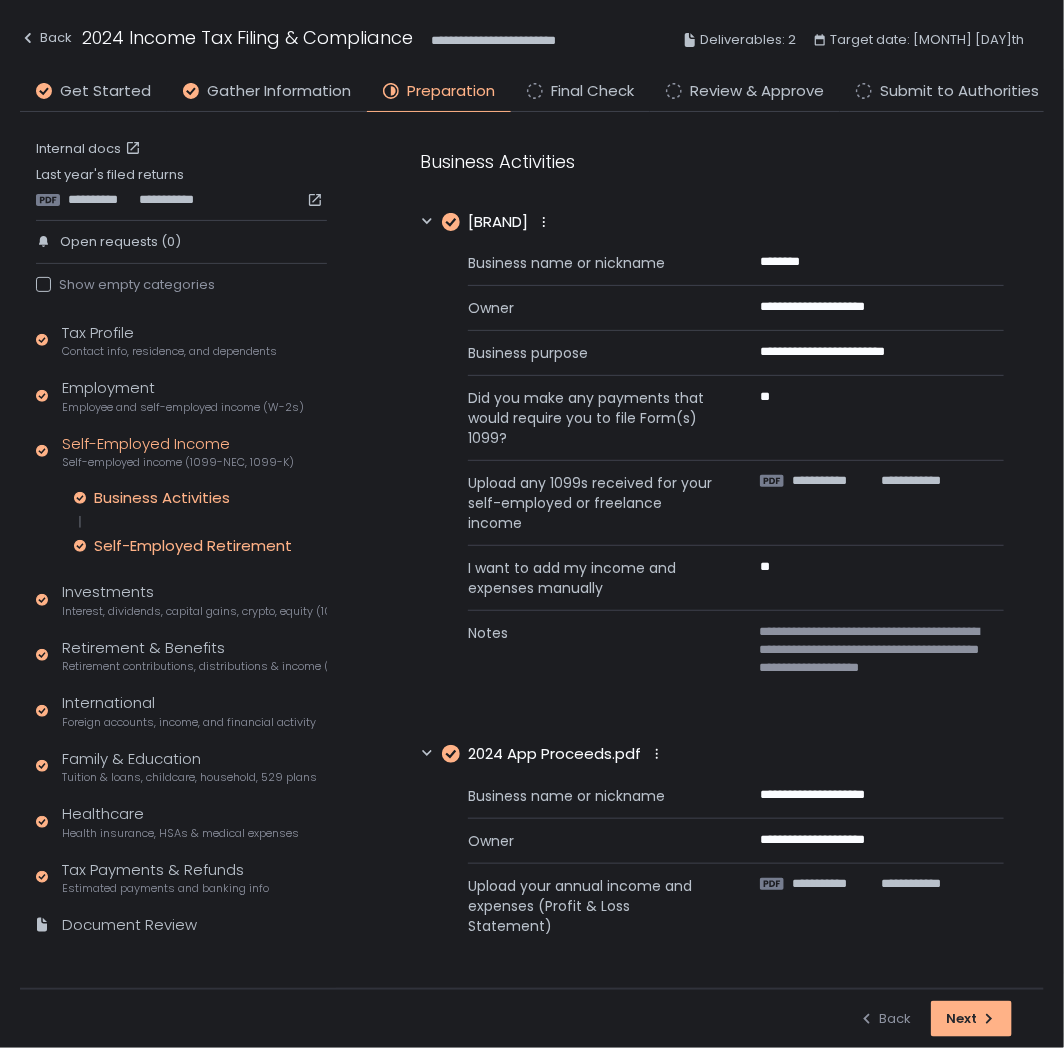click on "Self-Employed Retirement" 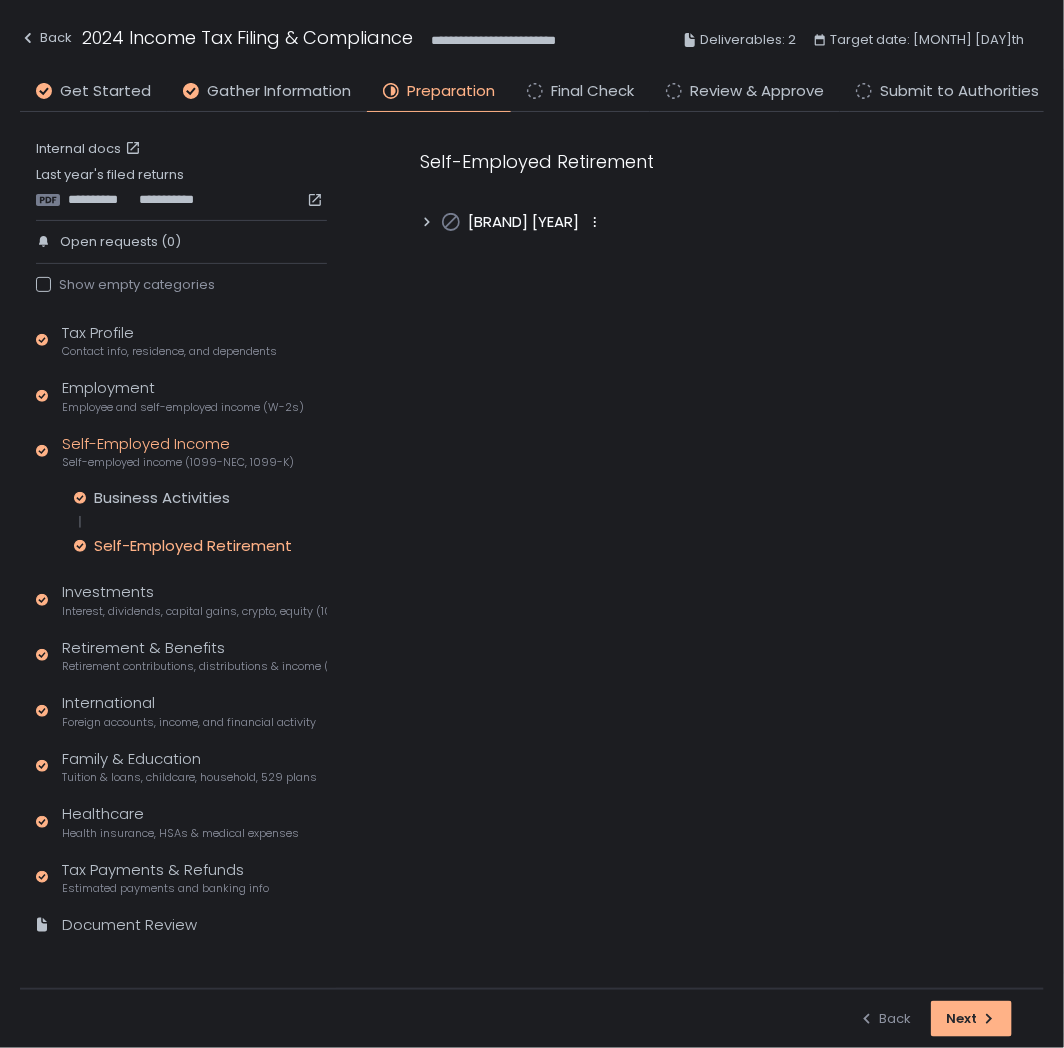 click 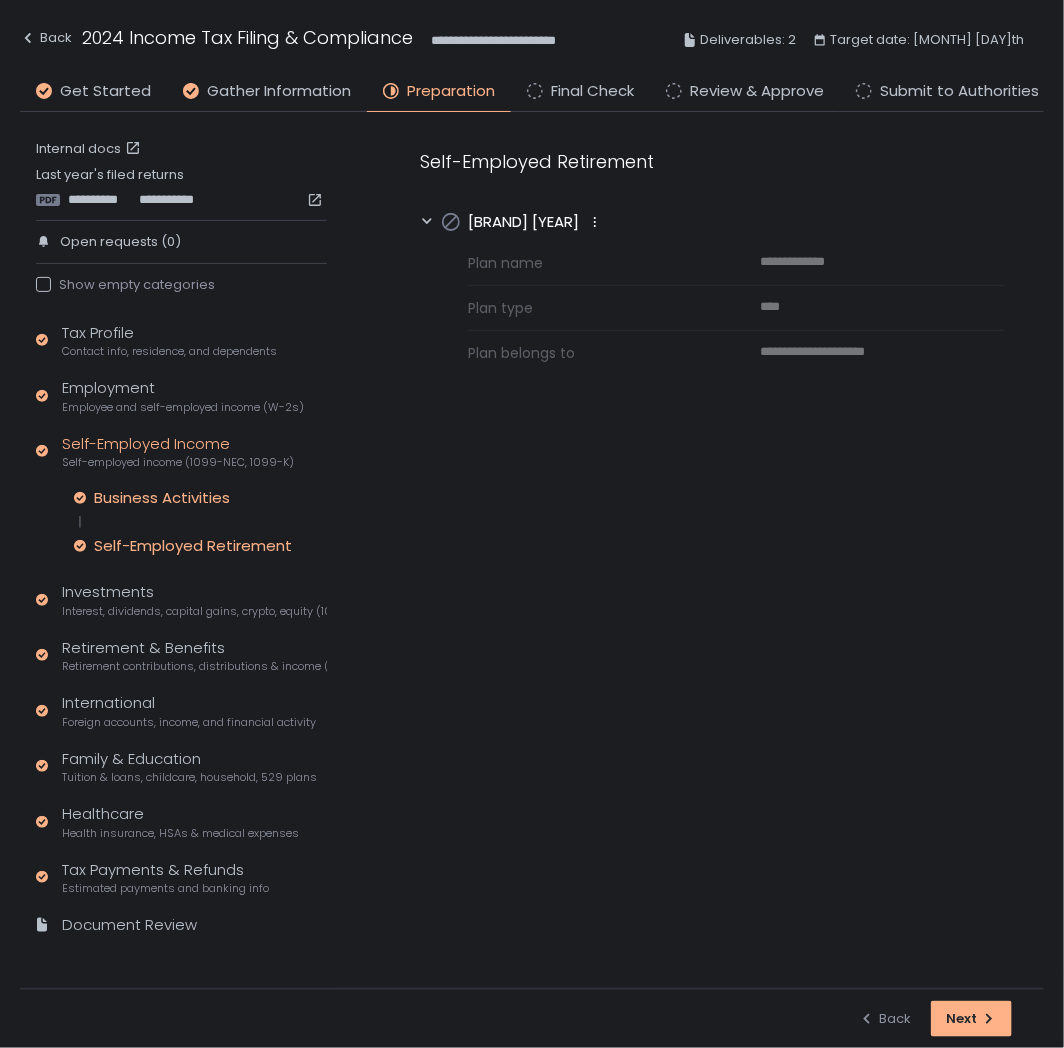 click on "Business Activities" 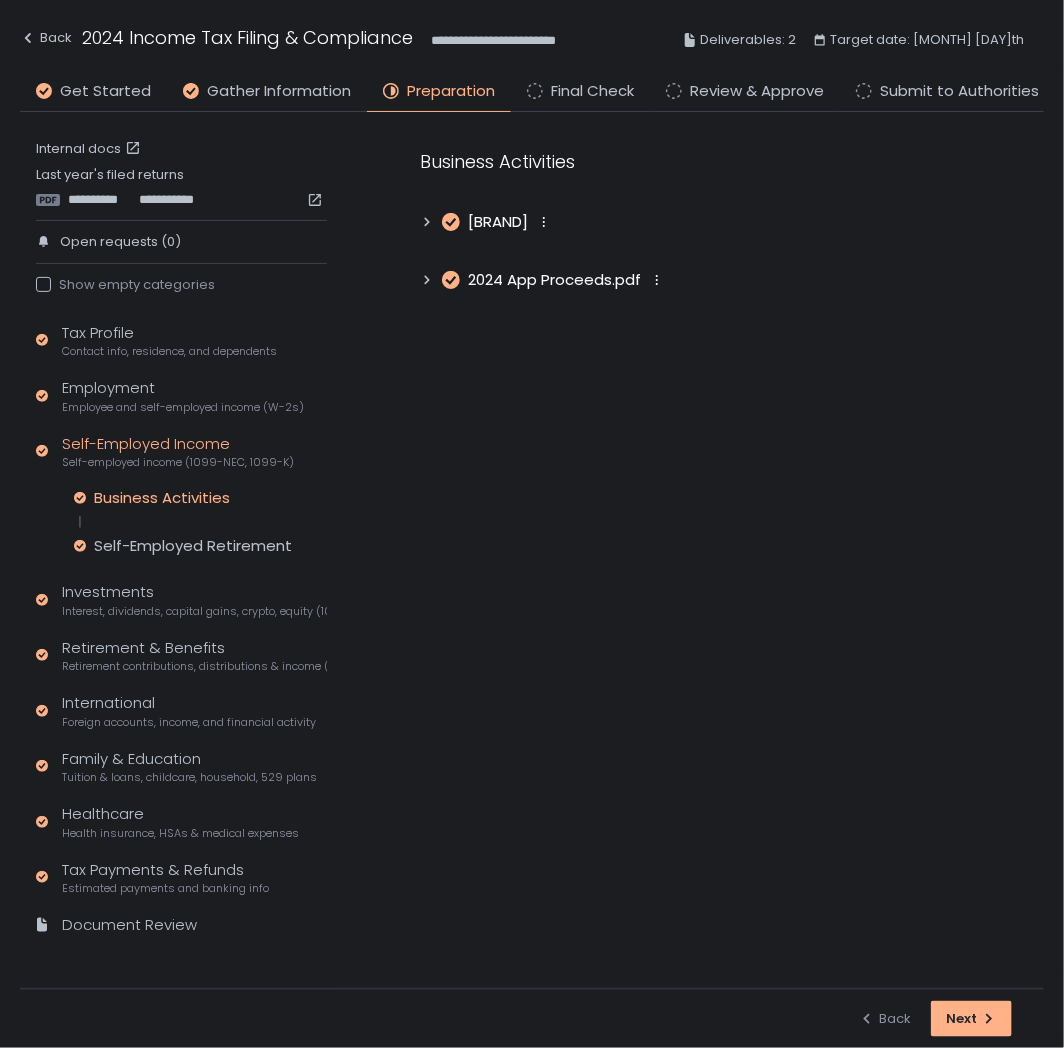 click on "Business Activities [BRAND] [YEAR] App Proceeds.pdf" at bounding box center (712, 220) 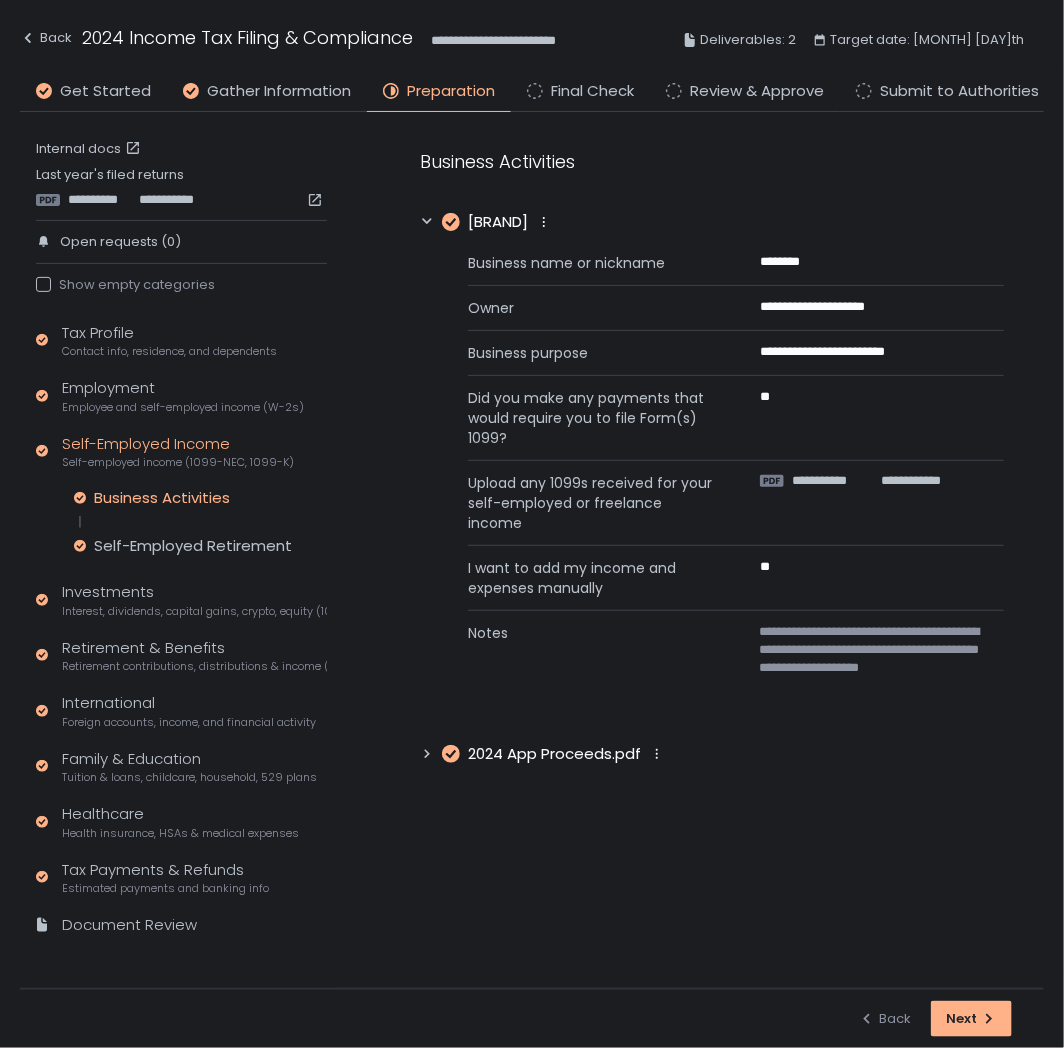 click 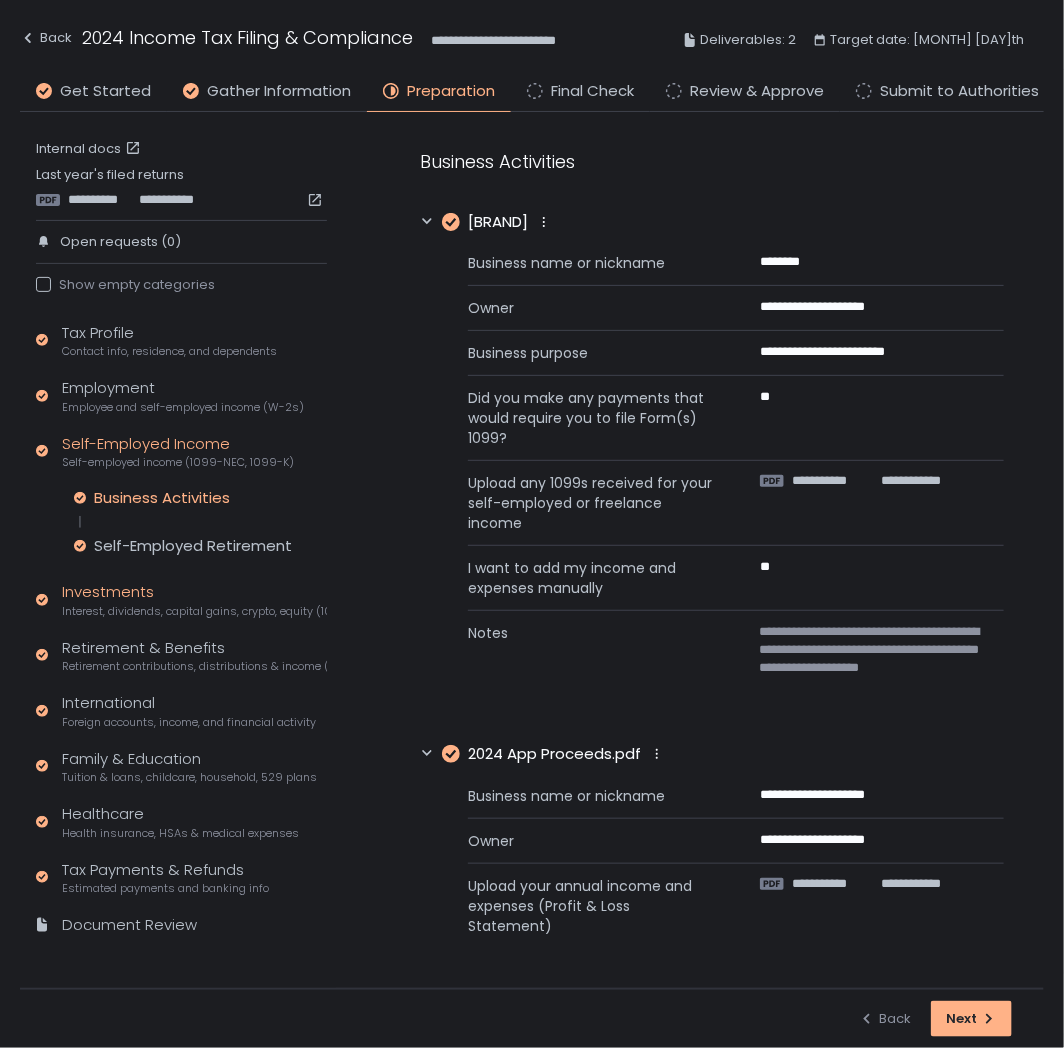click on "Investments Interest, dividends, capital gains, crypto, equity (1099s, K-1s)" 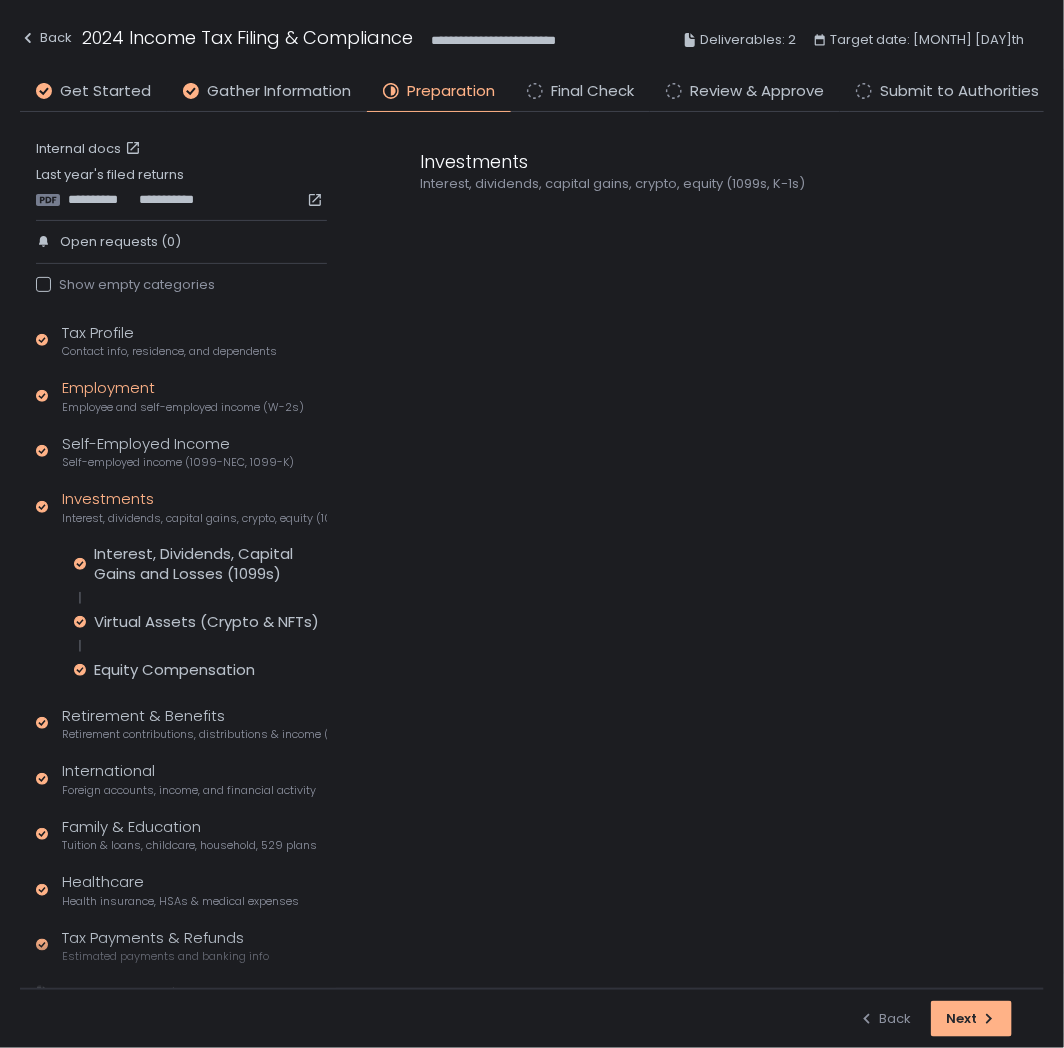 click on "Employment Employee and self-employed income (W-2s)" 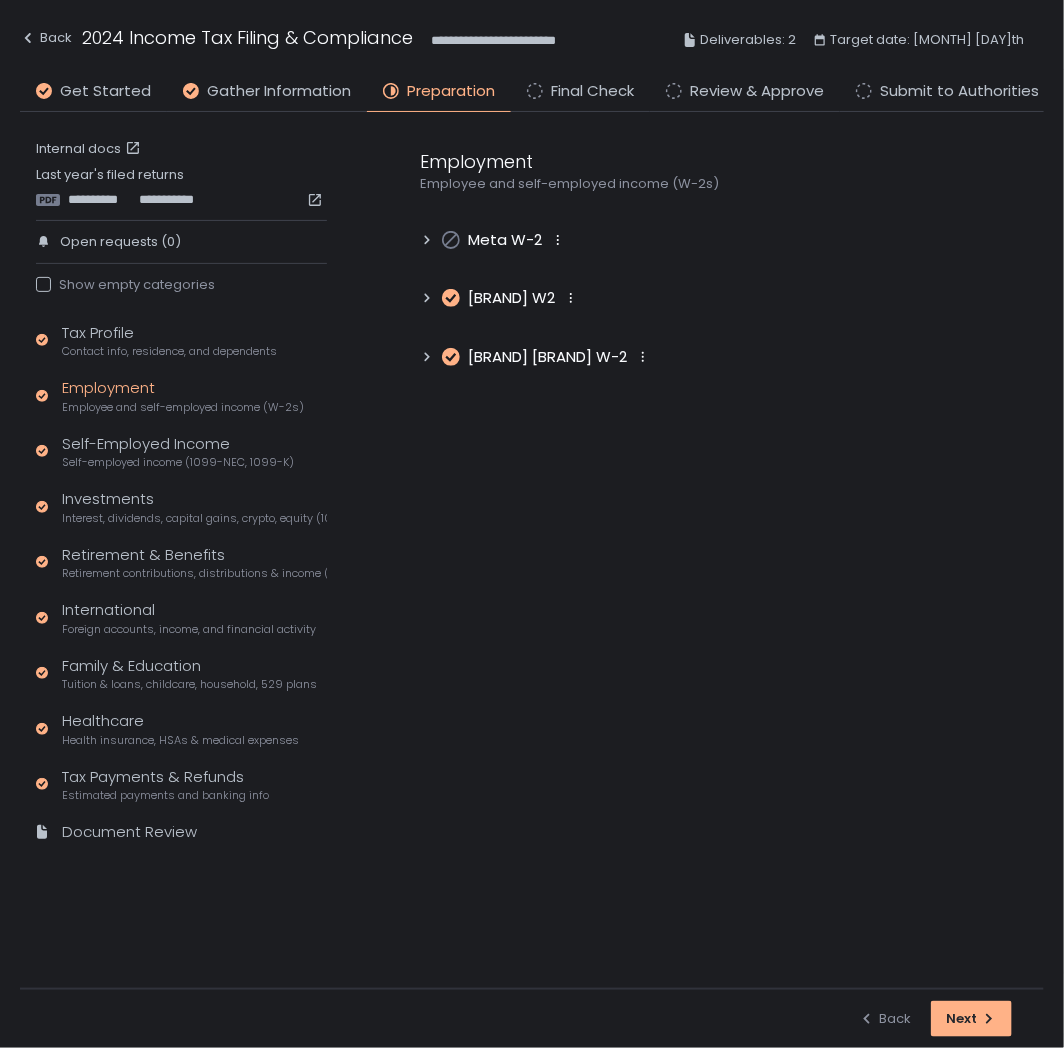 click on "Employment Employee and self-employed income (W-2s) [BRAND] W-2 [BRAND] W2 [BRAND] W-2" at bounding box center [712, 258] 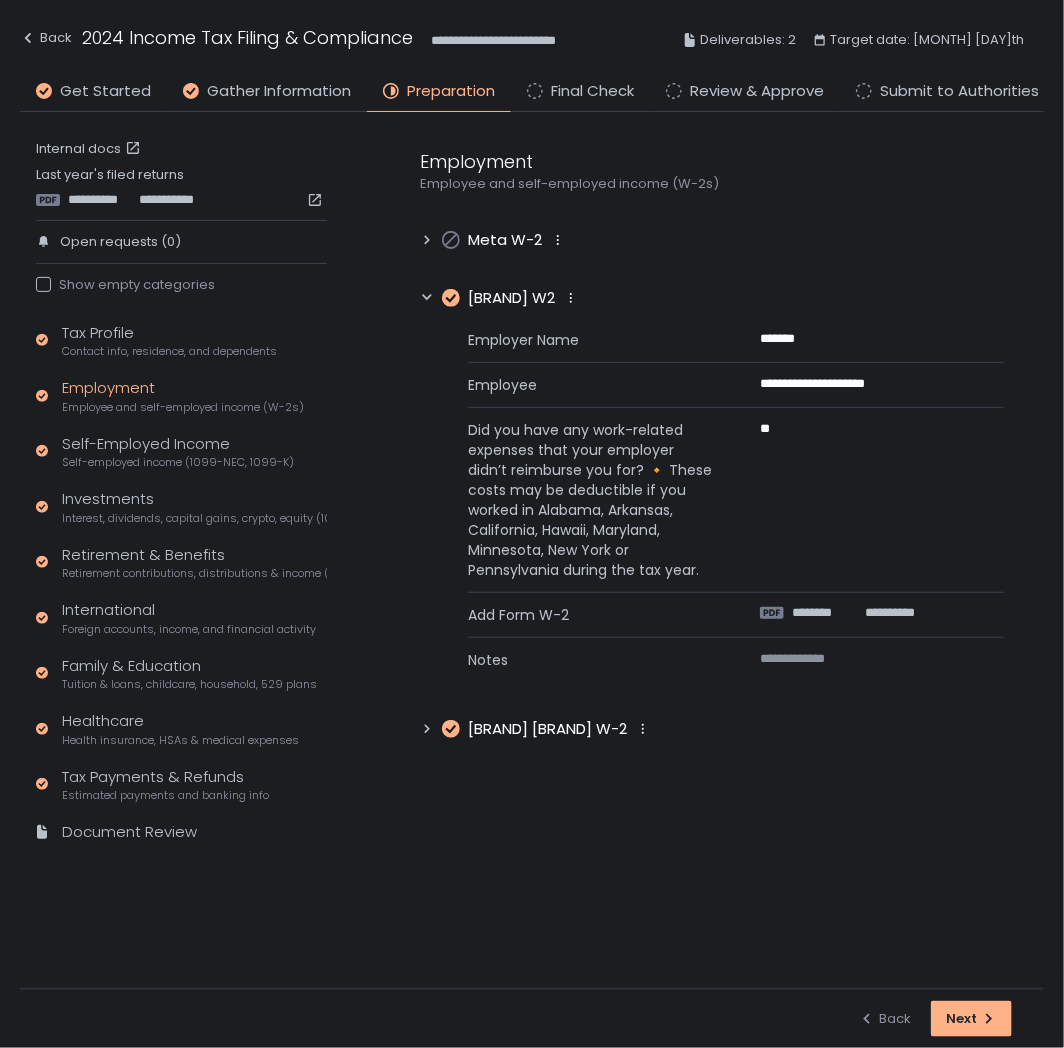 click 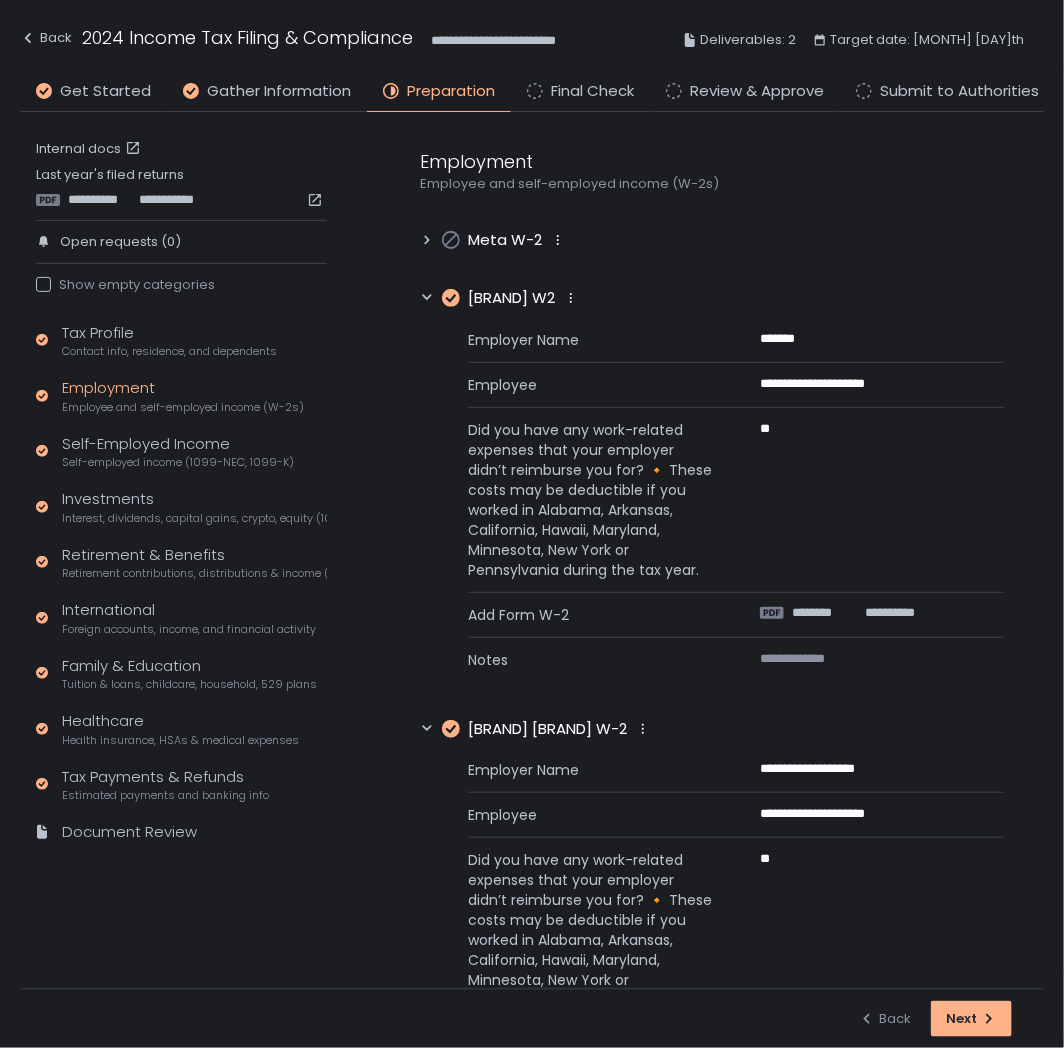 click 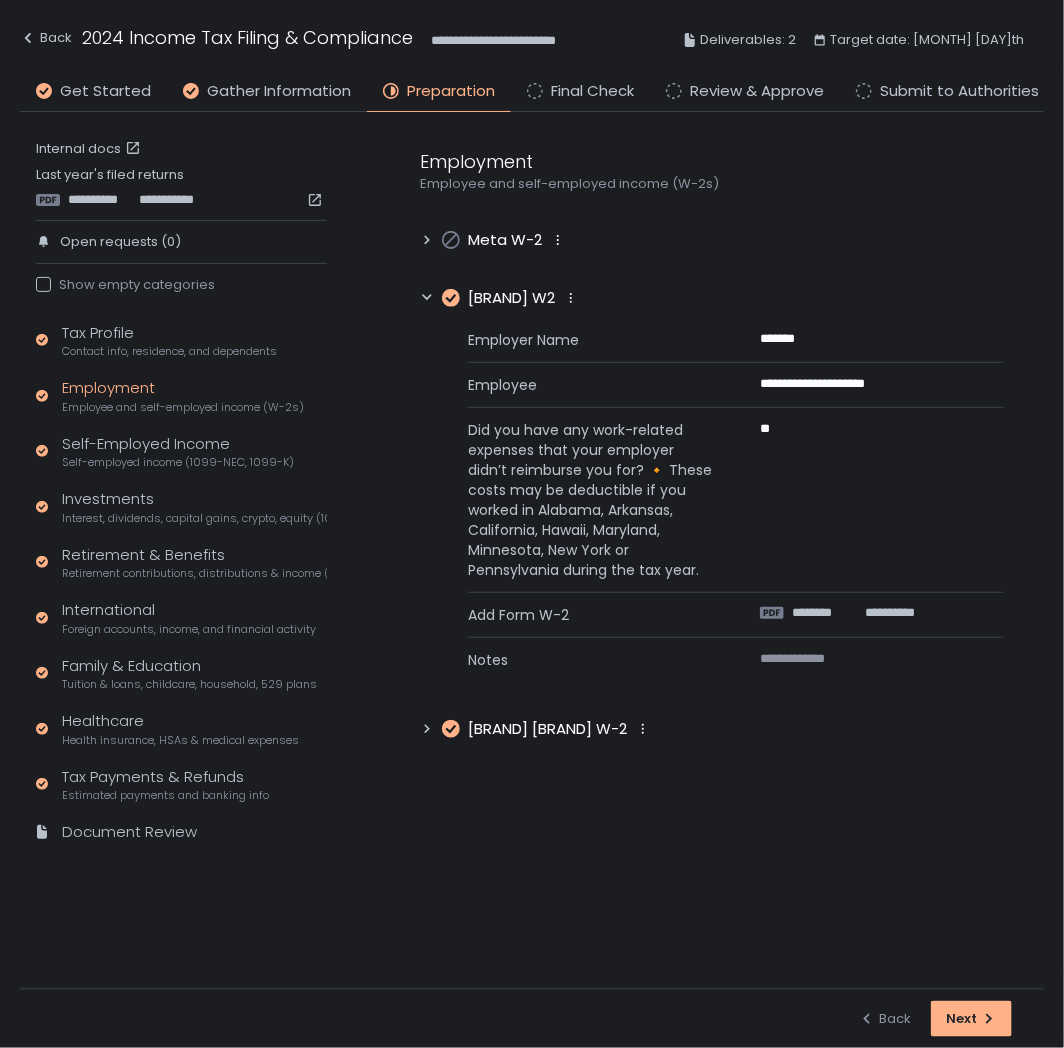 click on "**********" at bounding box center (712, 444) 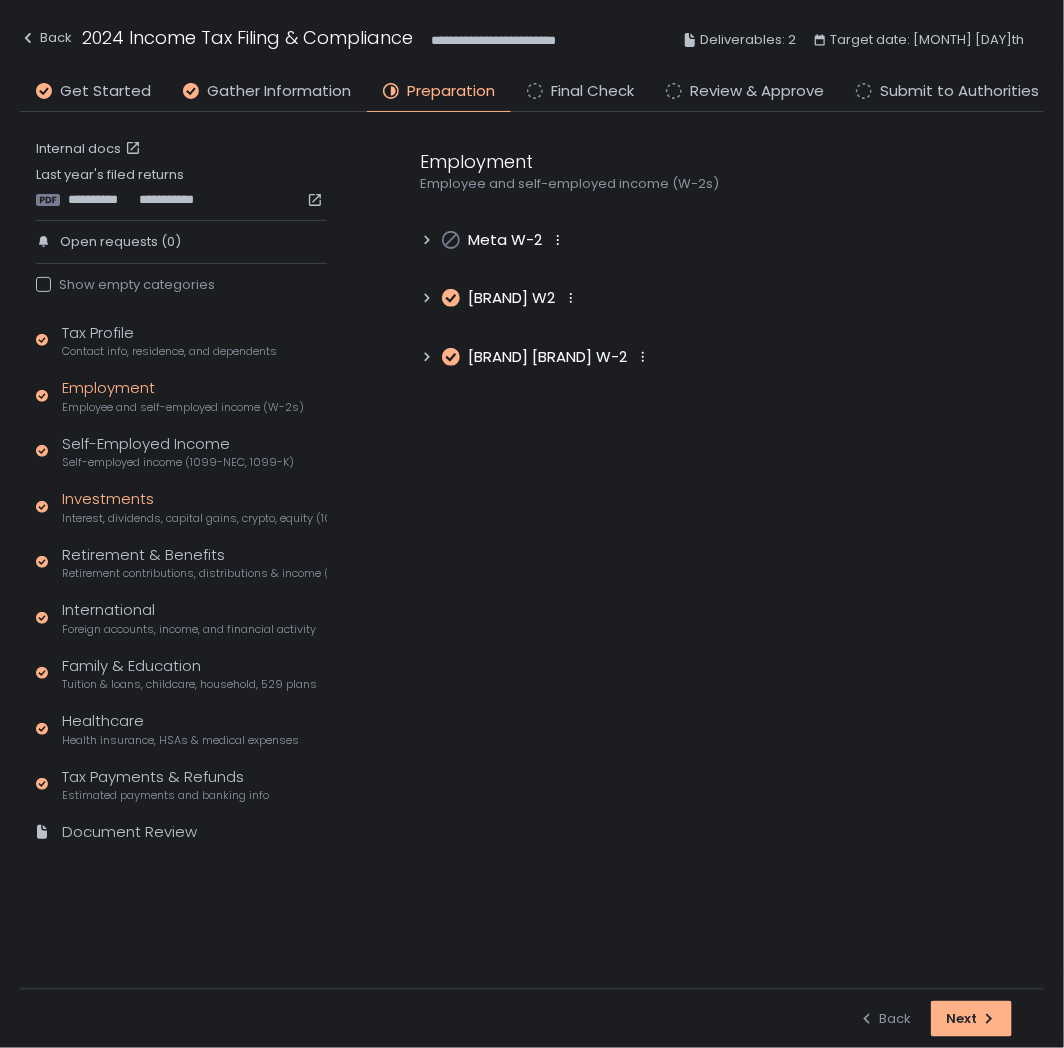 click on "Investments Interest, dividends, capital gains, crypto, equity (1099s, K-1s)" 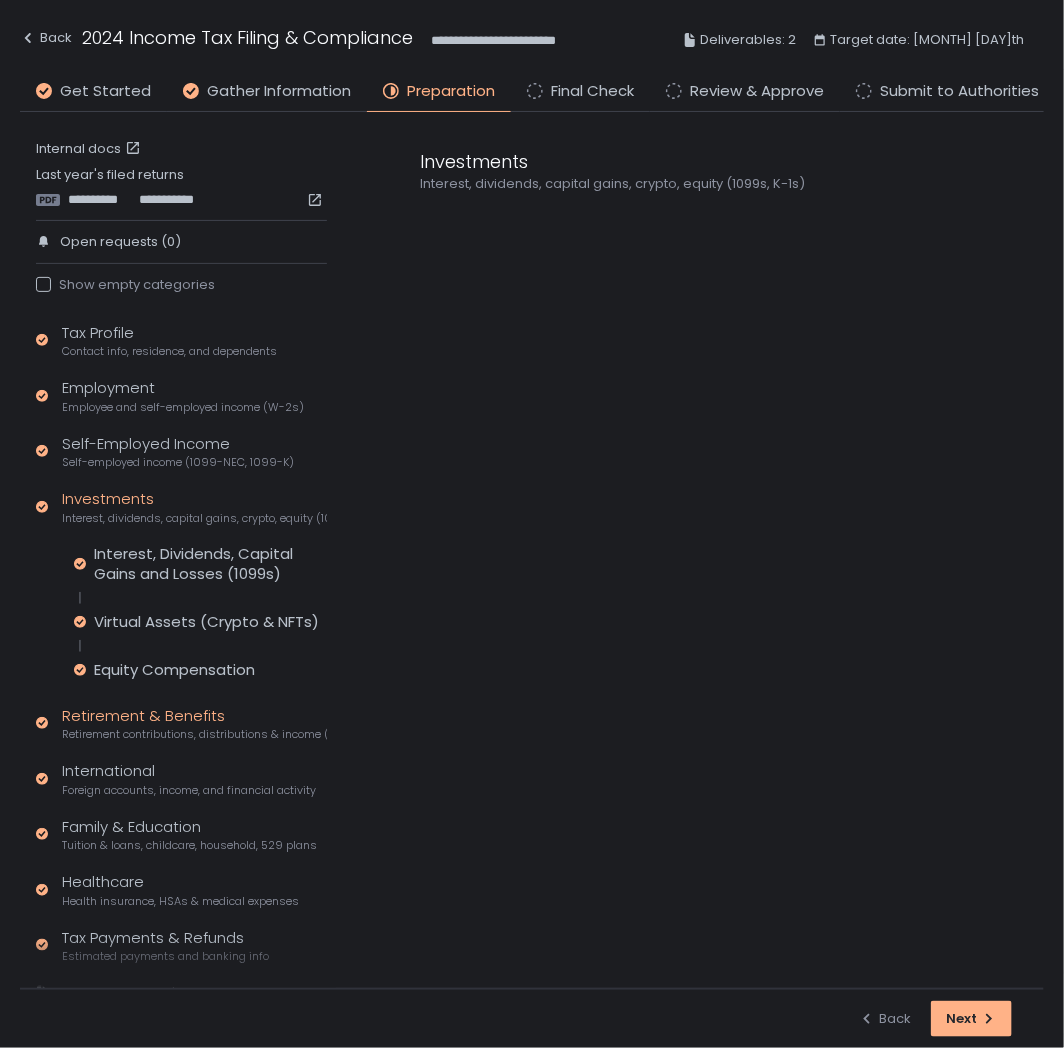 click on "Retirement & Benefits Retirement contributions, distributions & income (1099-R, 5498)" 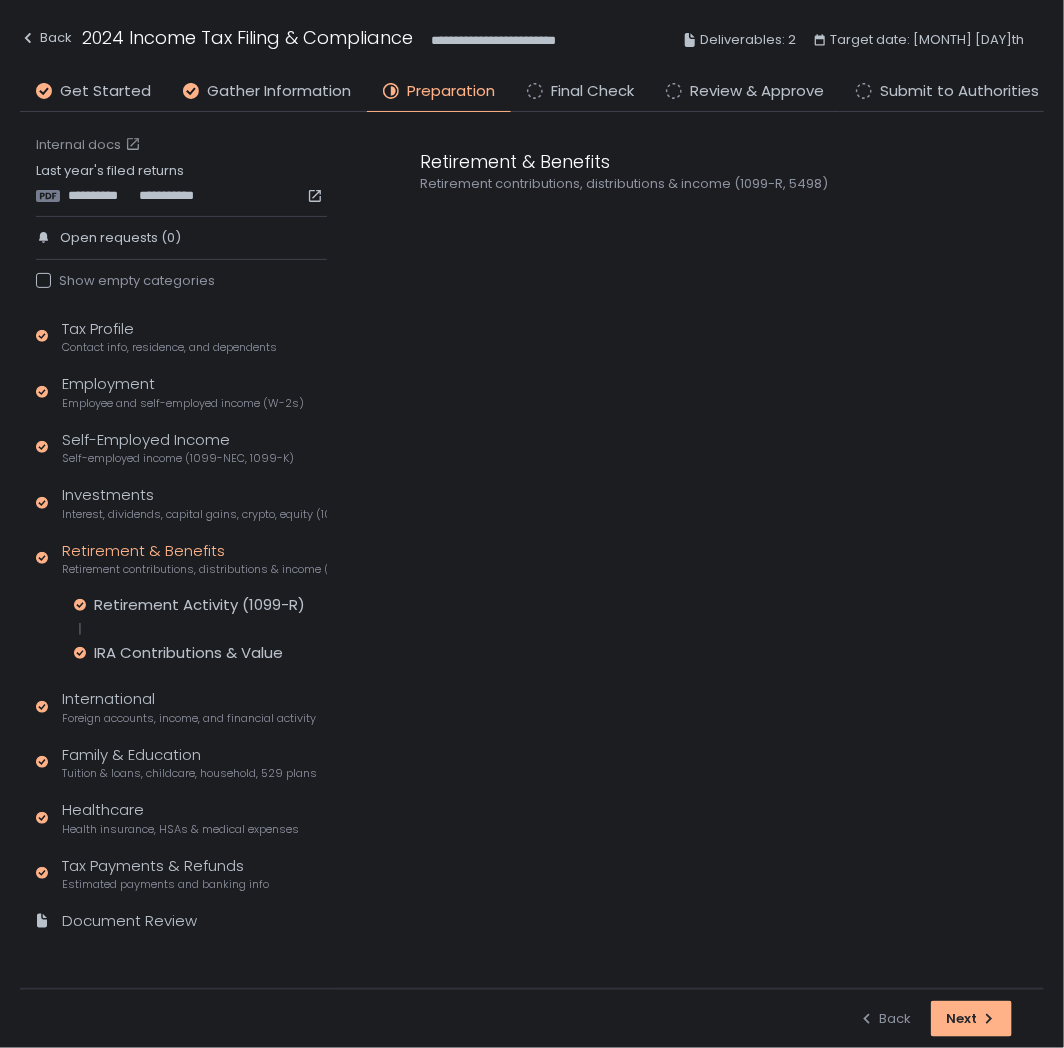 scroll, scrollTop: 5, scrollLeft: 0, axis: vertical 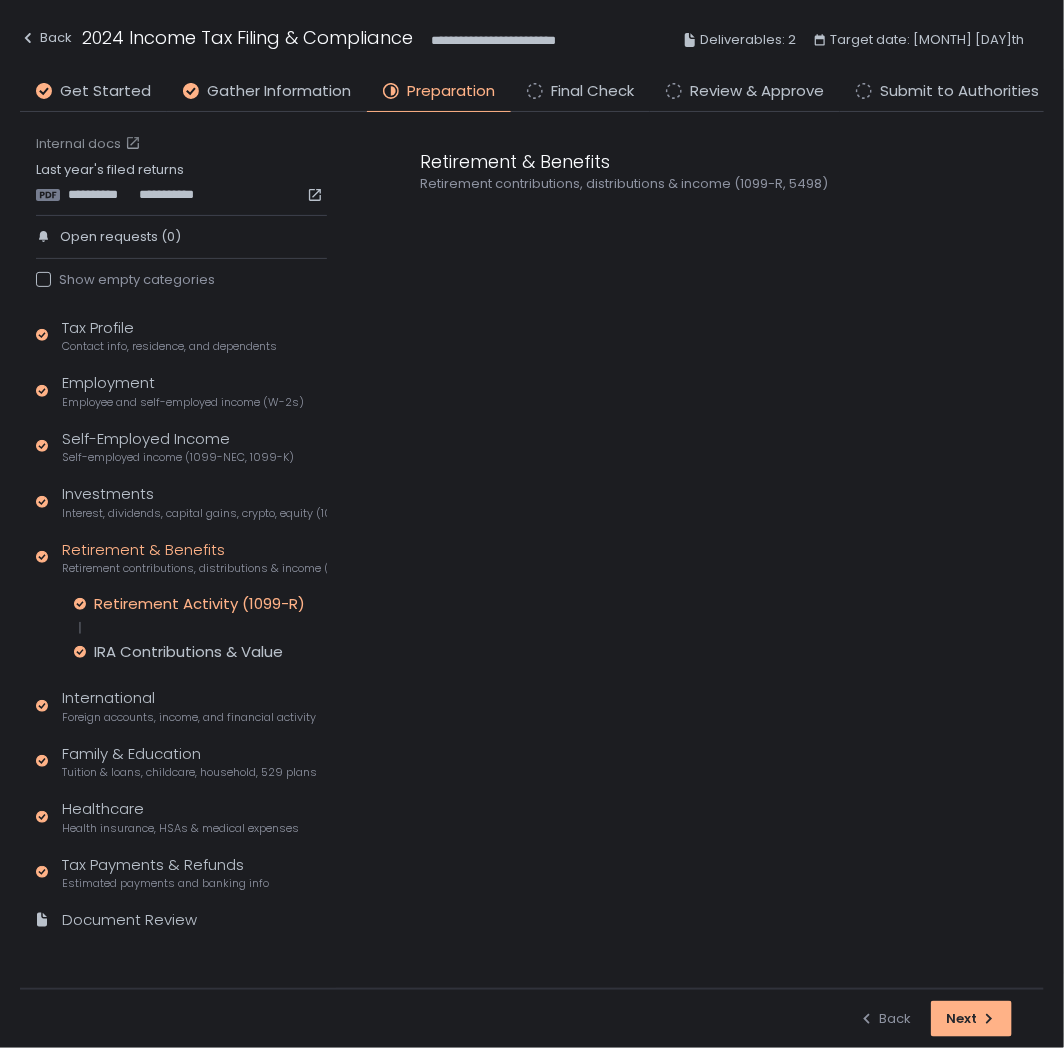 click on "Retirement Activity (1099-R)" 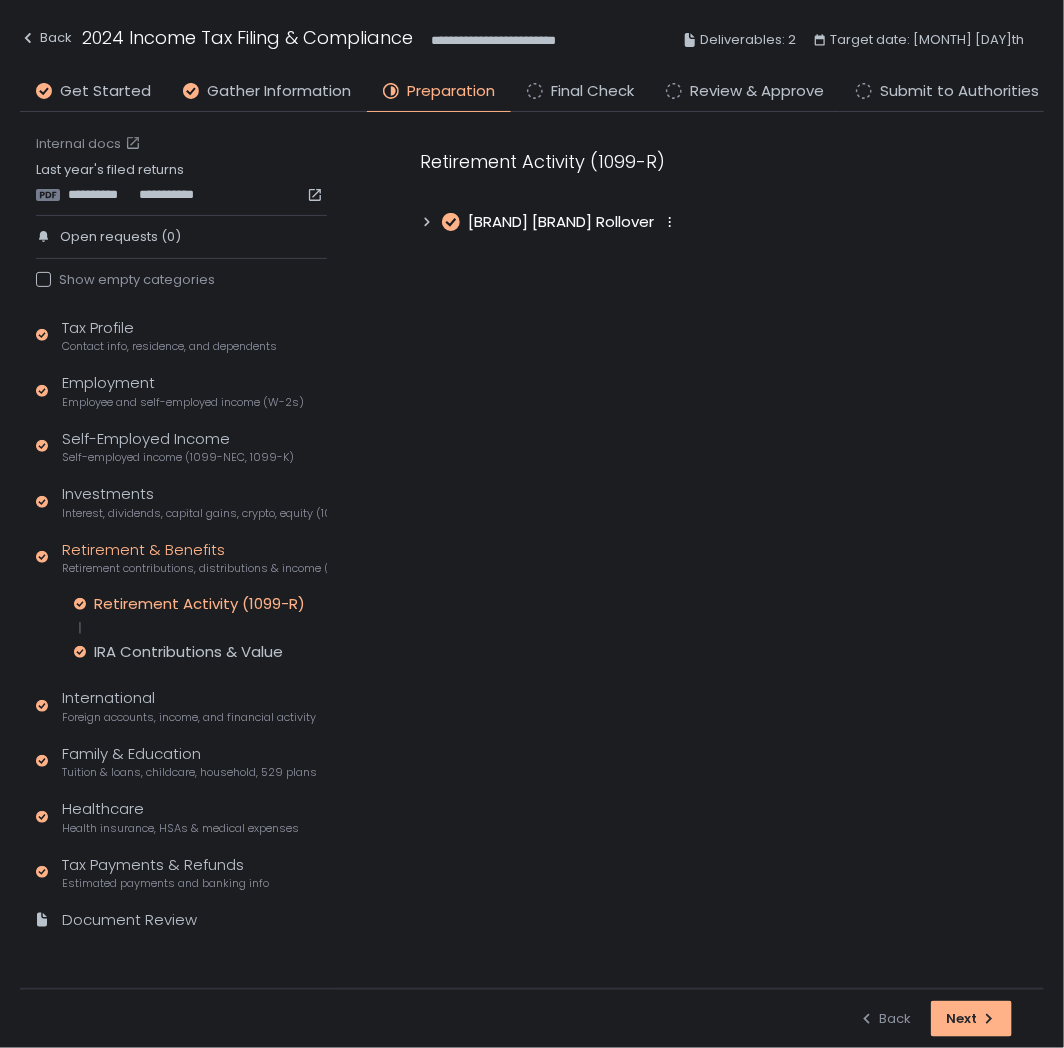 click 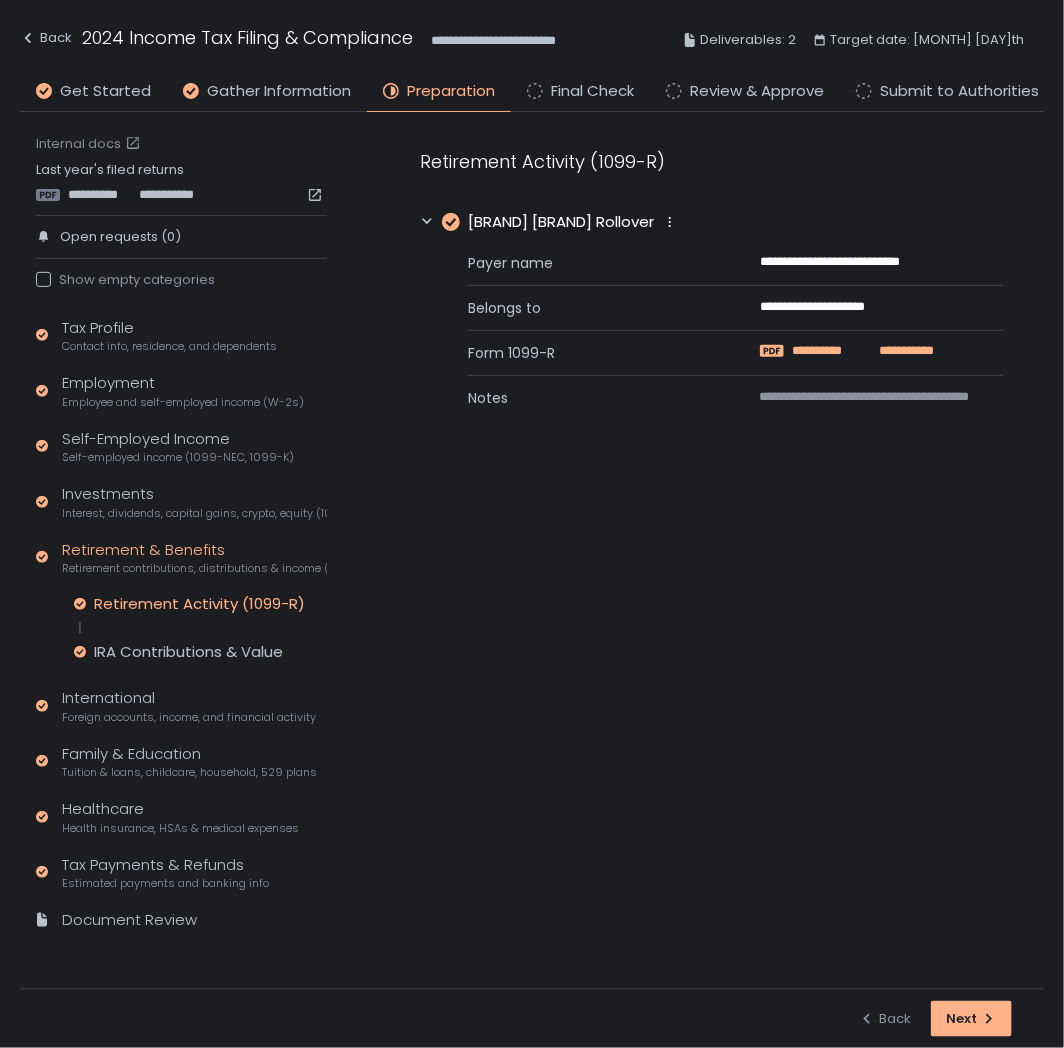 click on "**********" at bounding box center [867, 351] 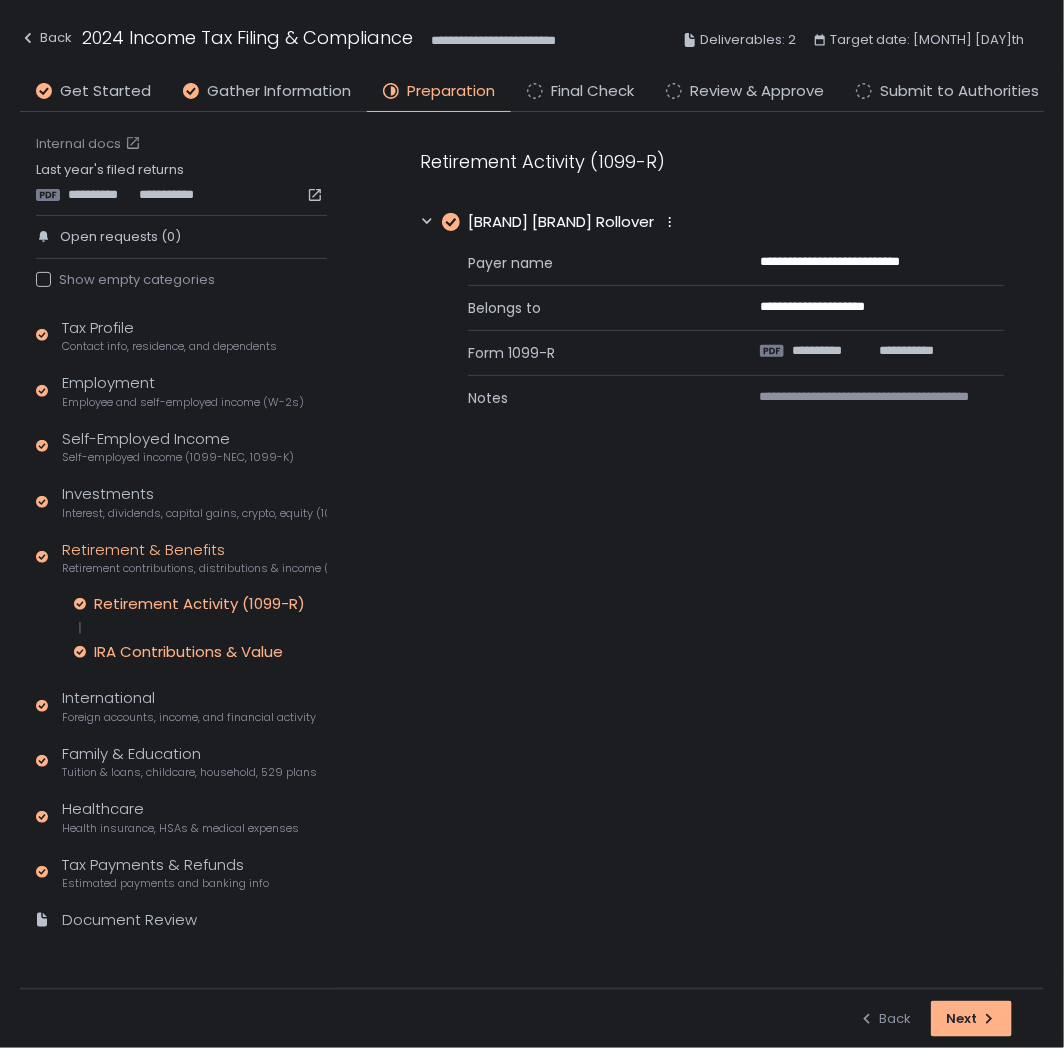 click on "IRA Contributions & Value" 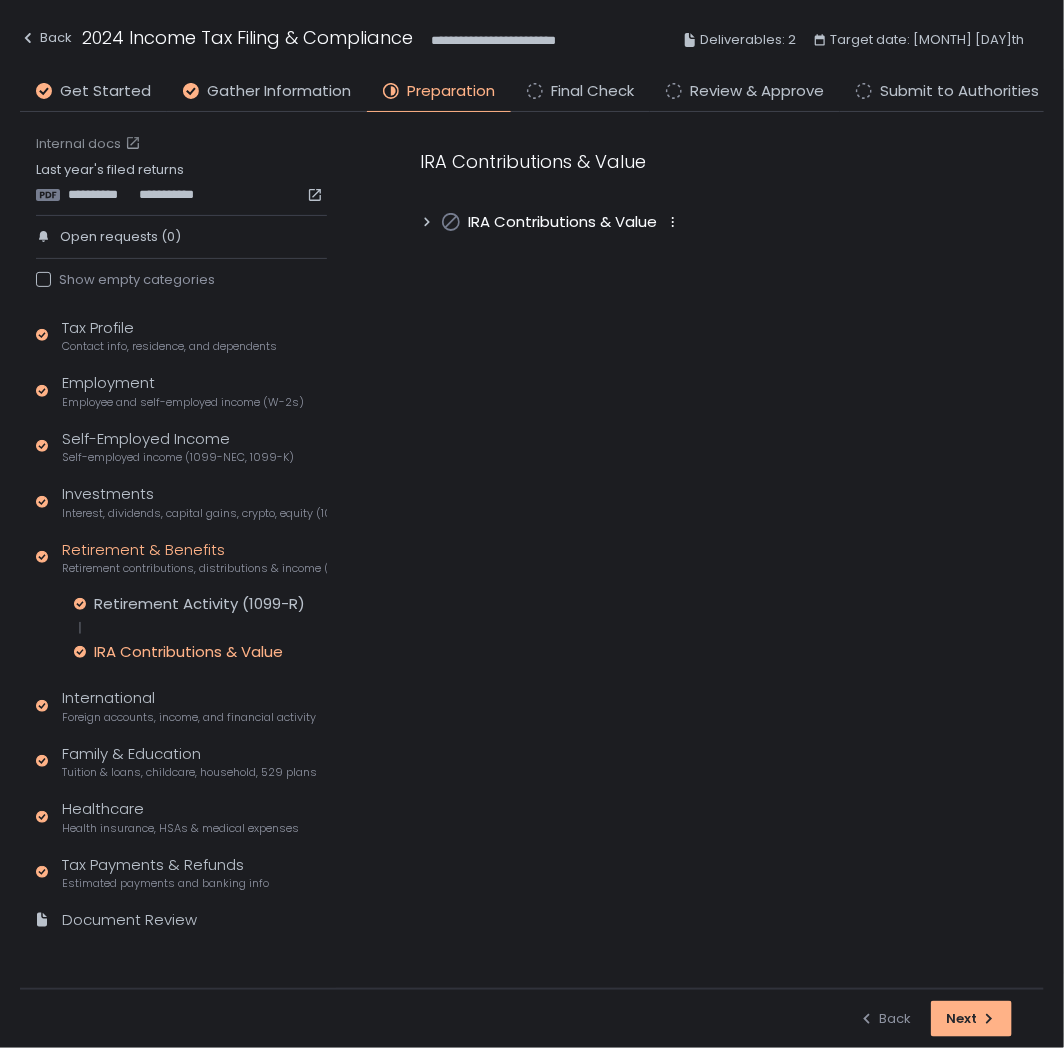 click 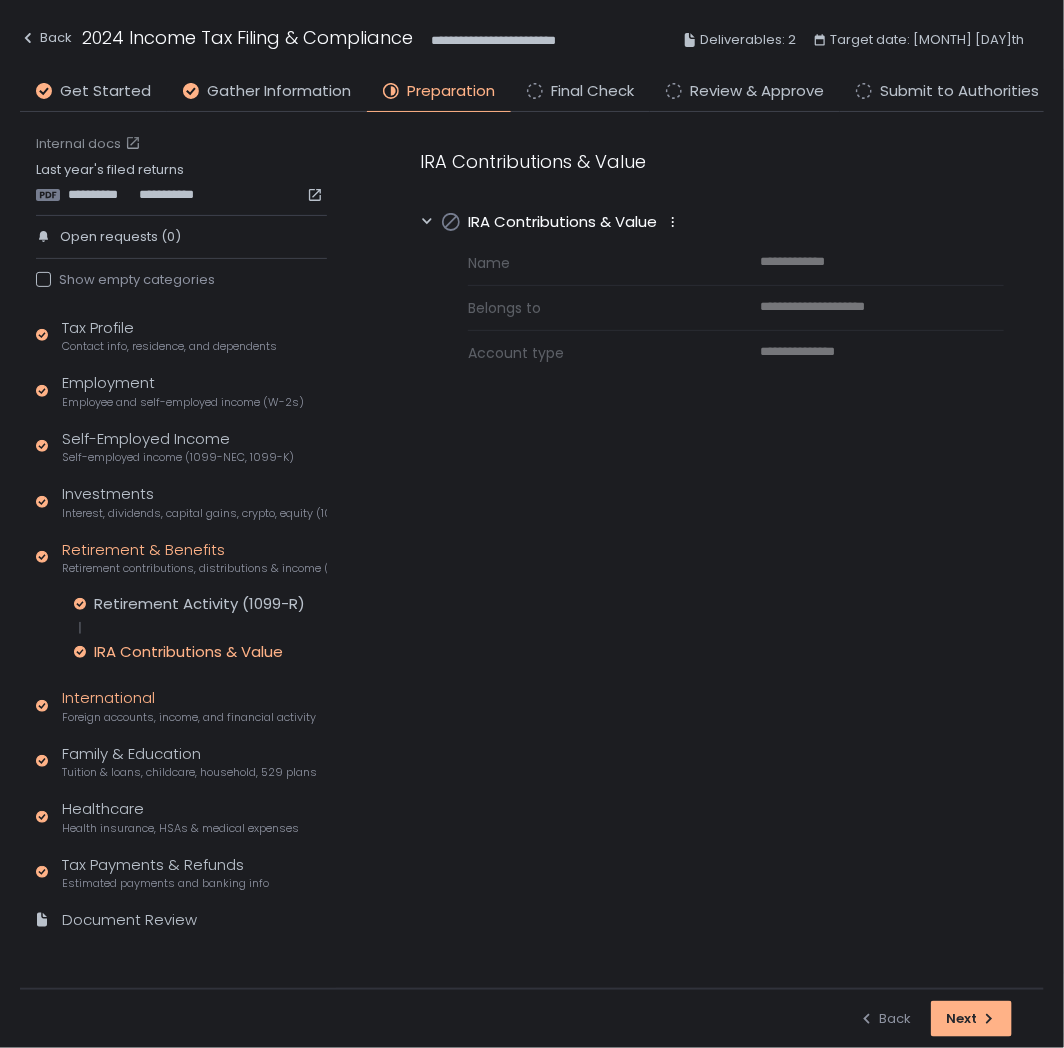 click on "Foreign accounts, income, and financial activity" 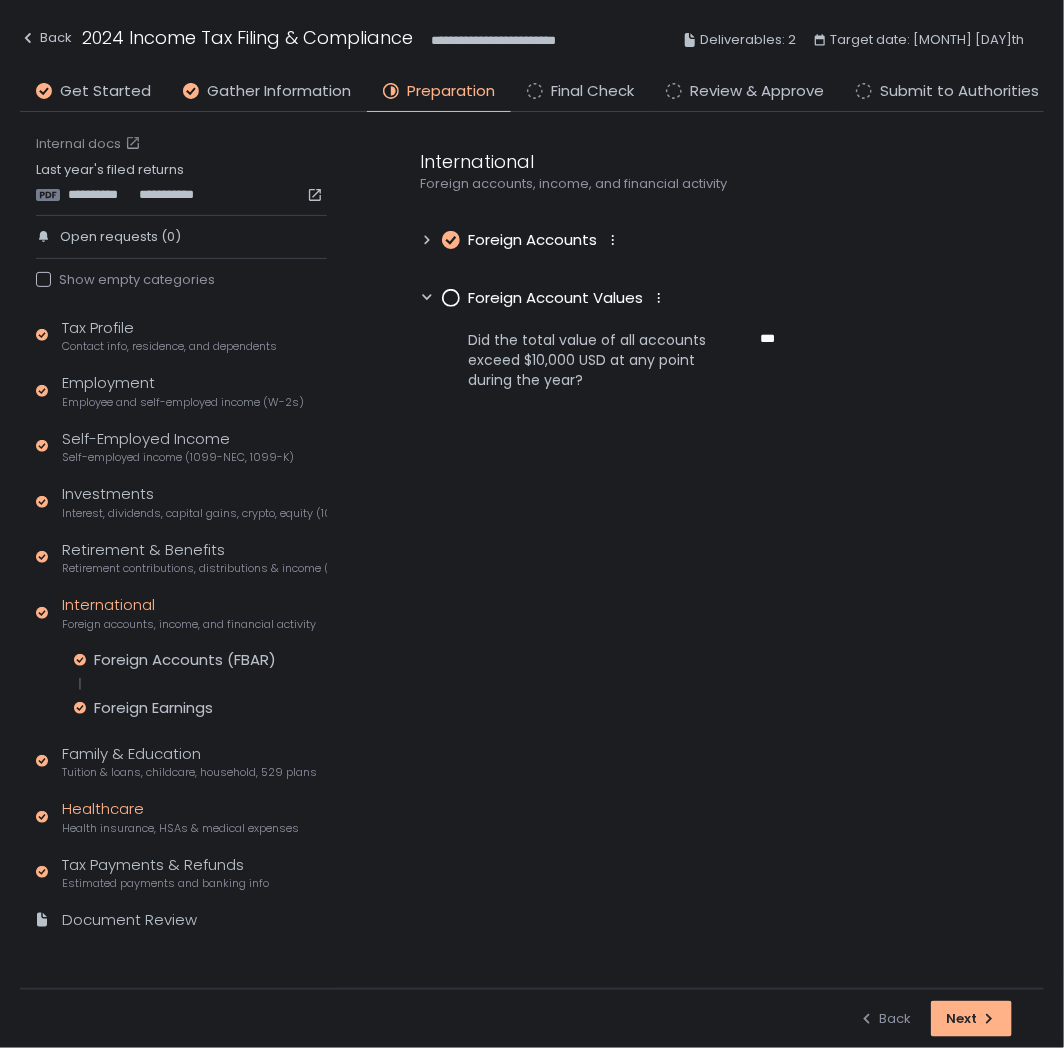 click on "Healthcare Health insurance, HSAs & medical expenses" 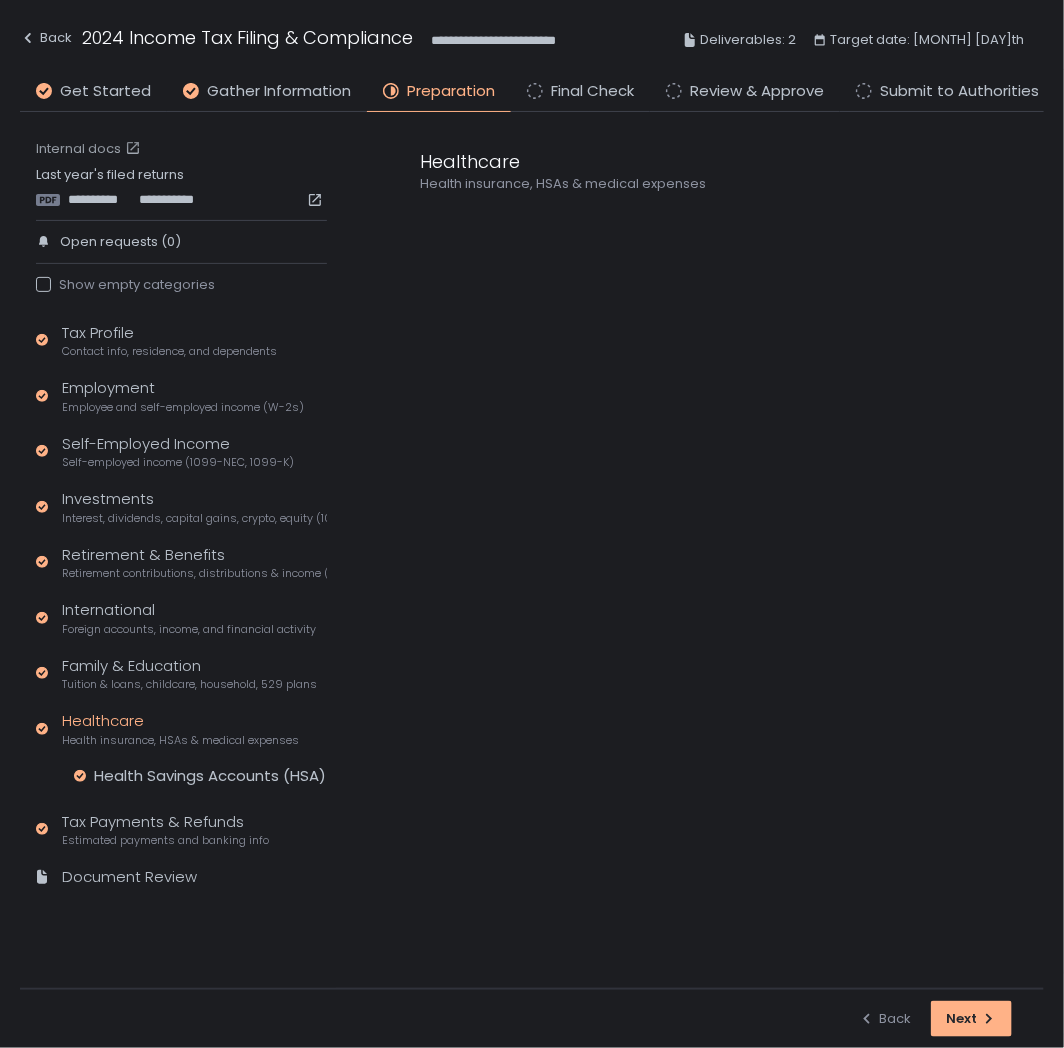 scroll, scrollTop: 0, scrollLeft: 0, axis: both 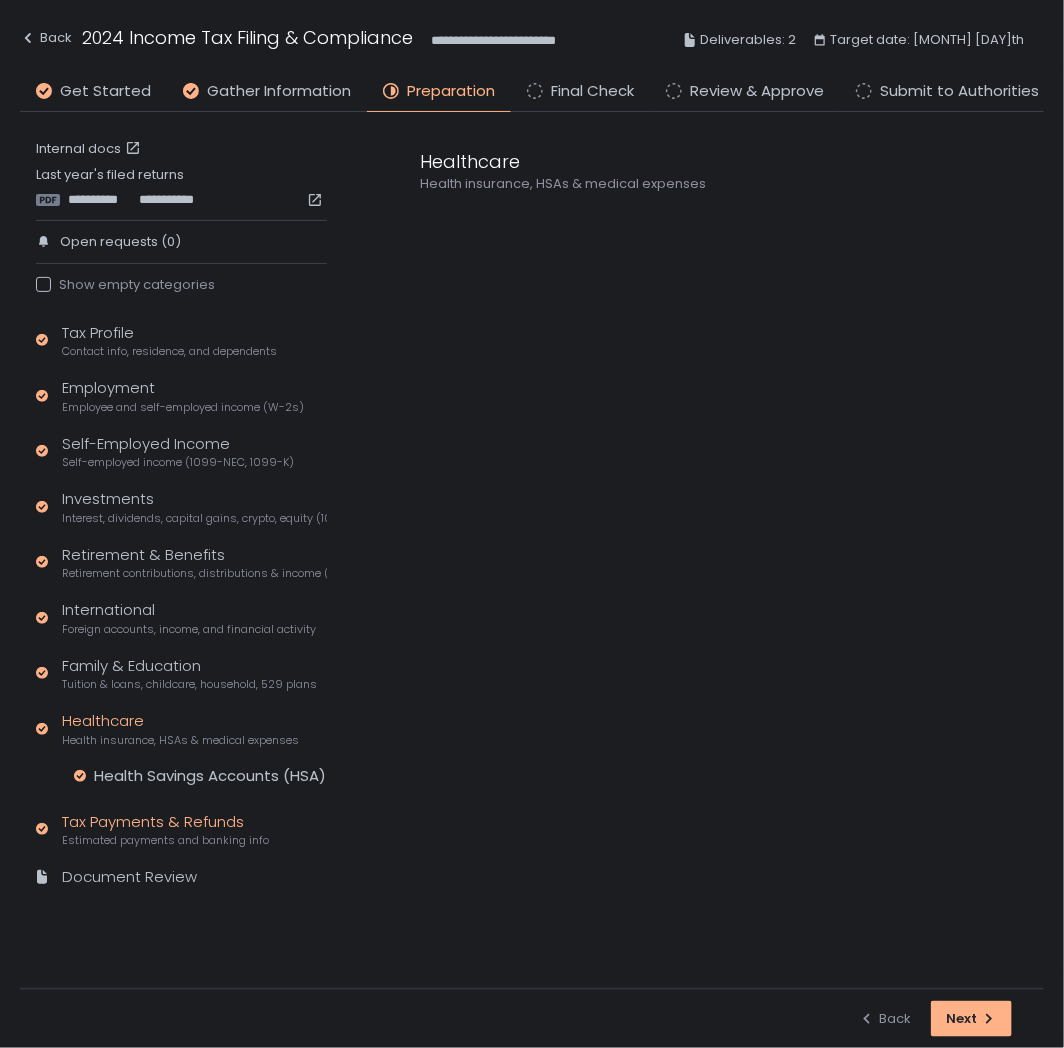 click on "Tax Payments & Refunds Estimated payments and banking info" 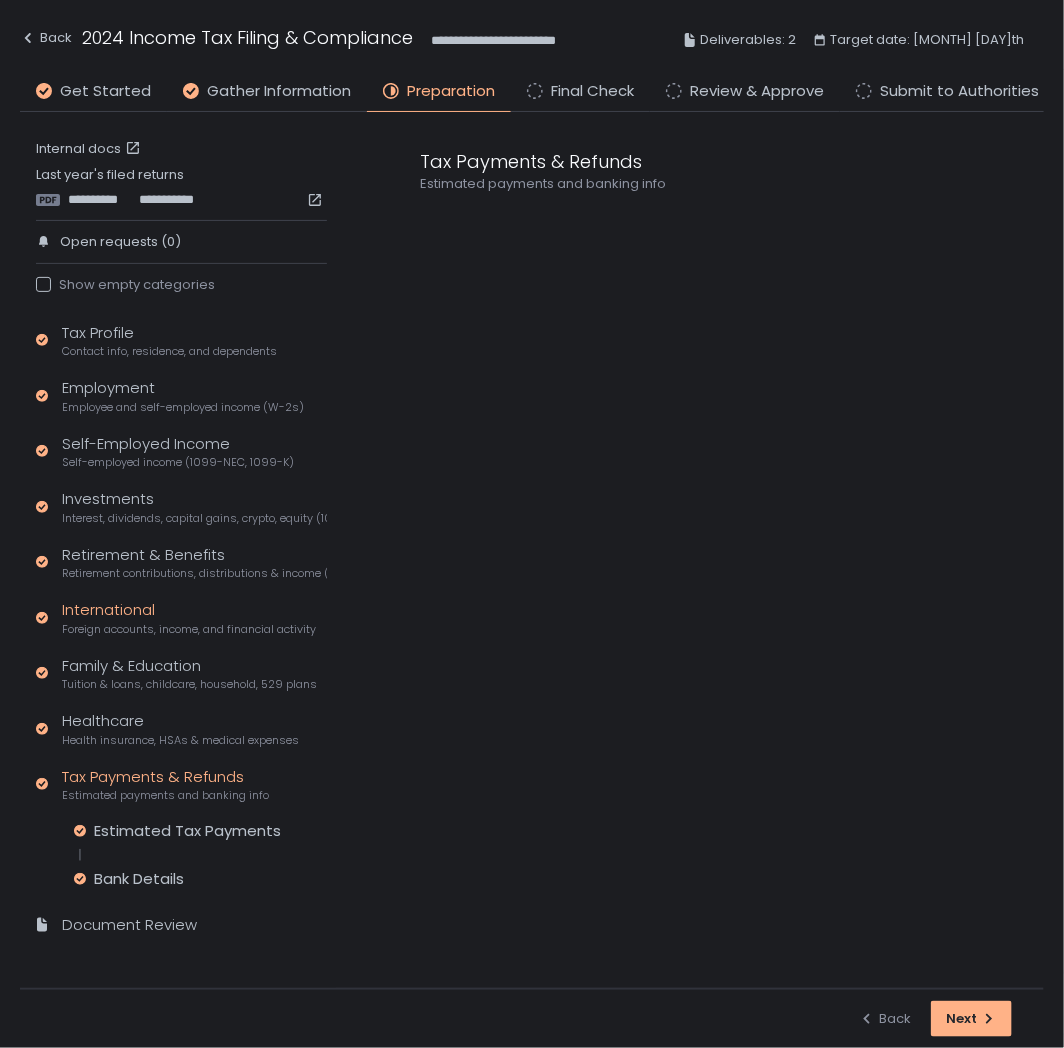 click on "International Foreign accounts, income, and financial activity" 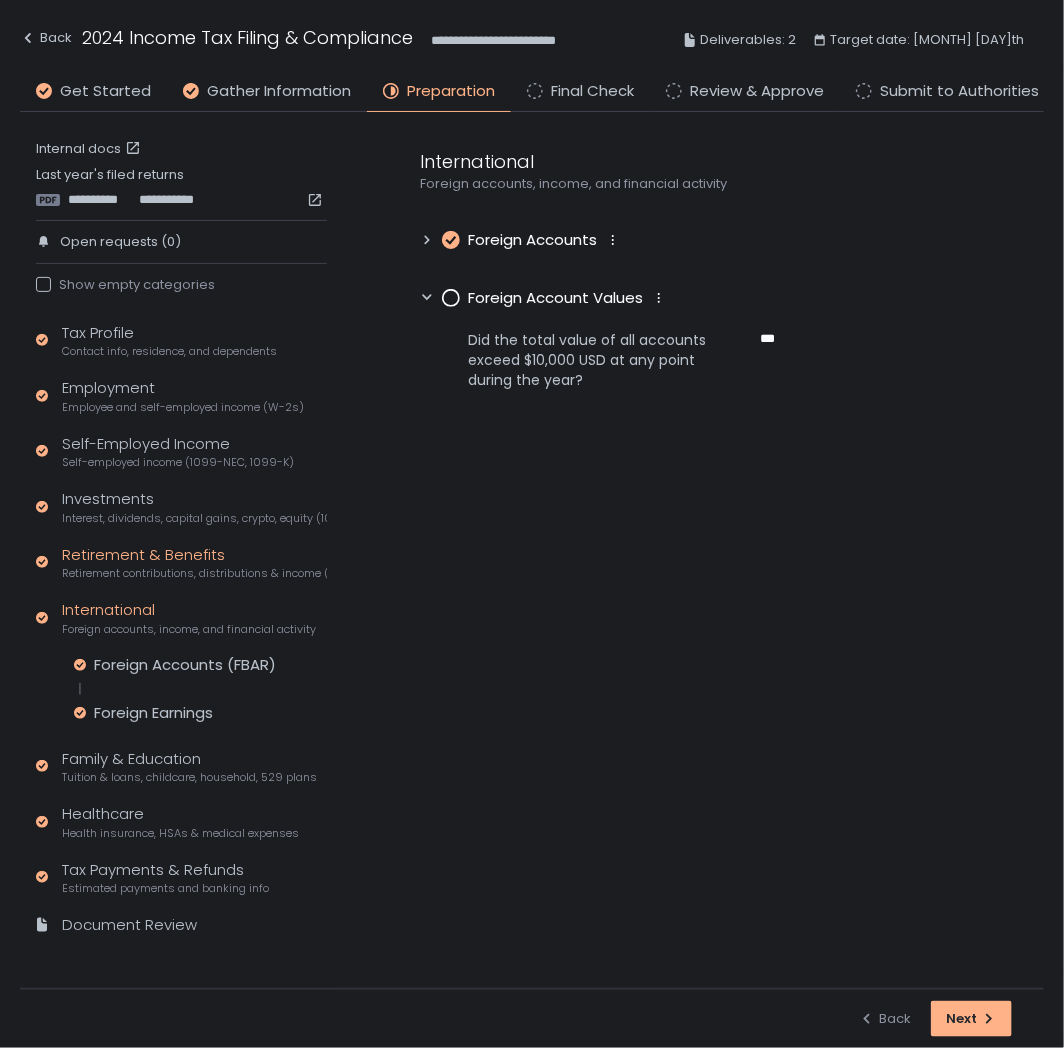 click on "Retirement & Benefits Retirement contributions, distributions & income (1099-R, 5498)" 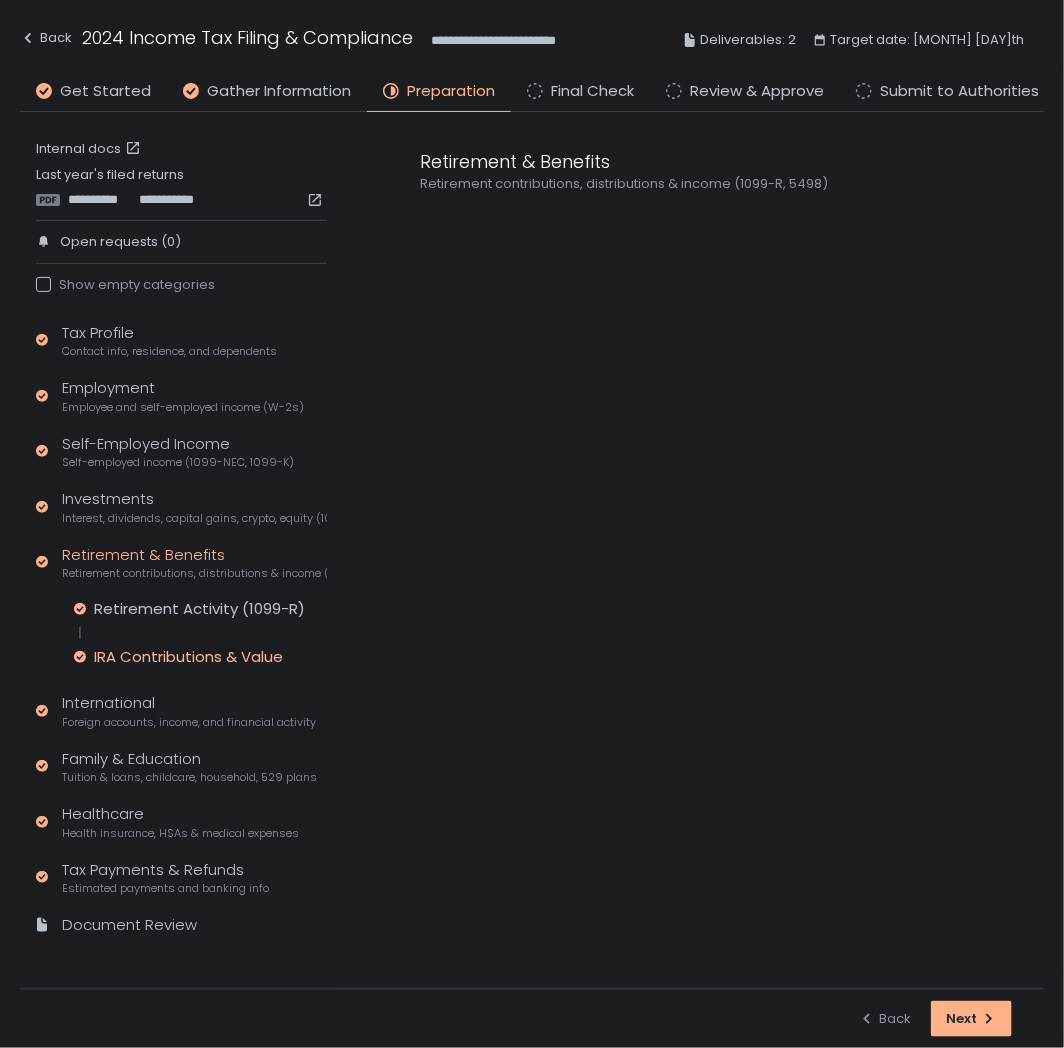 click on "IRA Contributions & Value" 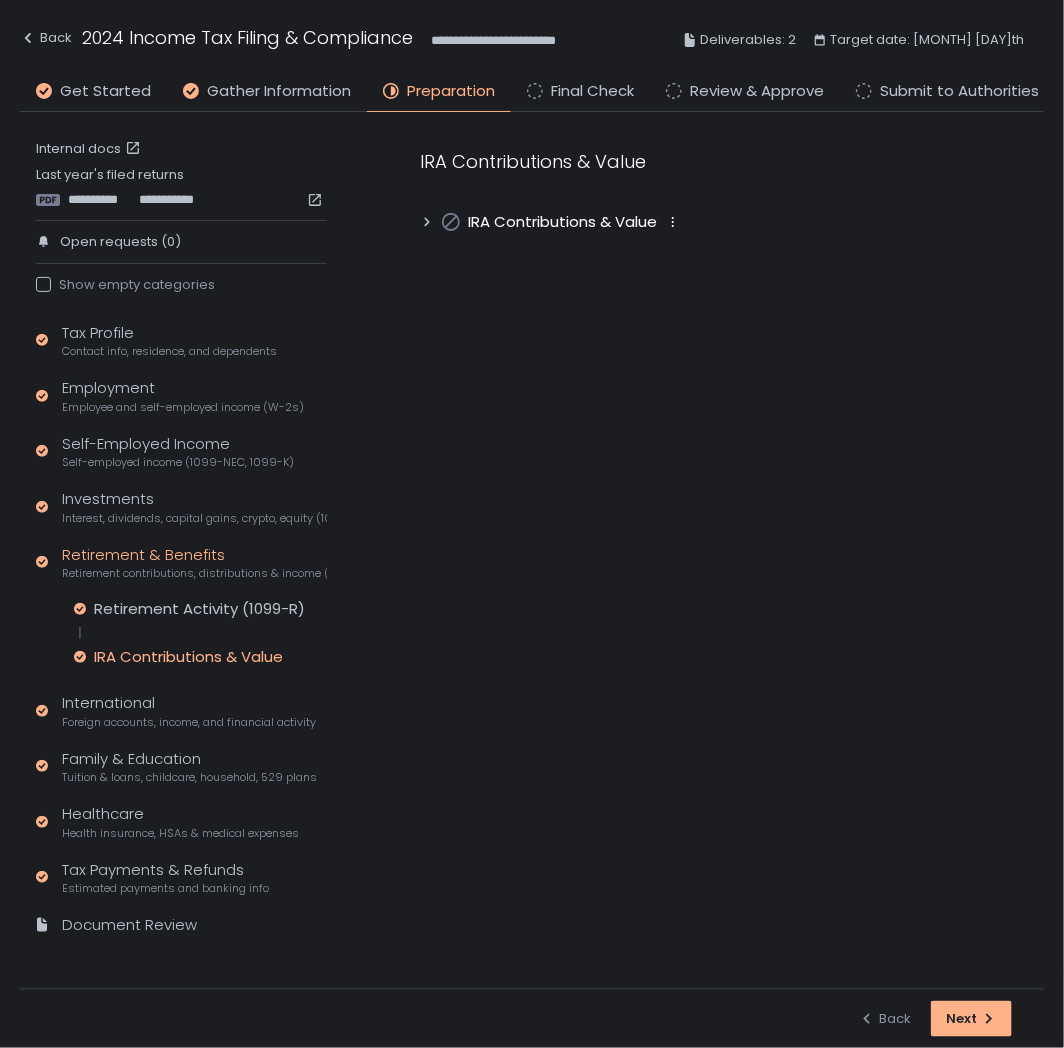 click 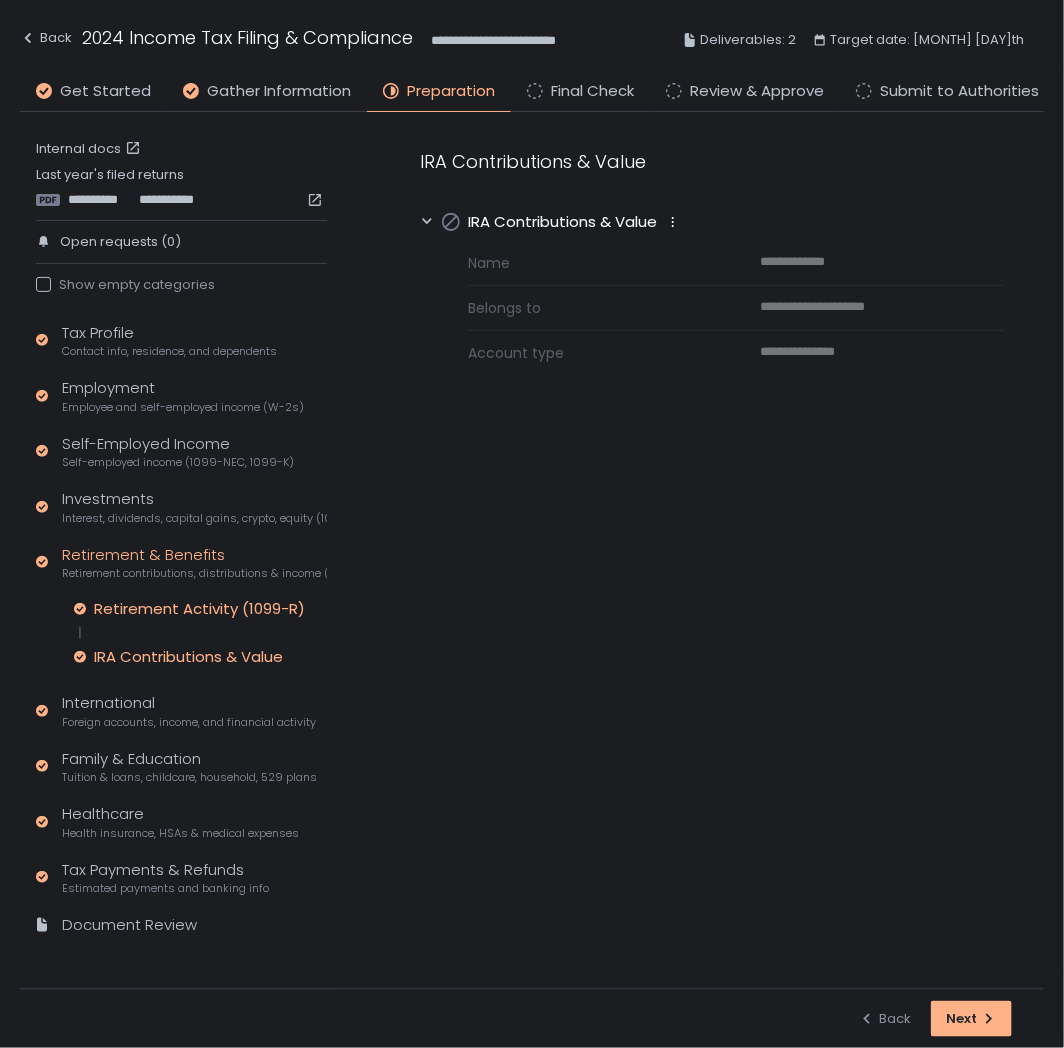 click on "Retirement Activity (1099-R)" 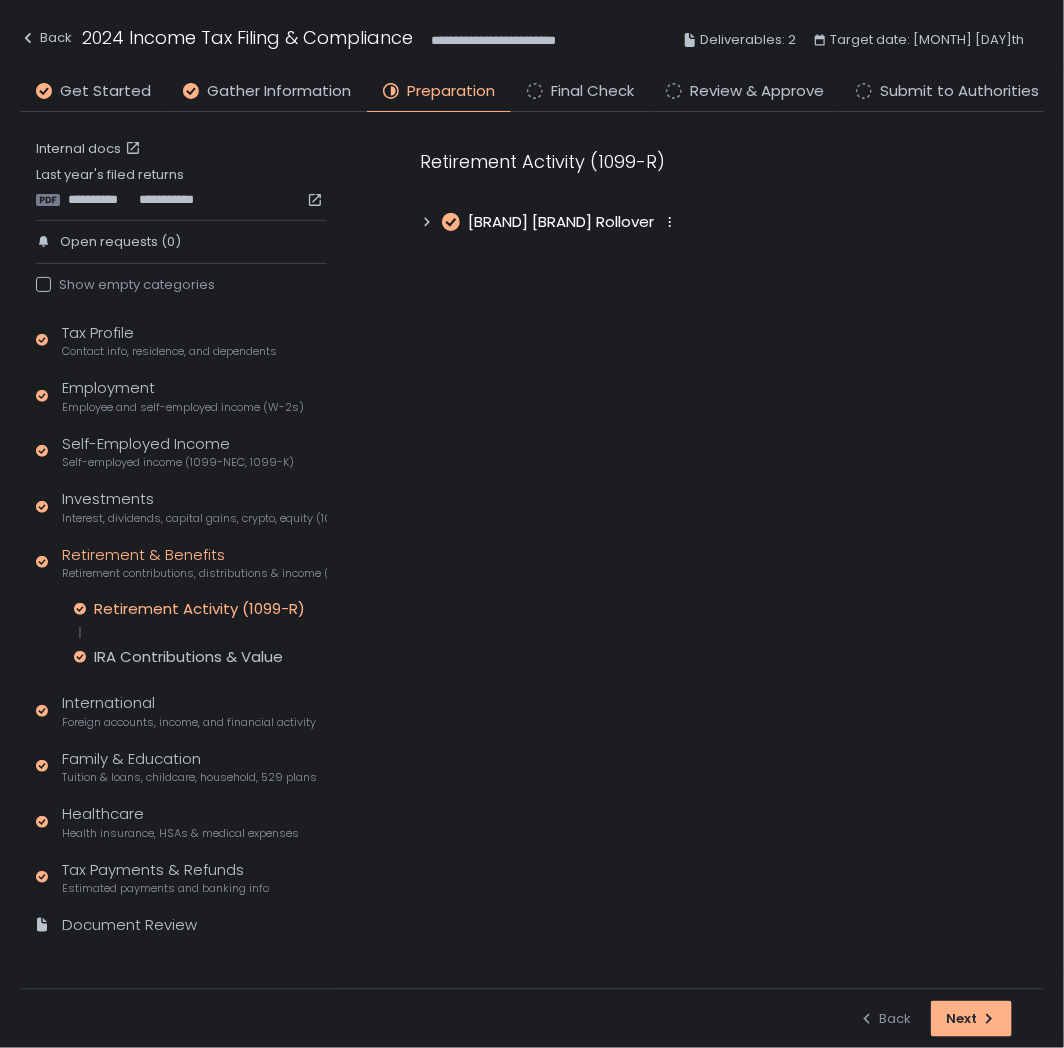 click 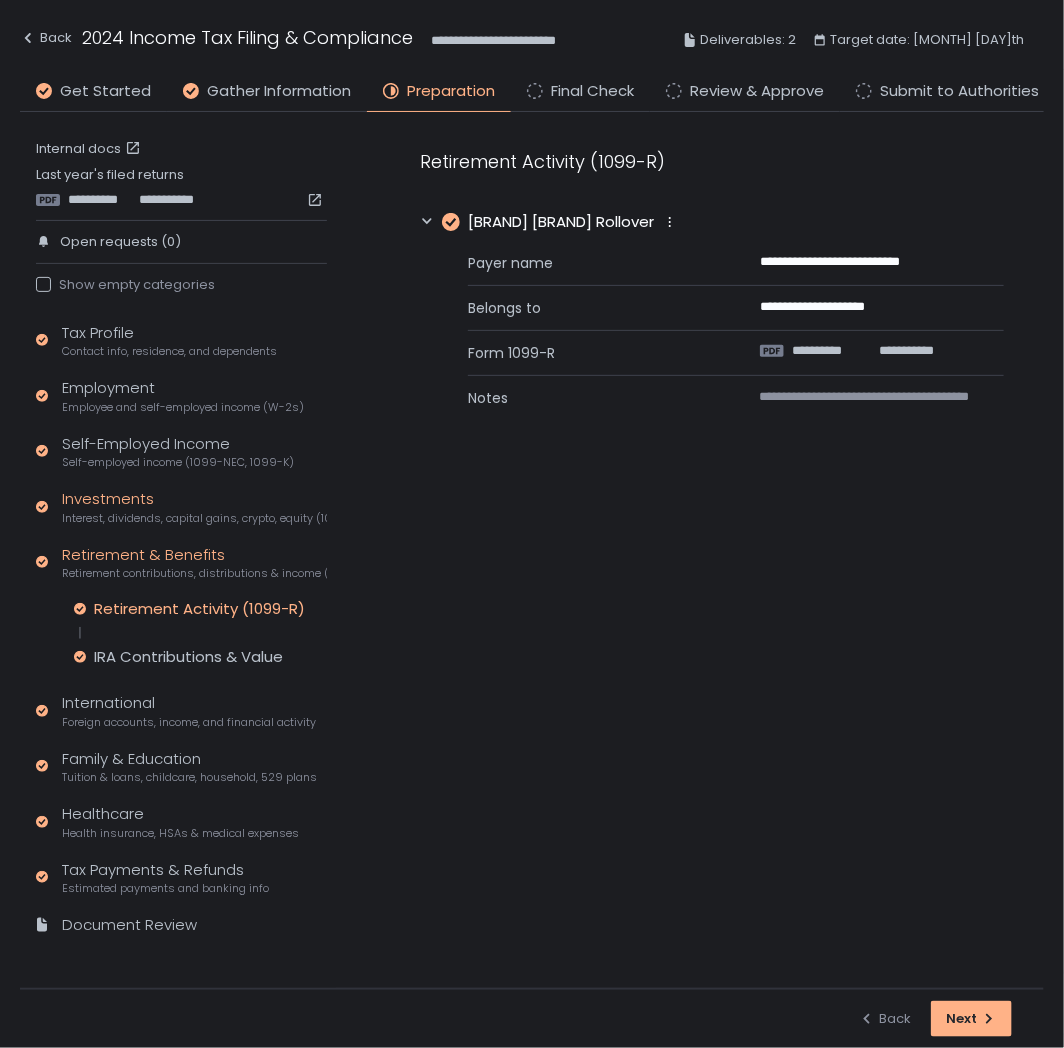 click on "Investments Interest, dividends, capital gains, crypto, equity (1099s, K-1s)" 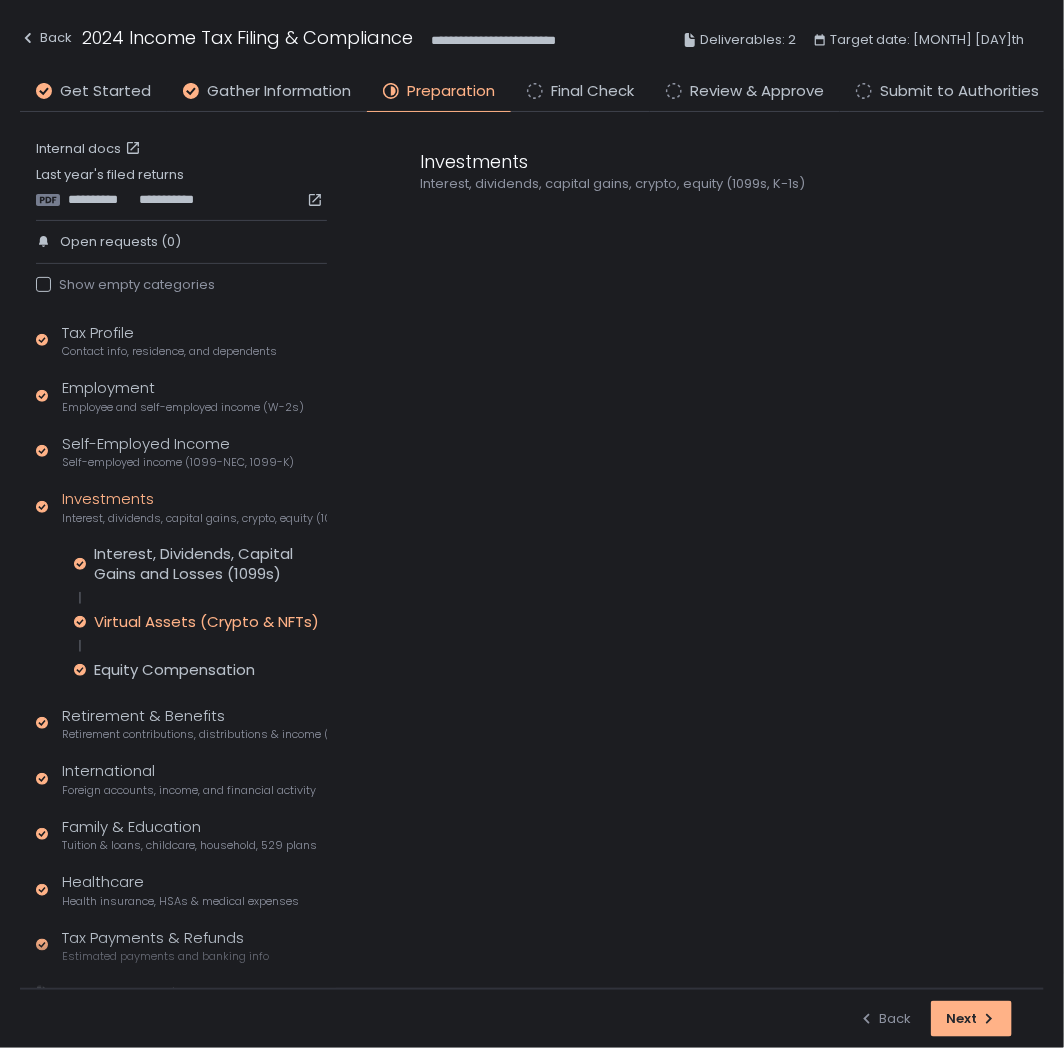 click on "Virtual Assets (Crypto & NFTs)" 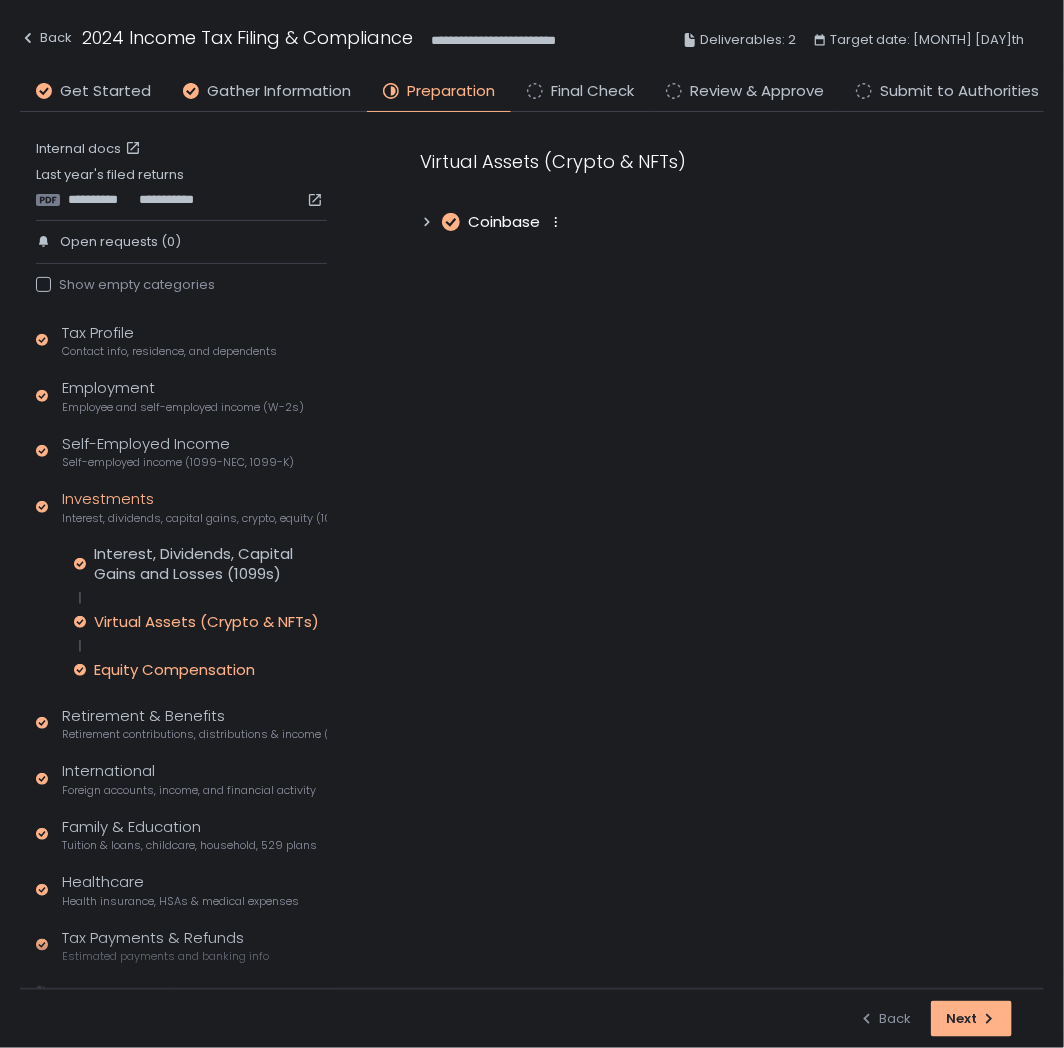 click on "Equity Compensation" 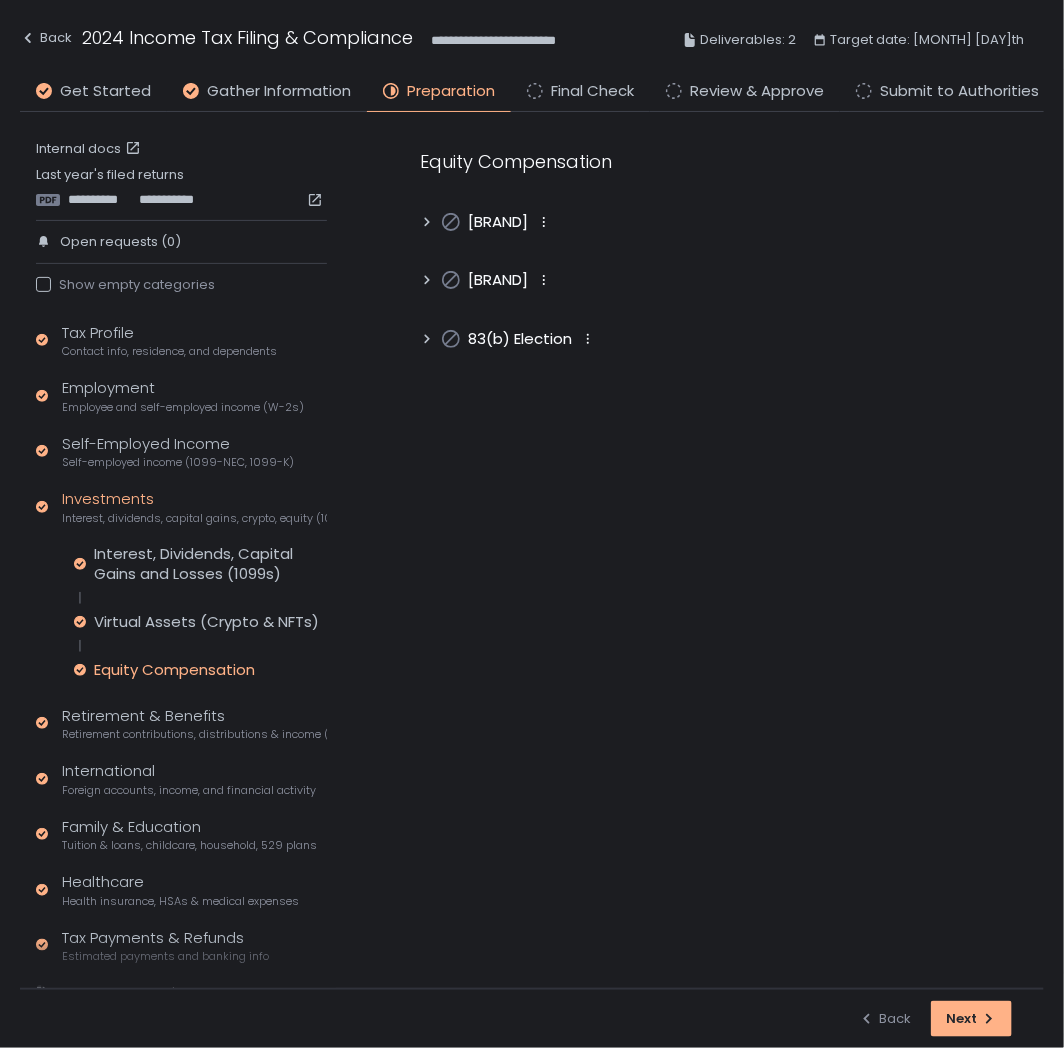click on "Equity Compensation [BRAND] [BRAND] 83(b) Election" at bounding box center [712, 249] 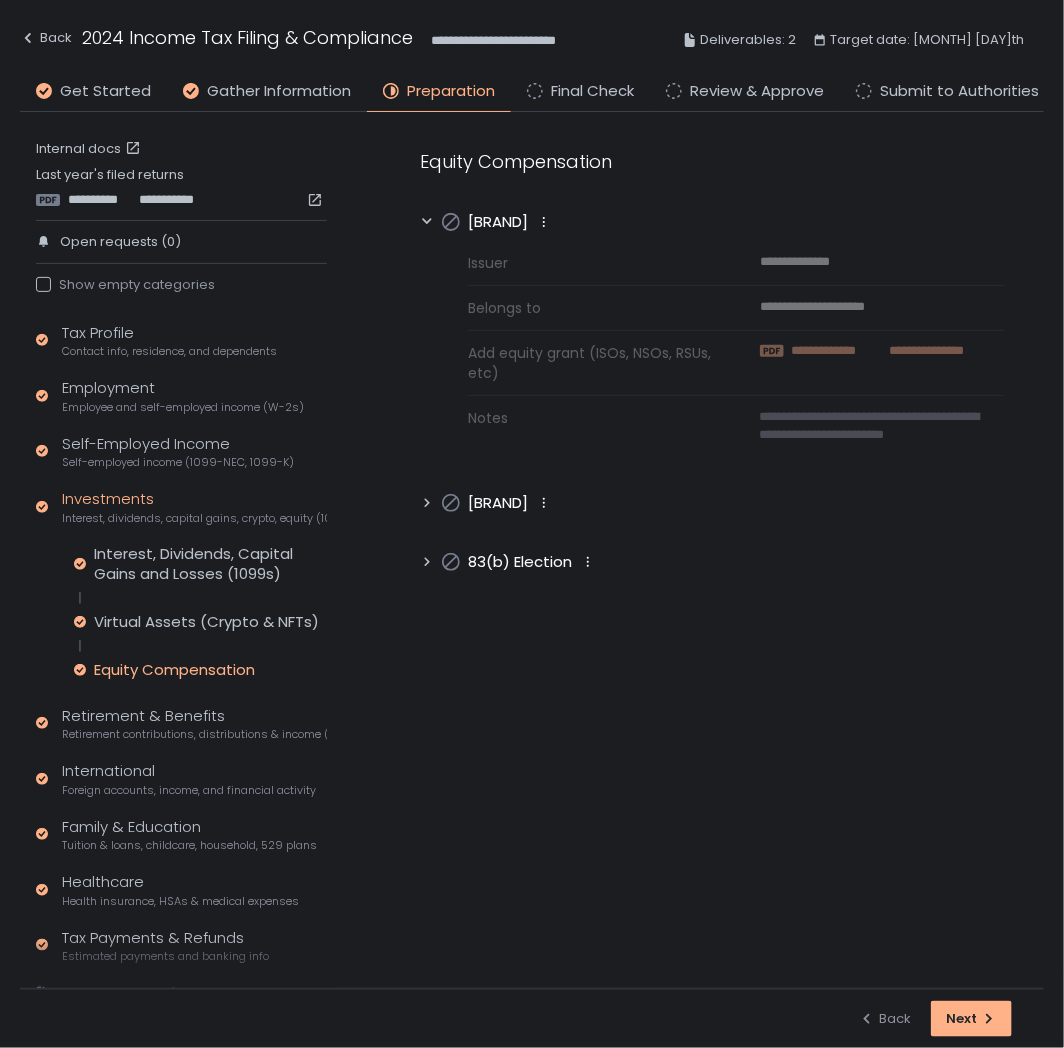 click on "**********" at bounding box center (839, 351) 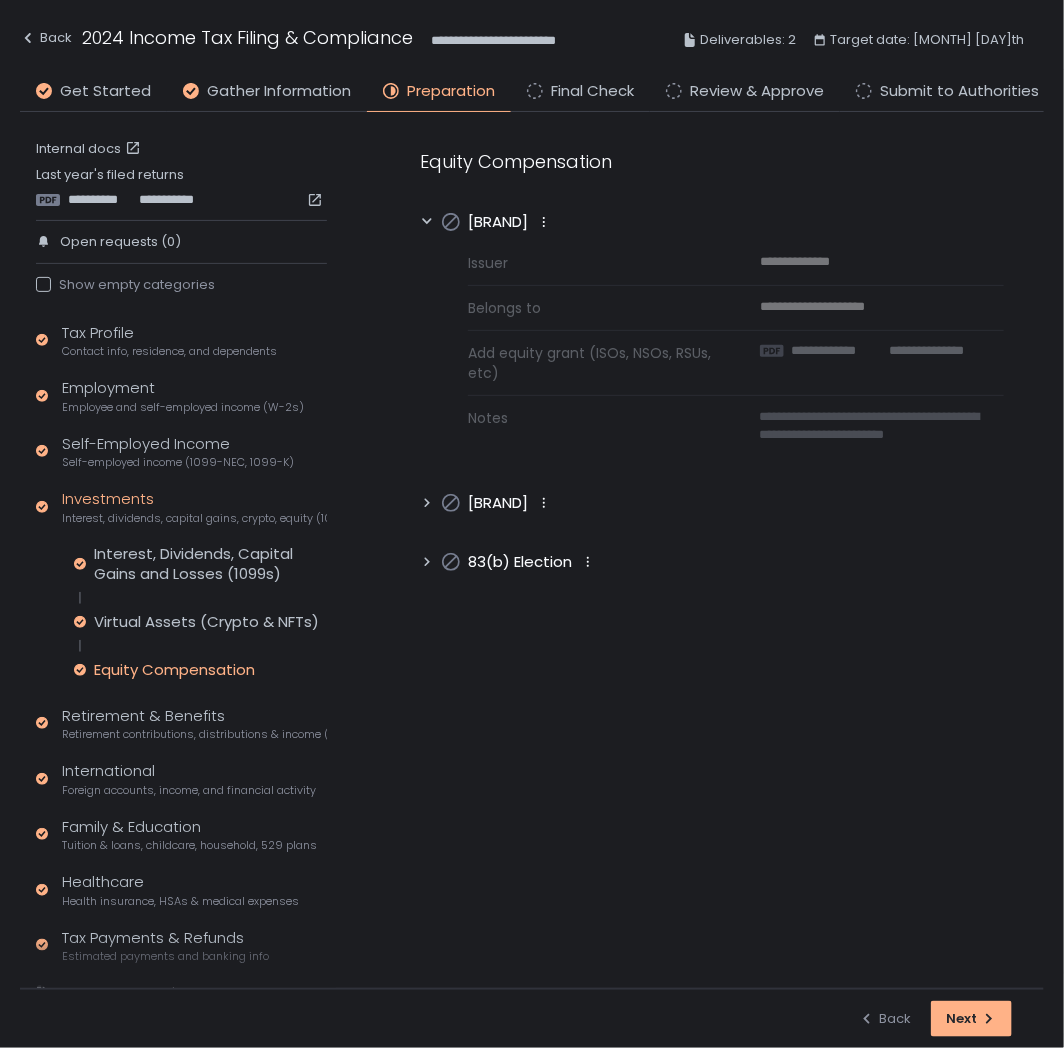 click 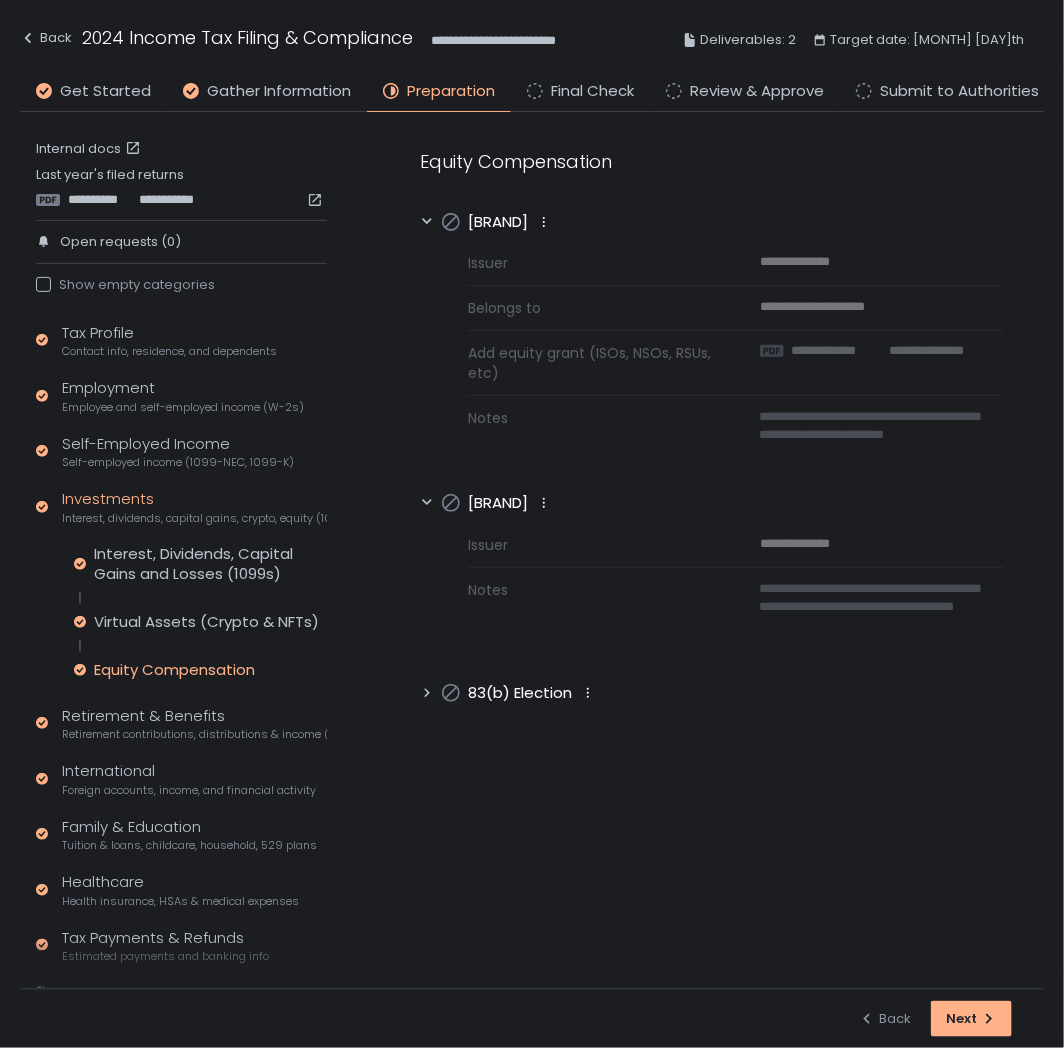 click on "**********" at bounding box center (712, 426) 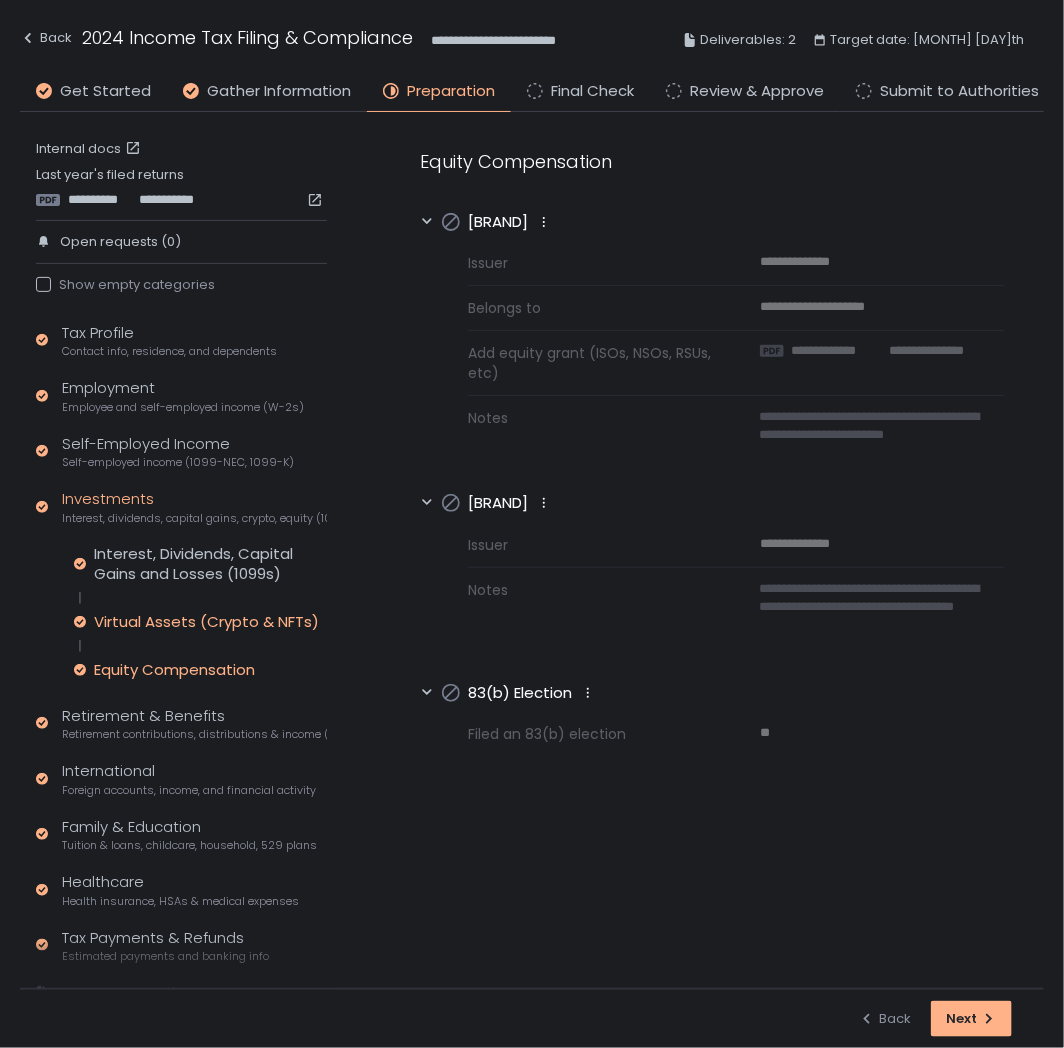 click on "Virtual Assets (Crypto & NFTs)" 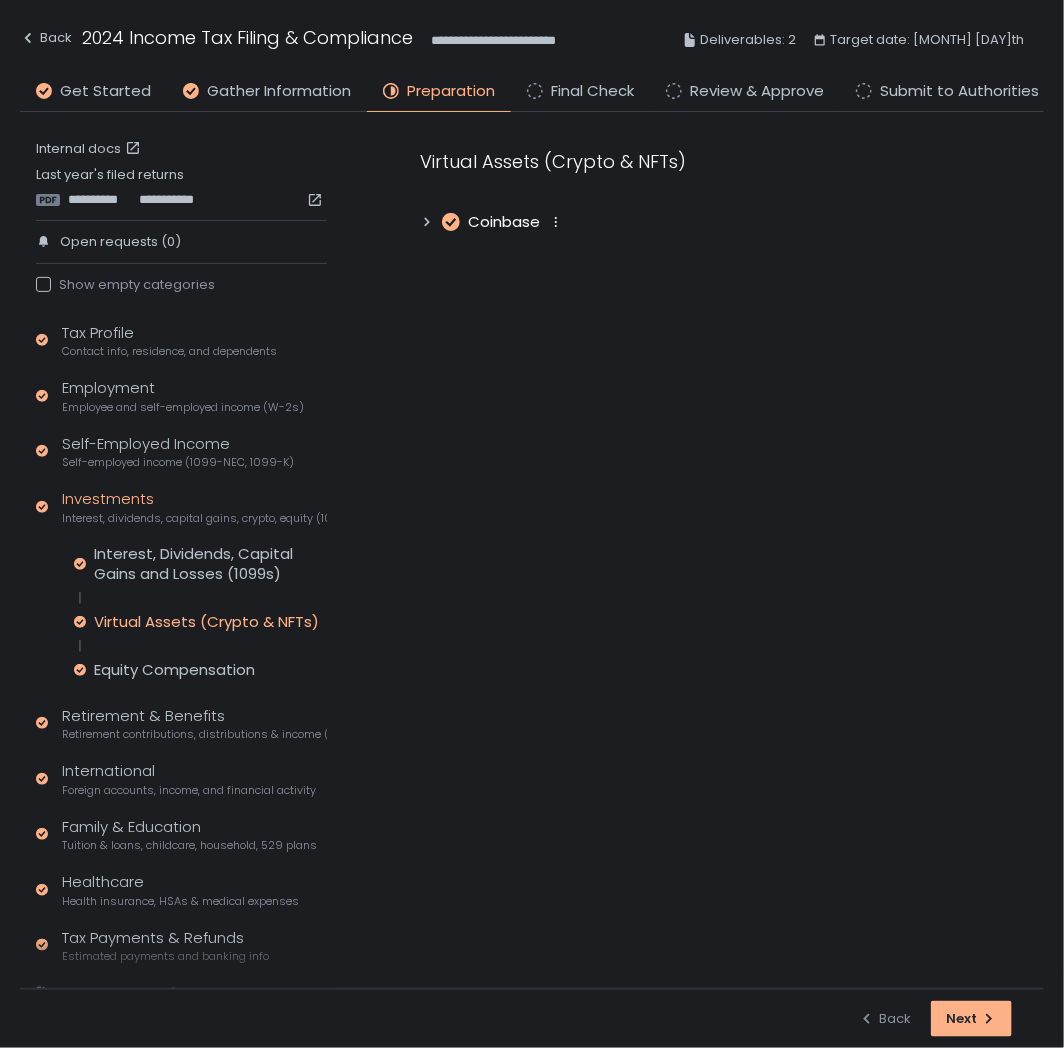 click 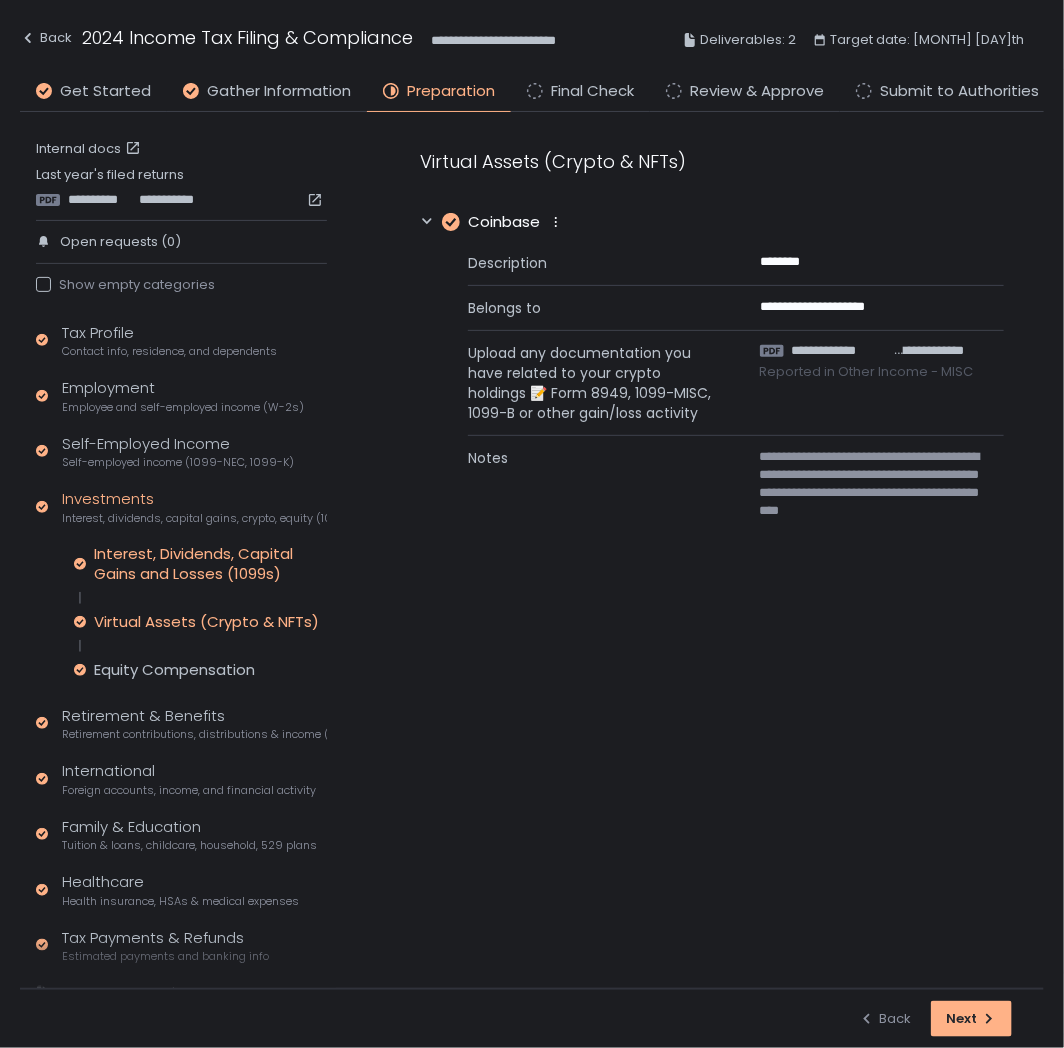 click on "Interest, Dividends, Capital Gains and Losses (1099s)" 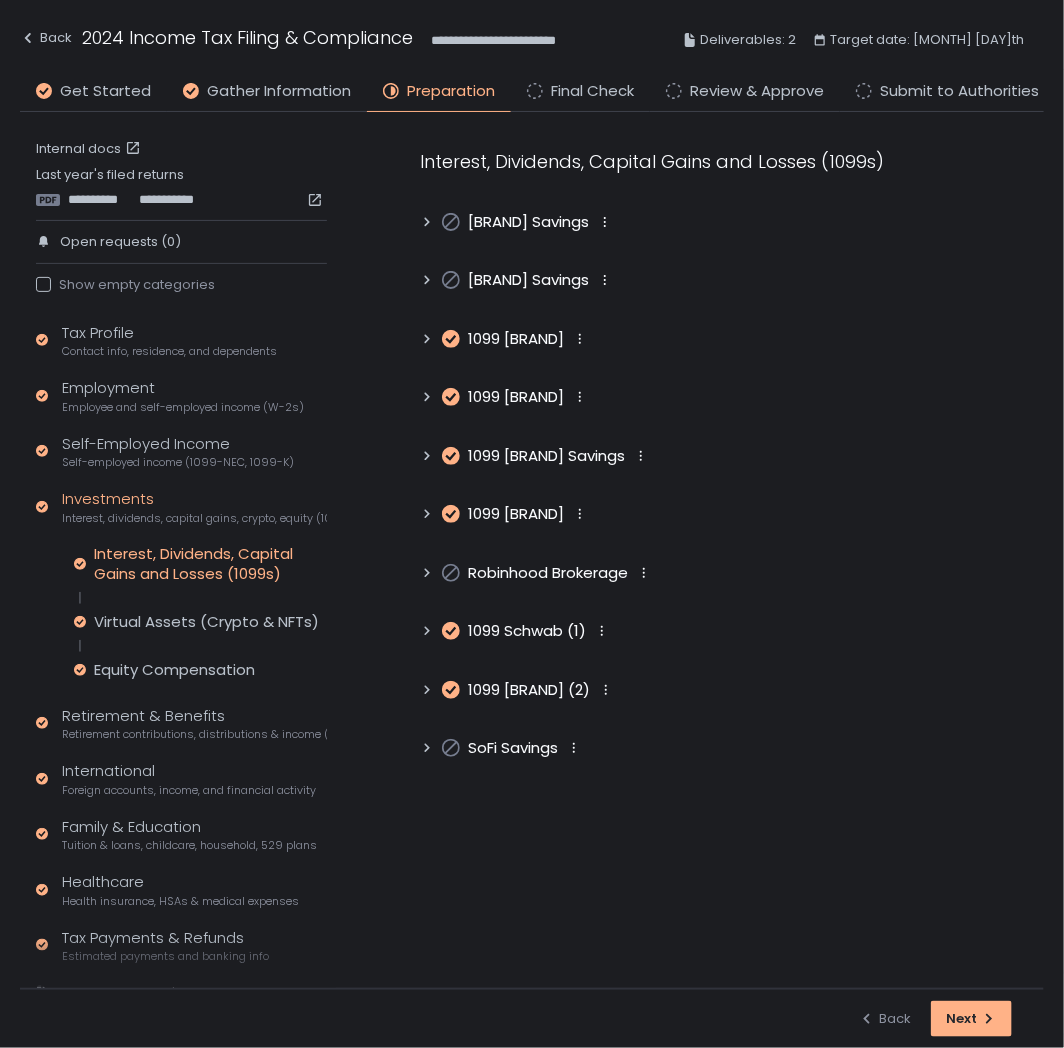 click 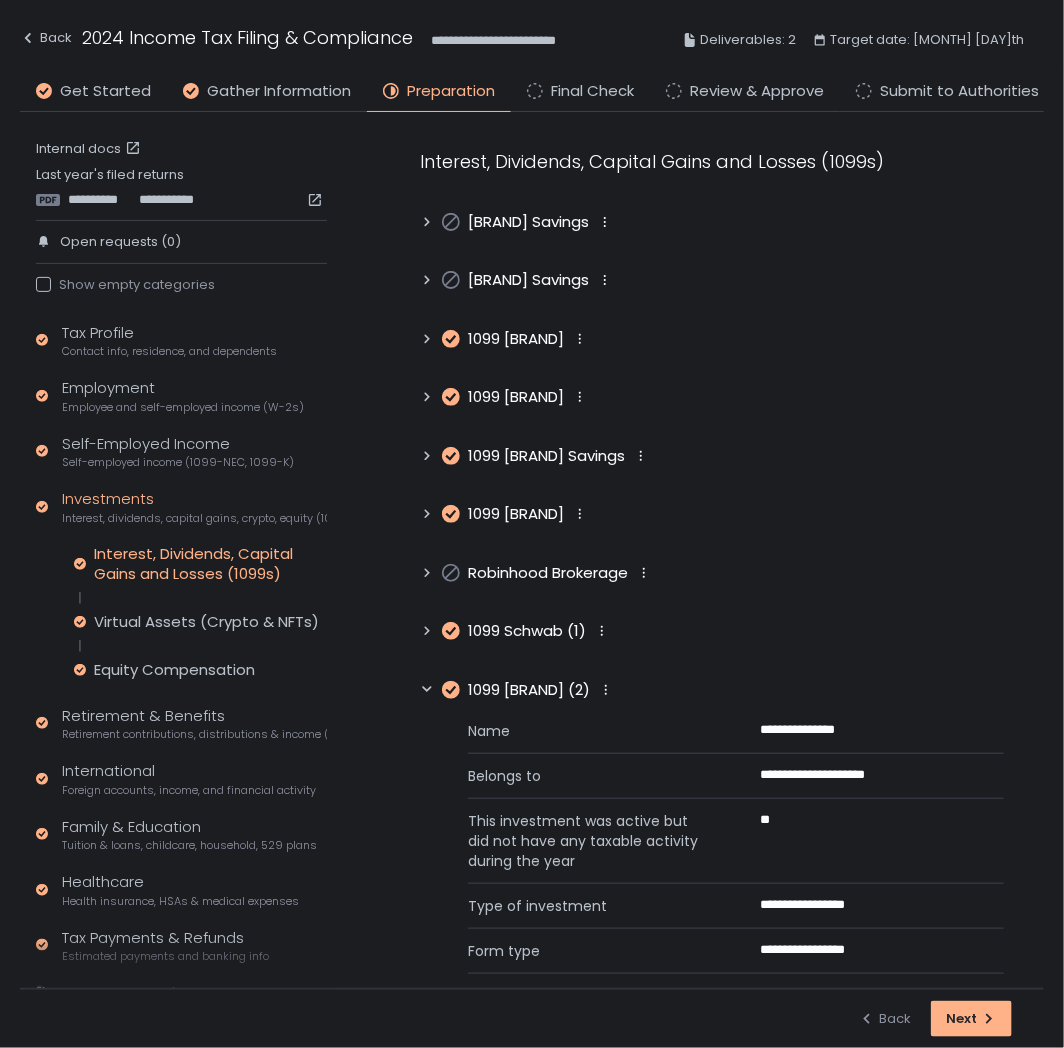 scroll, scrollTop: 123, scrollLeft: 0, axis: vertical 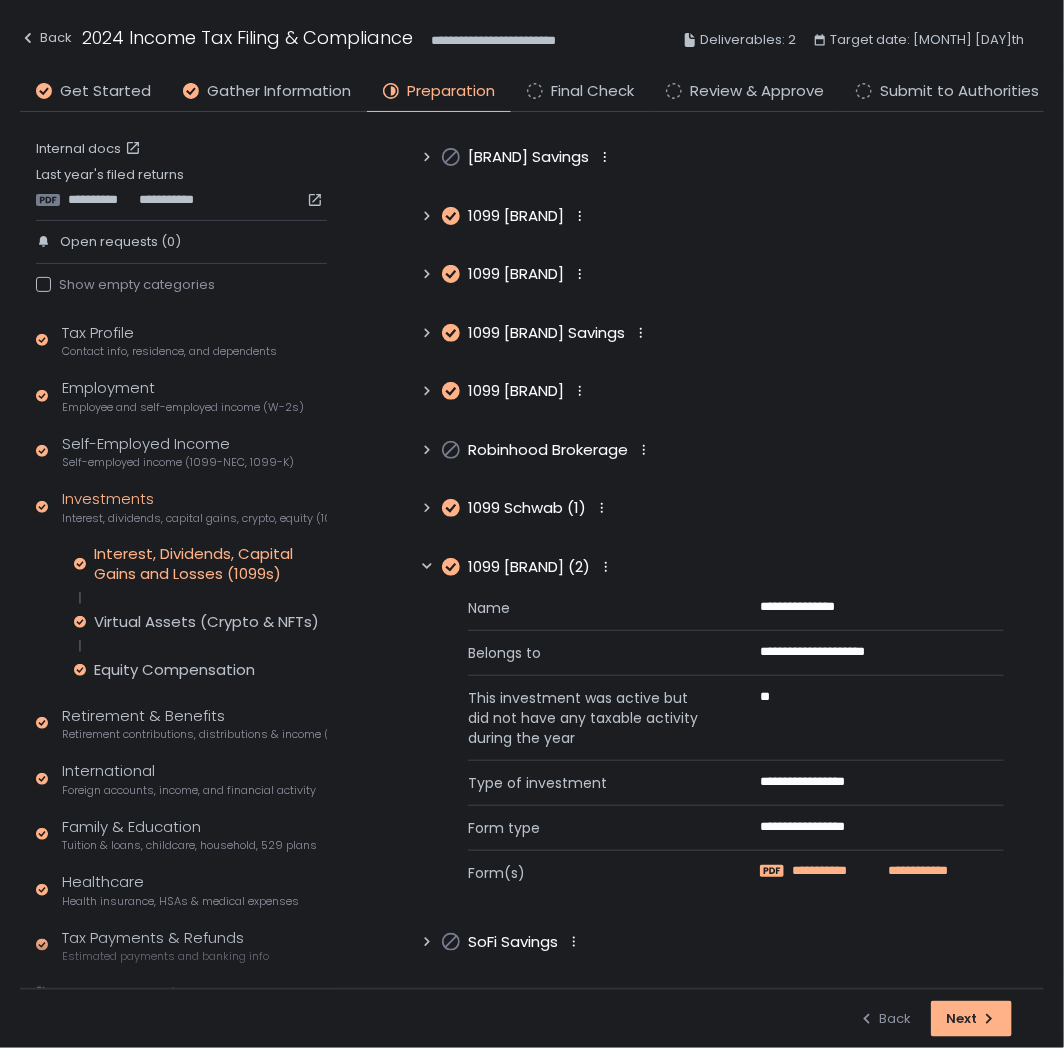 click on "**********" at bounding box center [836, 871] 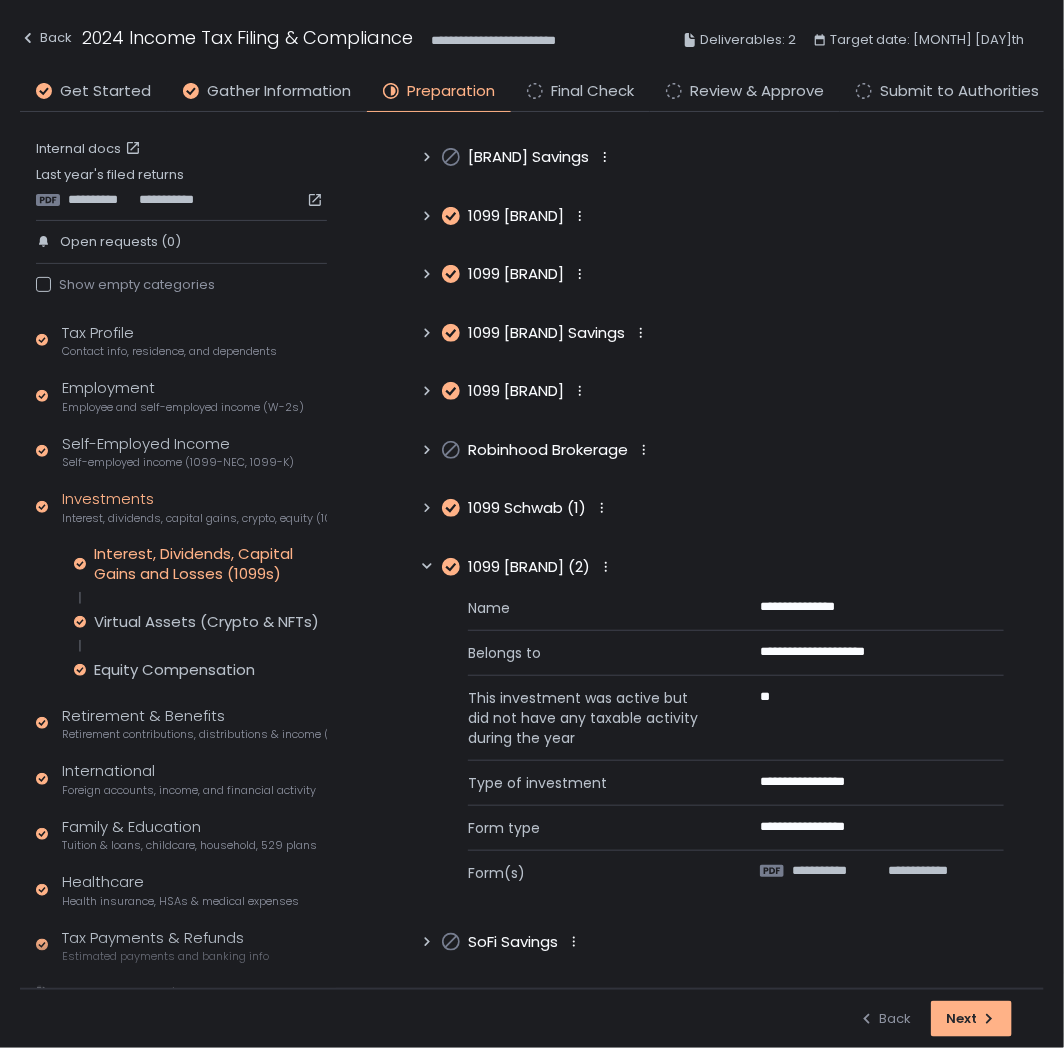 click on "**********" at bounding box center (712, 489) 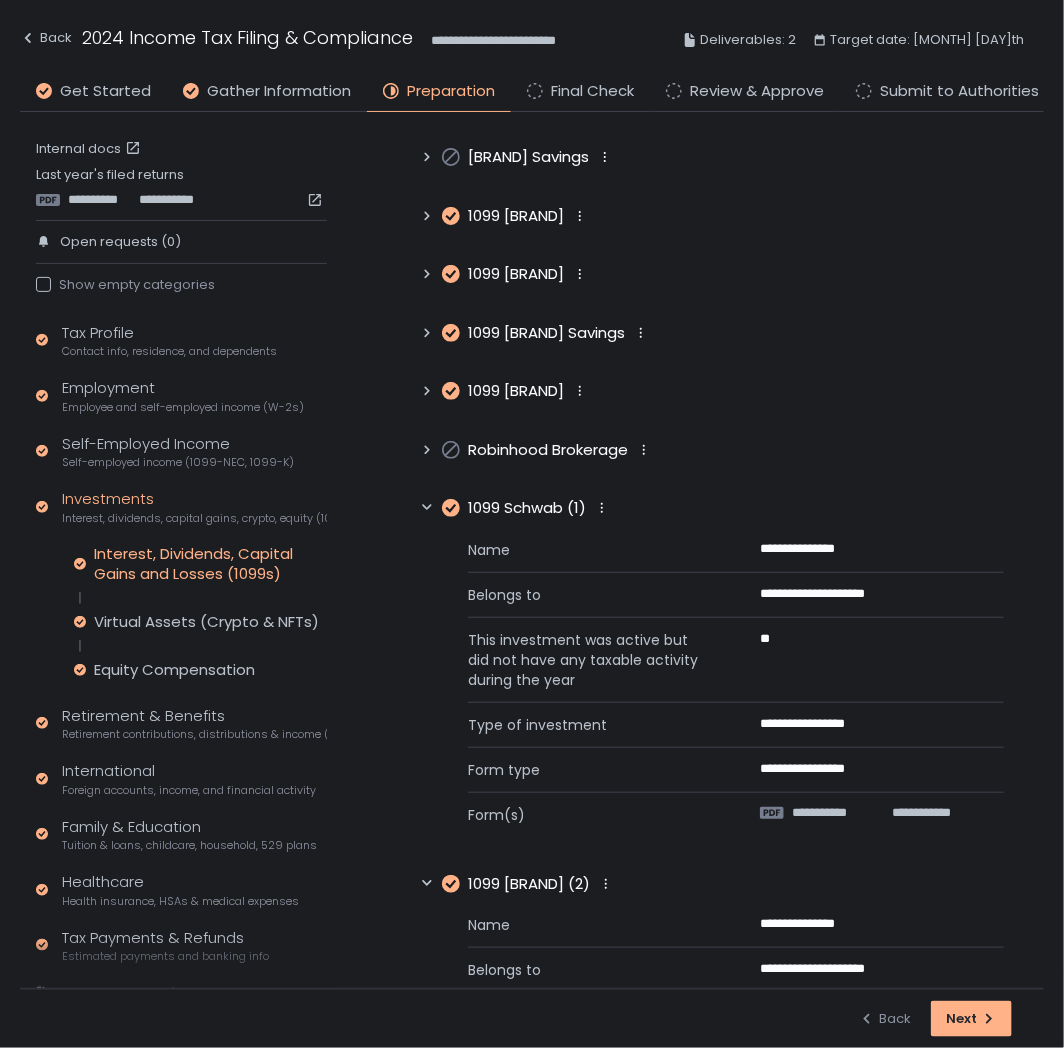 click 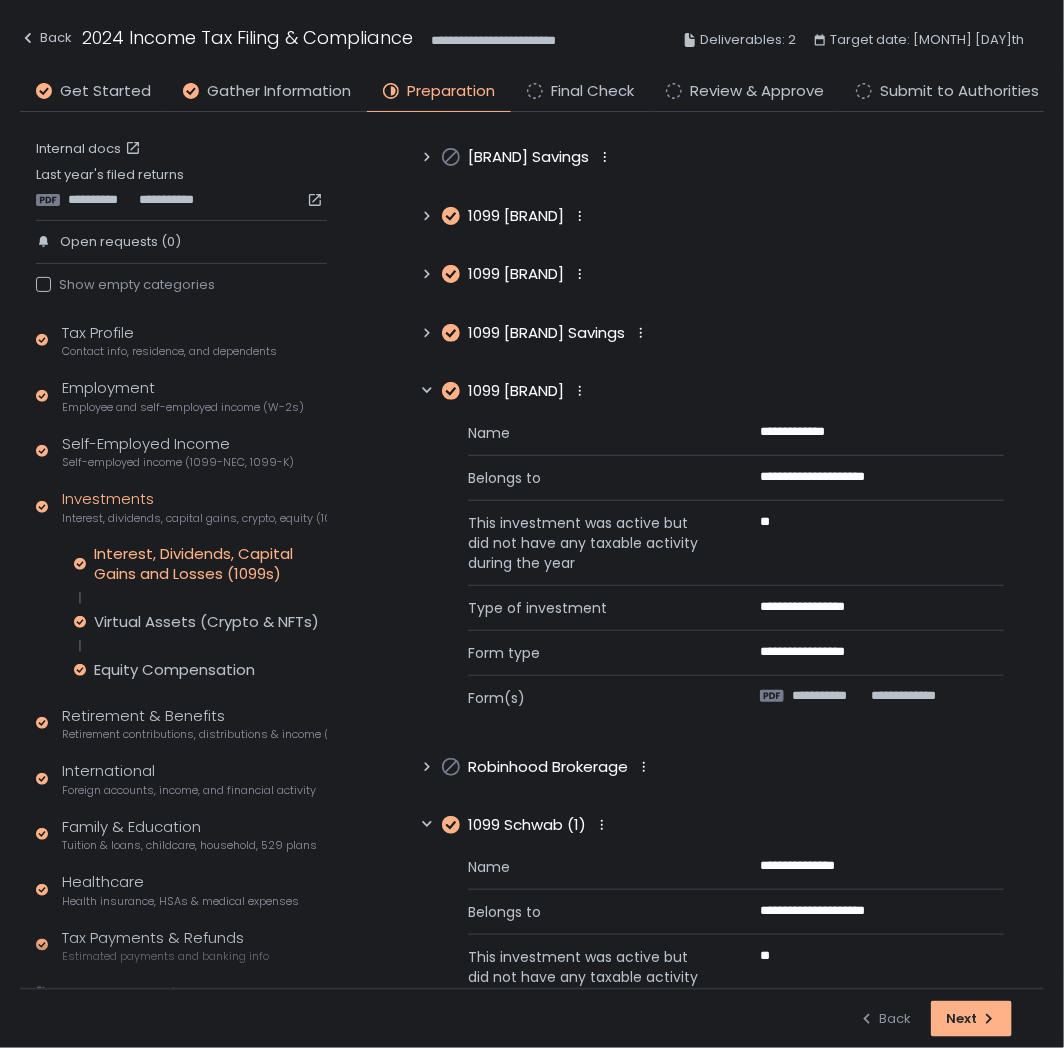 click on "**********" at bounding box center (712, 806) 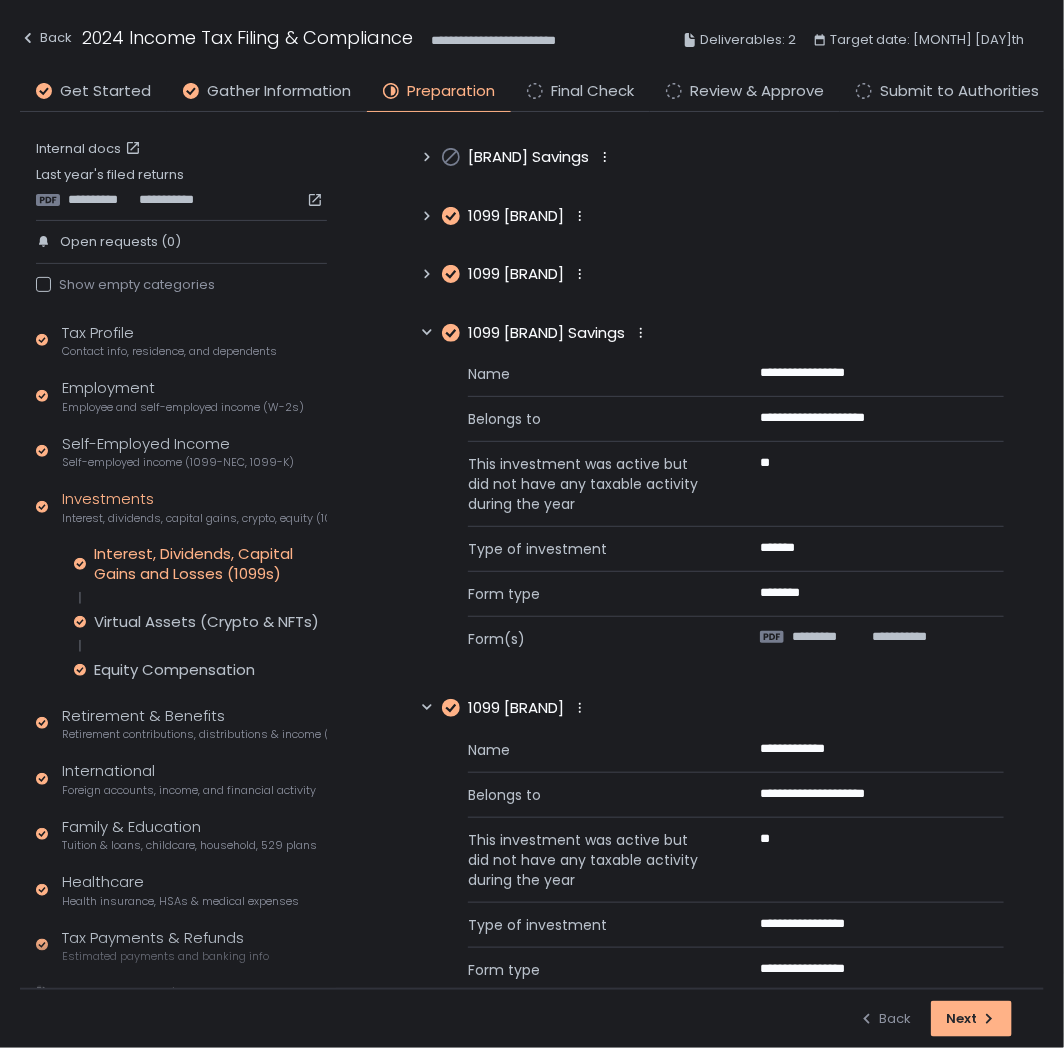 click 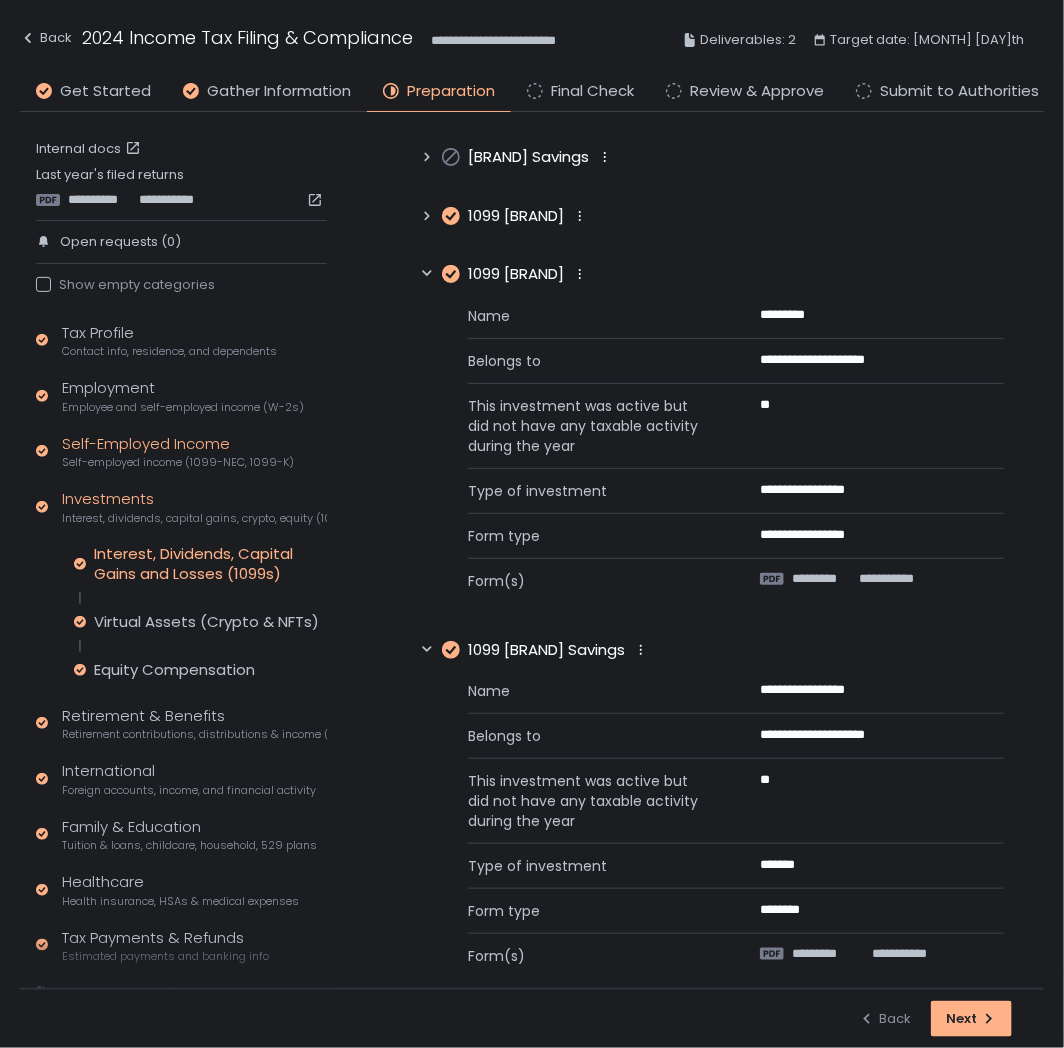 click on "Self-Employed Income Self-employed income (1099-NEC, 1099-K)" 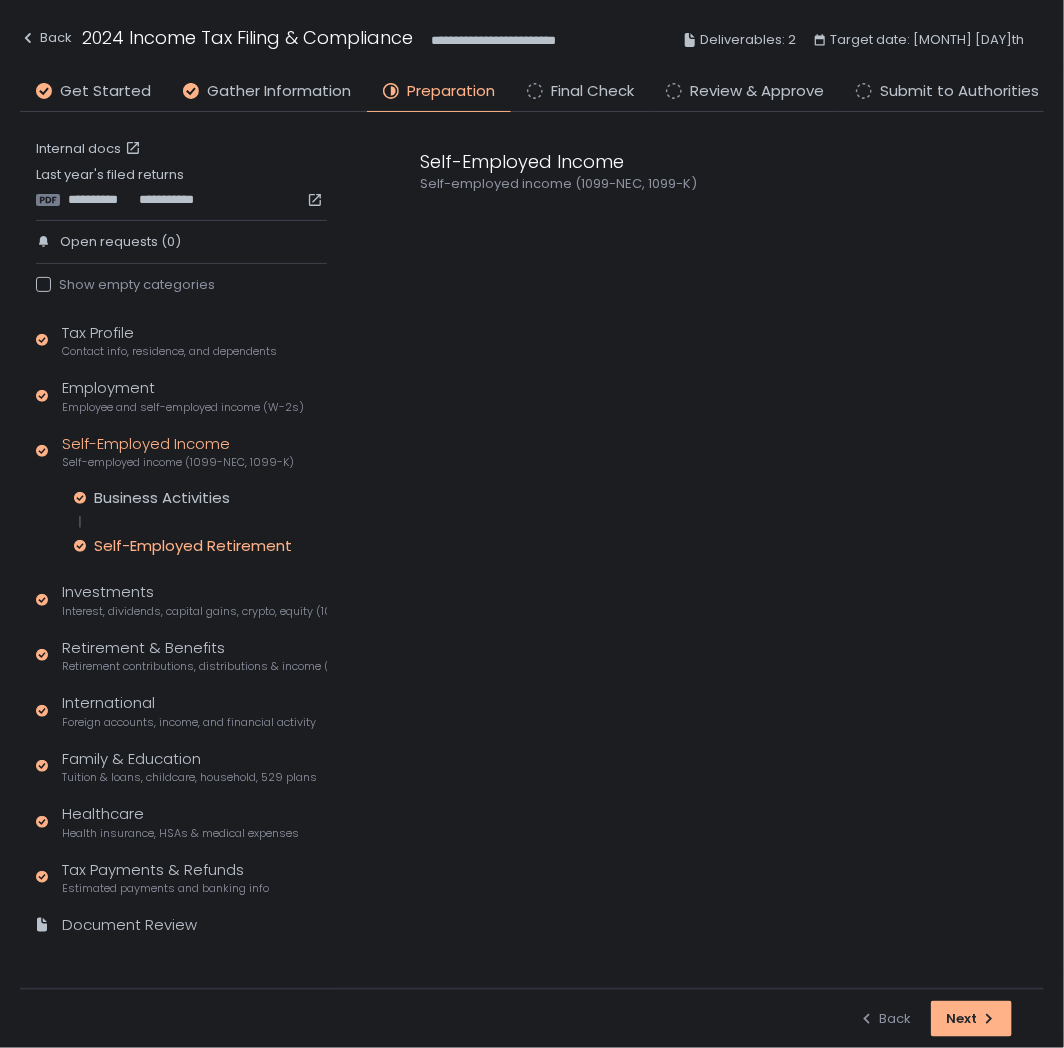 click on "Self-Employed Retirement" 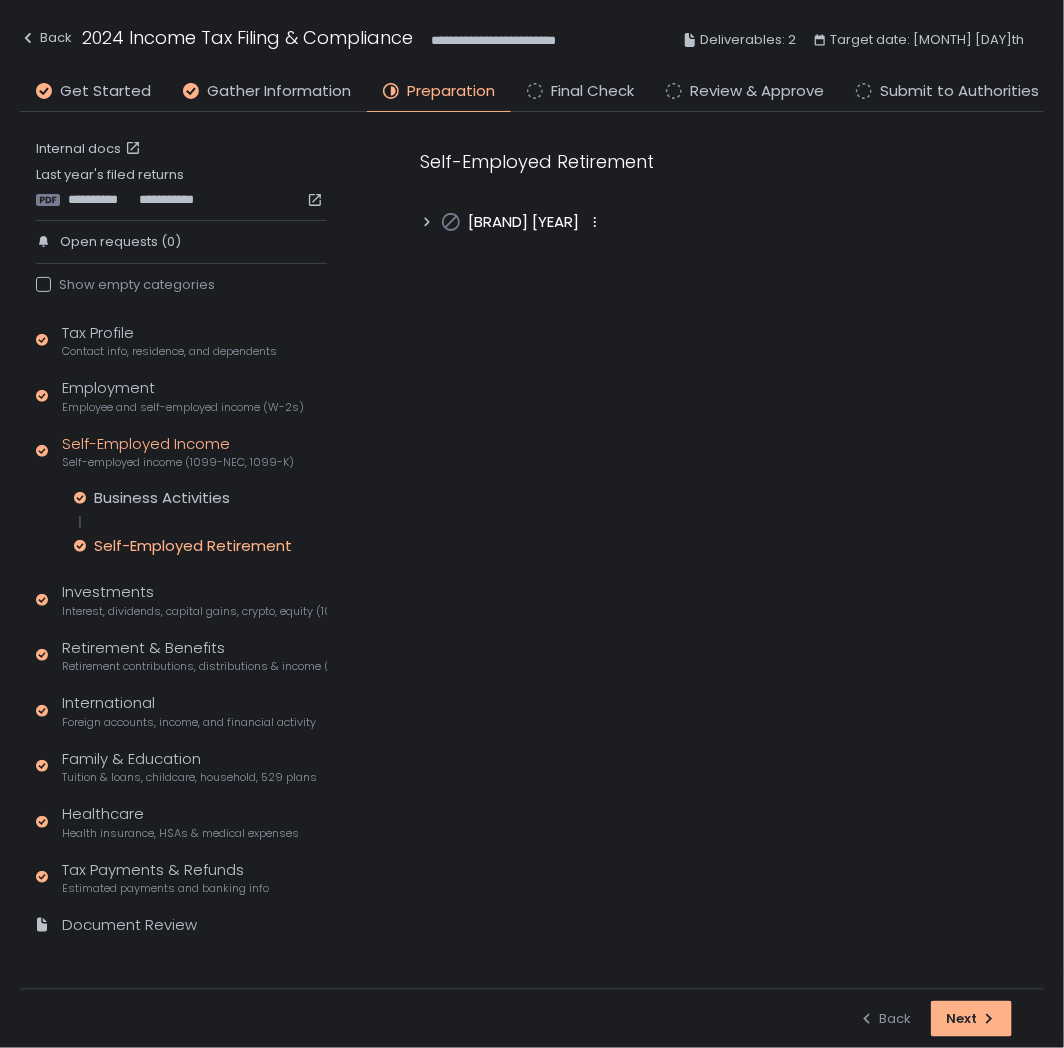 click 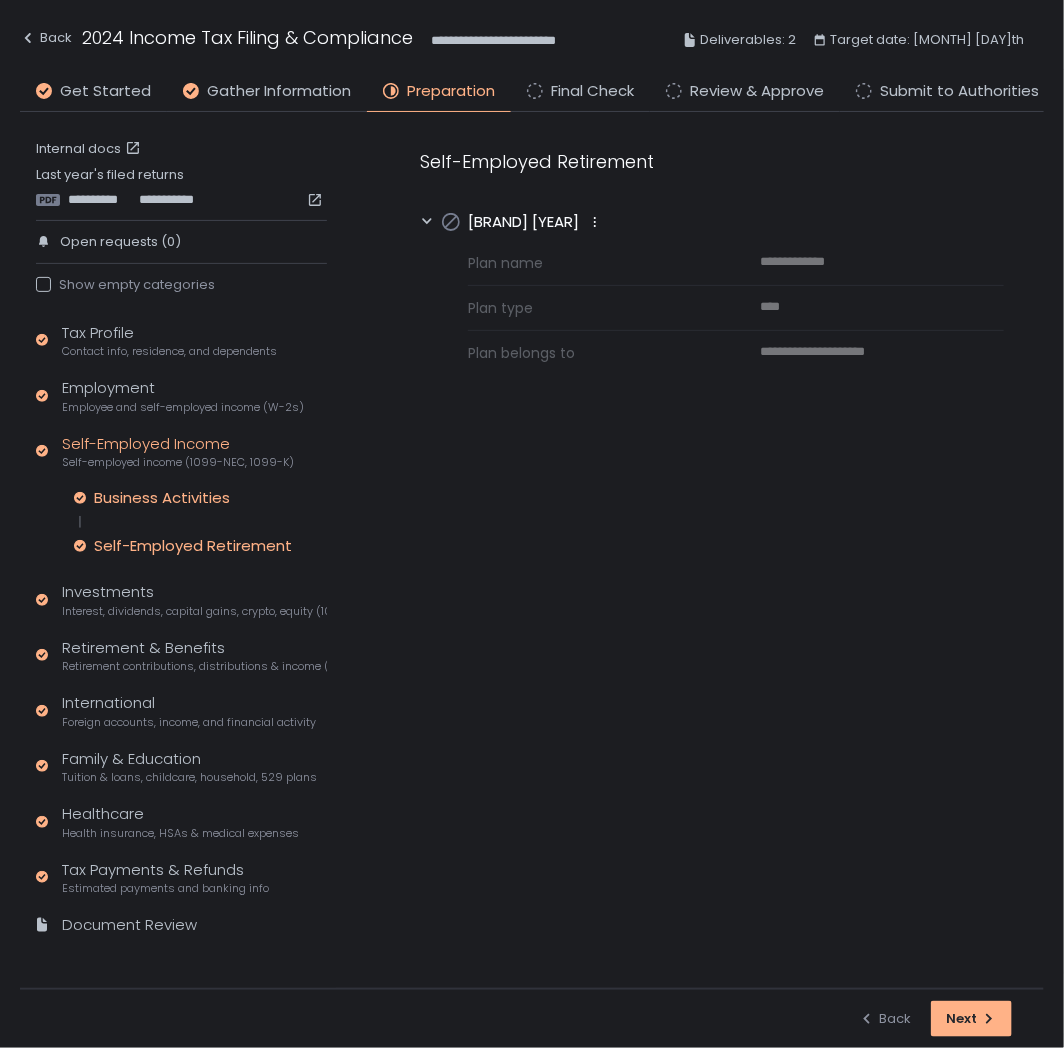 click on "Business Activities" 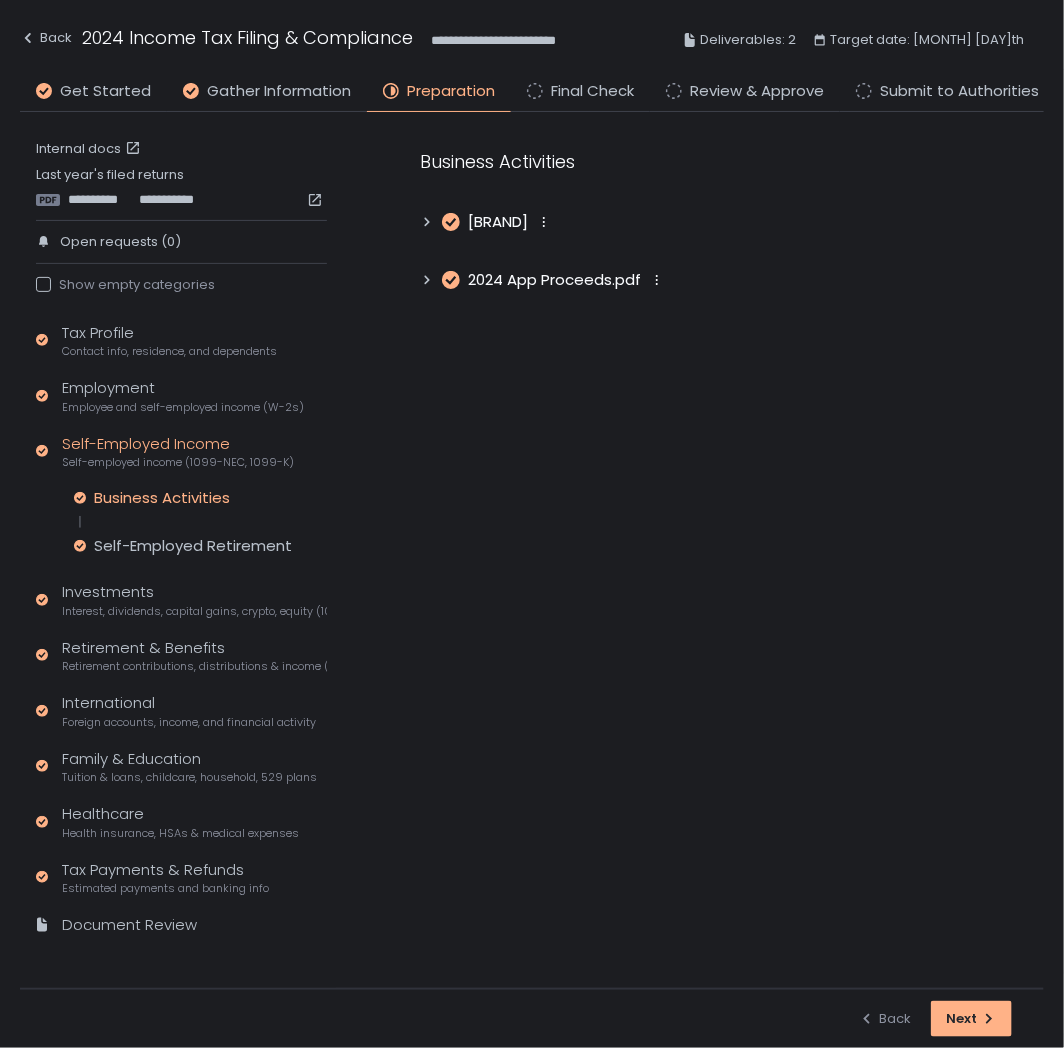 click on "2024 App Proceeds.pdf" 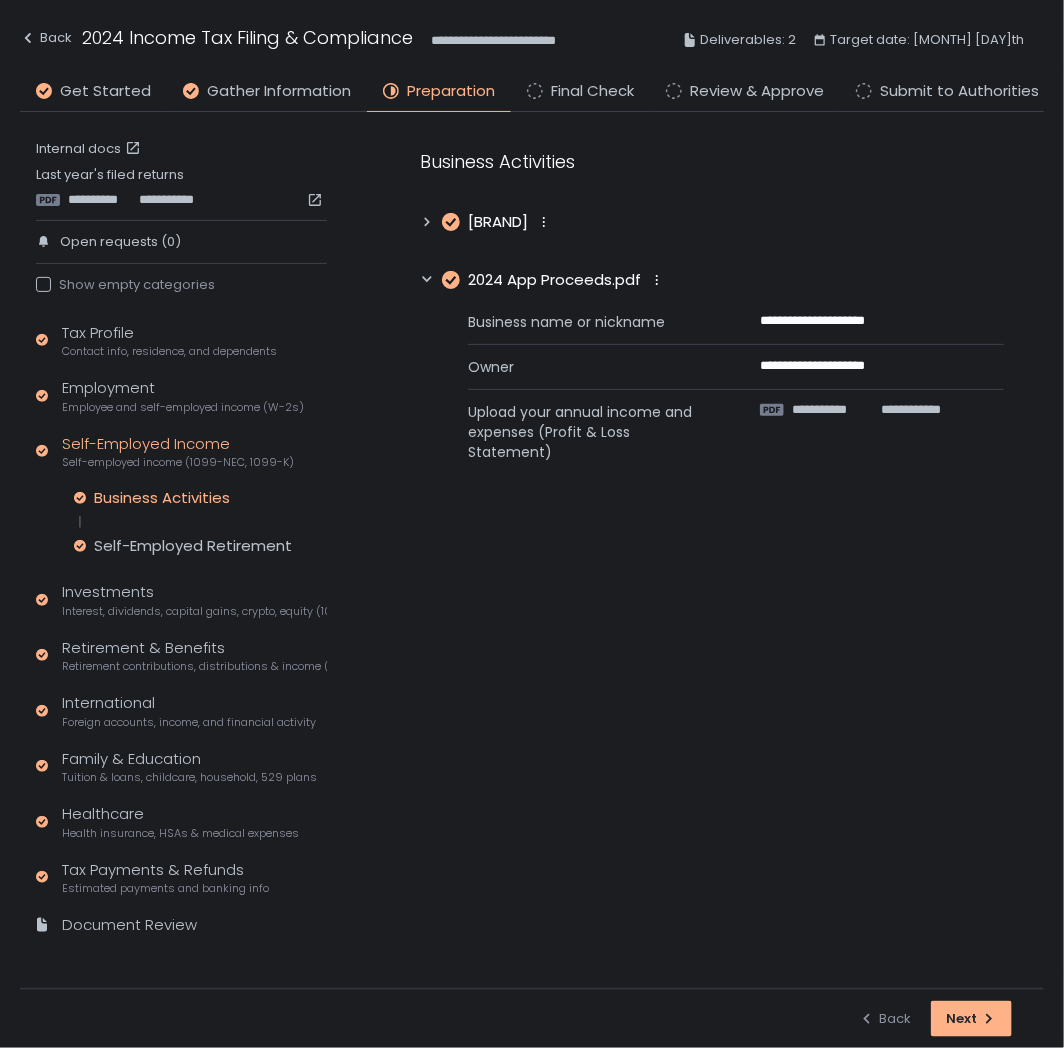 click 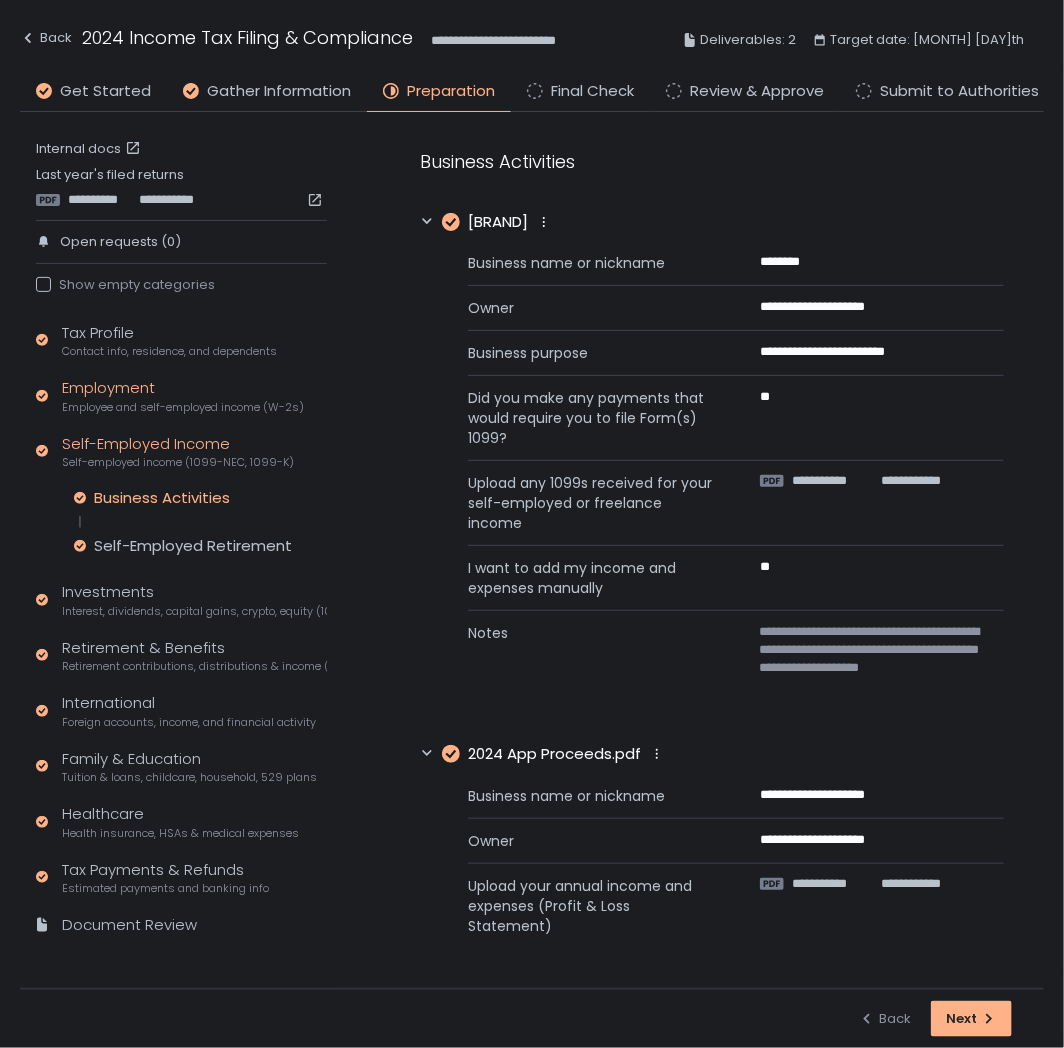 click on "Employee and self-employed income (W-2s)" 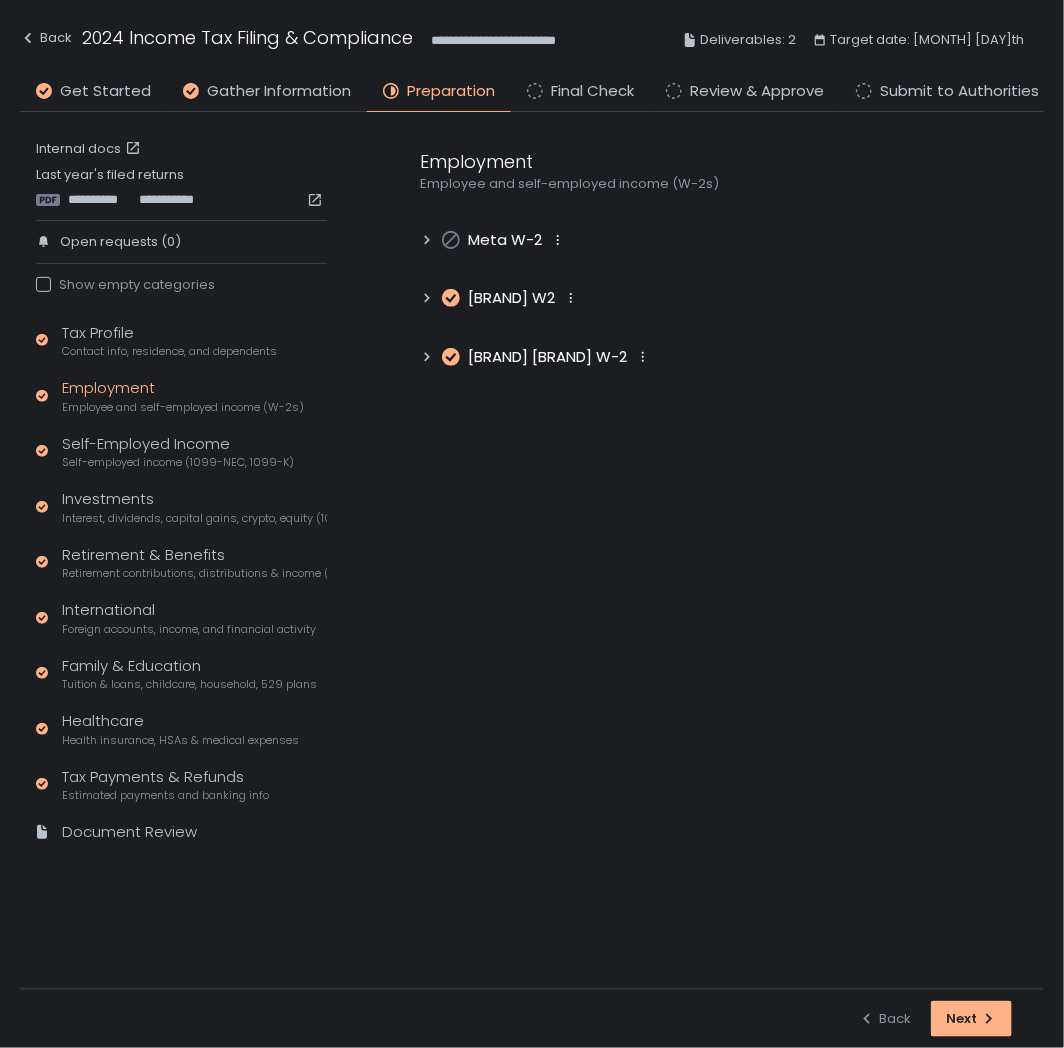 click on "[BRAND] W2" 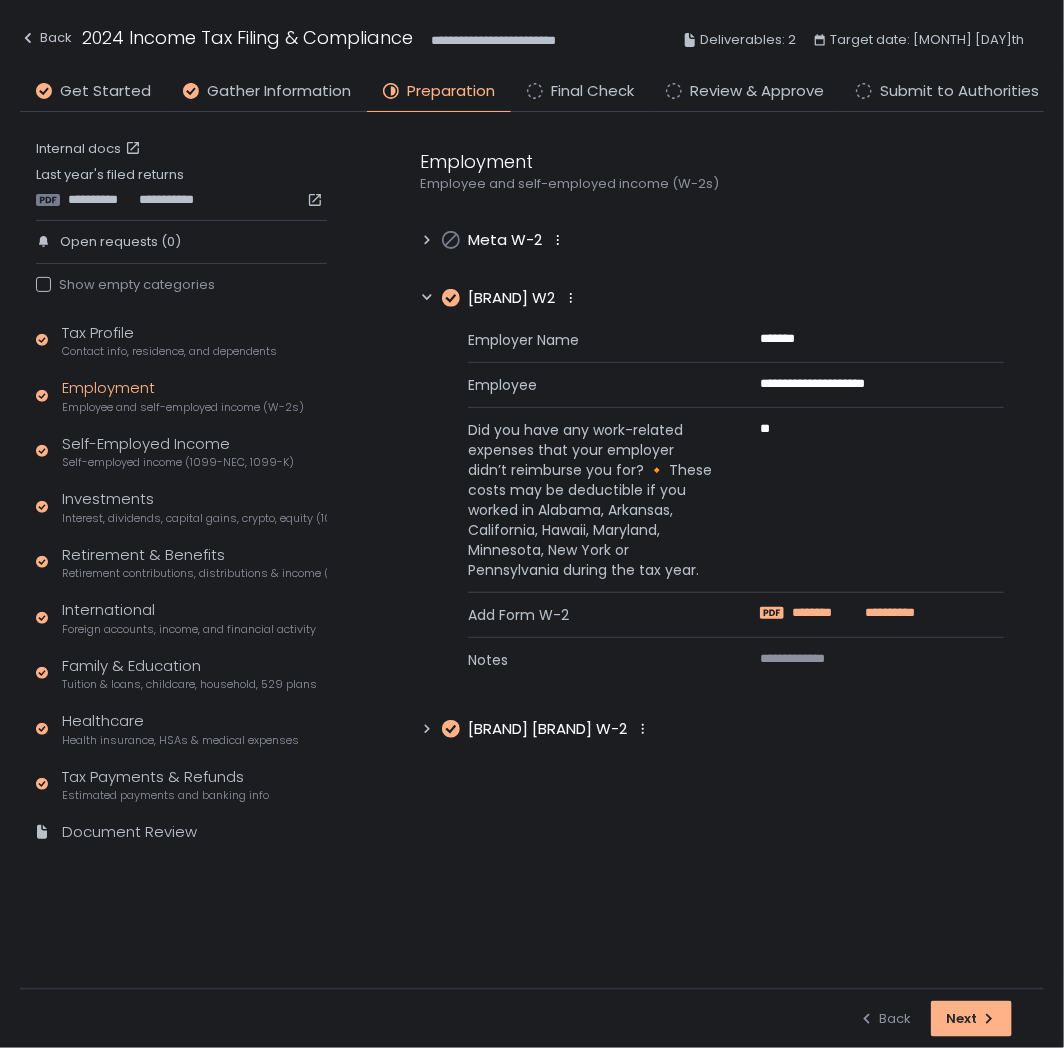 click on "********" at bounding box center (825, 613) 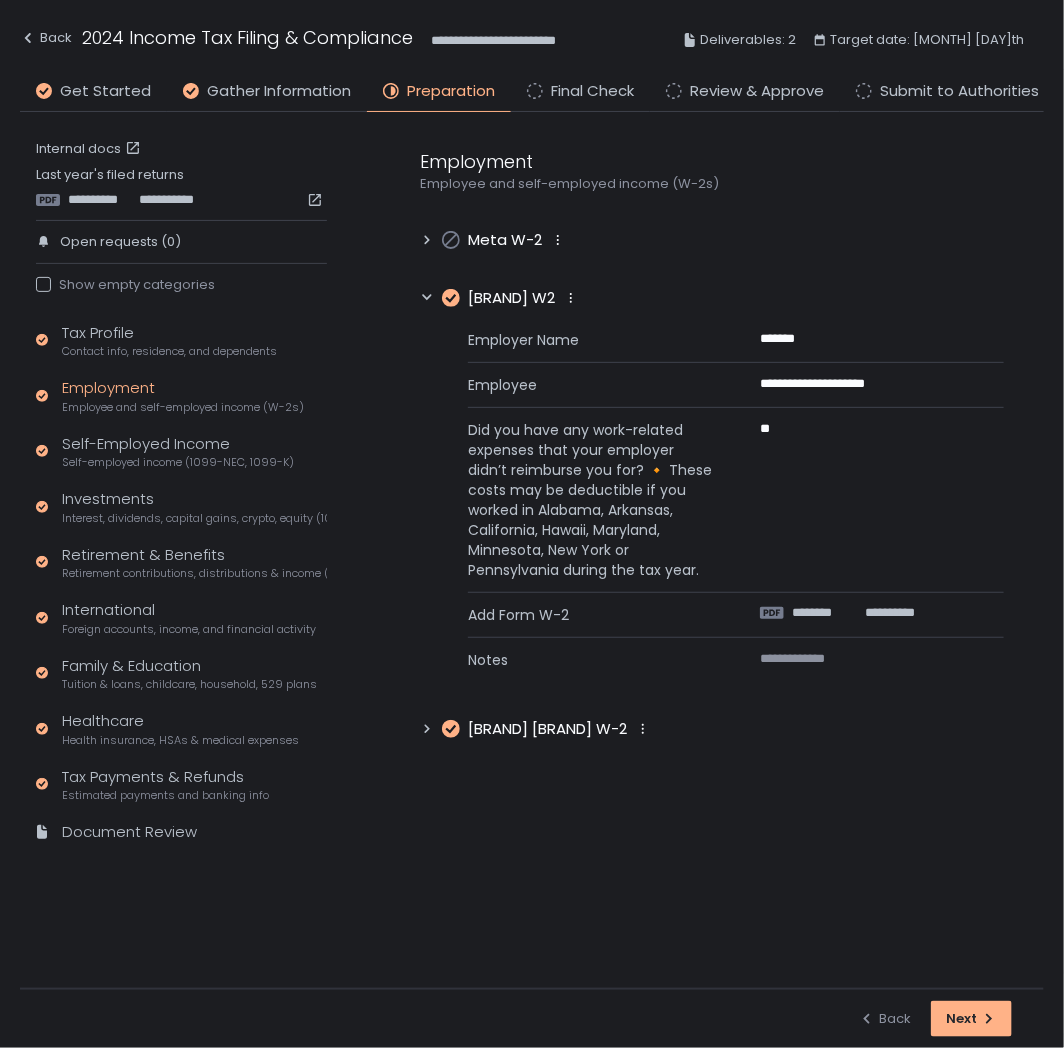 click 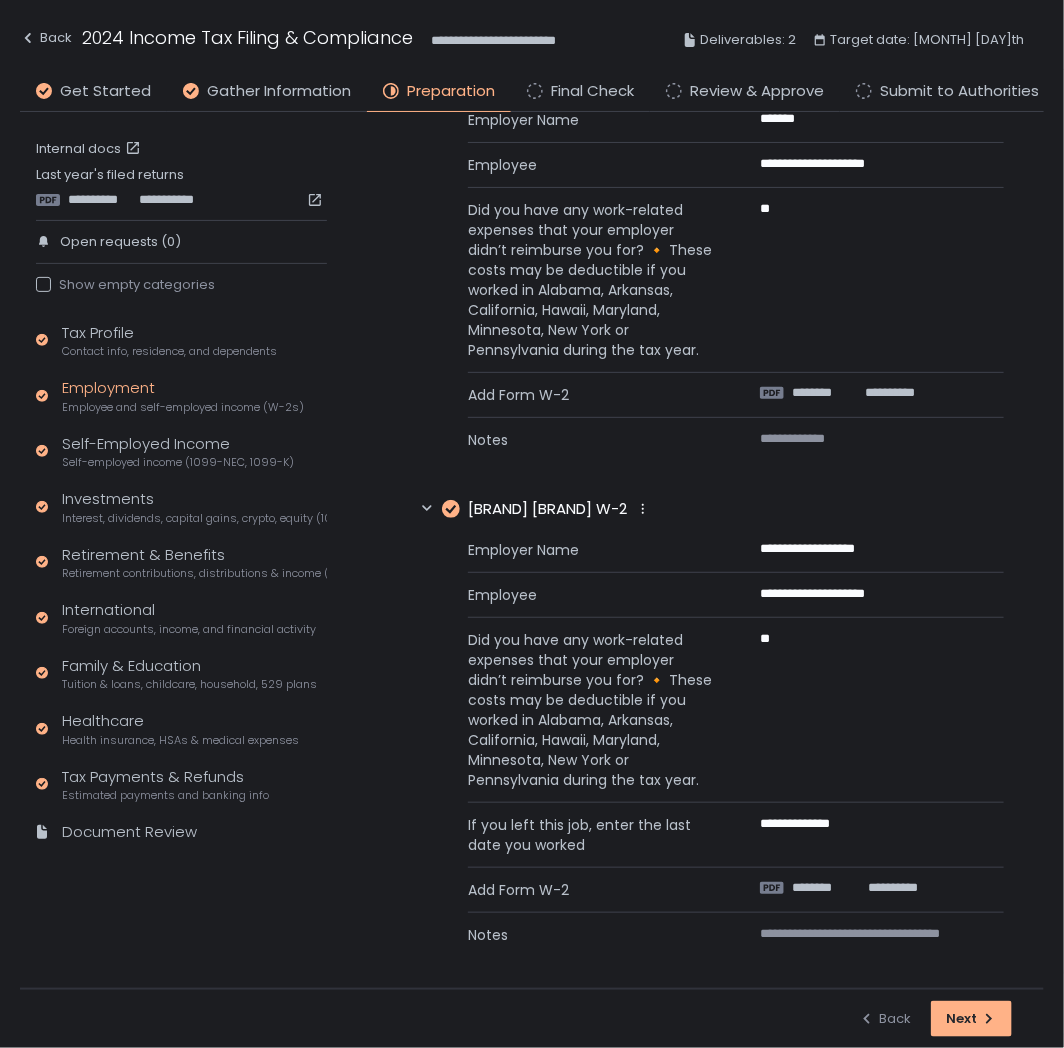 scroll, scrollTop: 224, scrollLeft: 0, axis: vertical 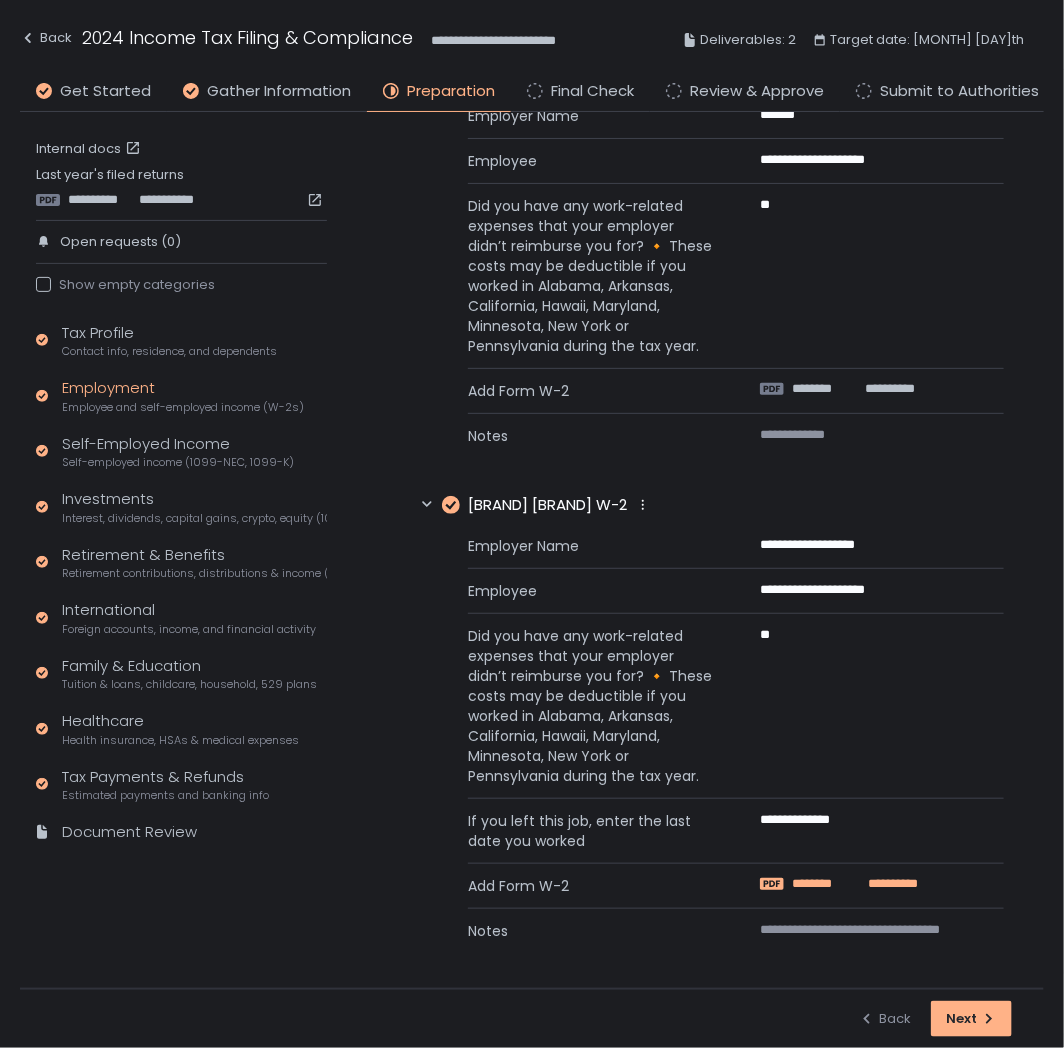 click on "********" at bounding box center (827, 884) 